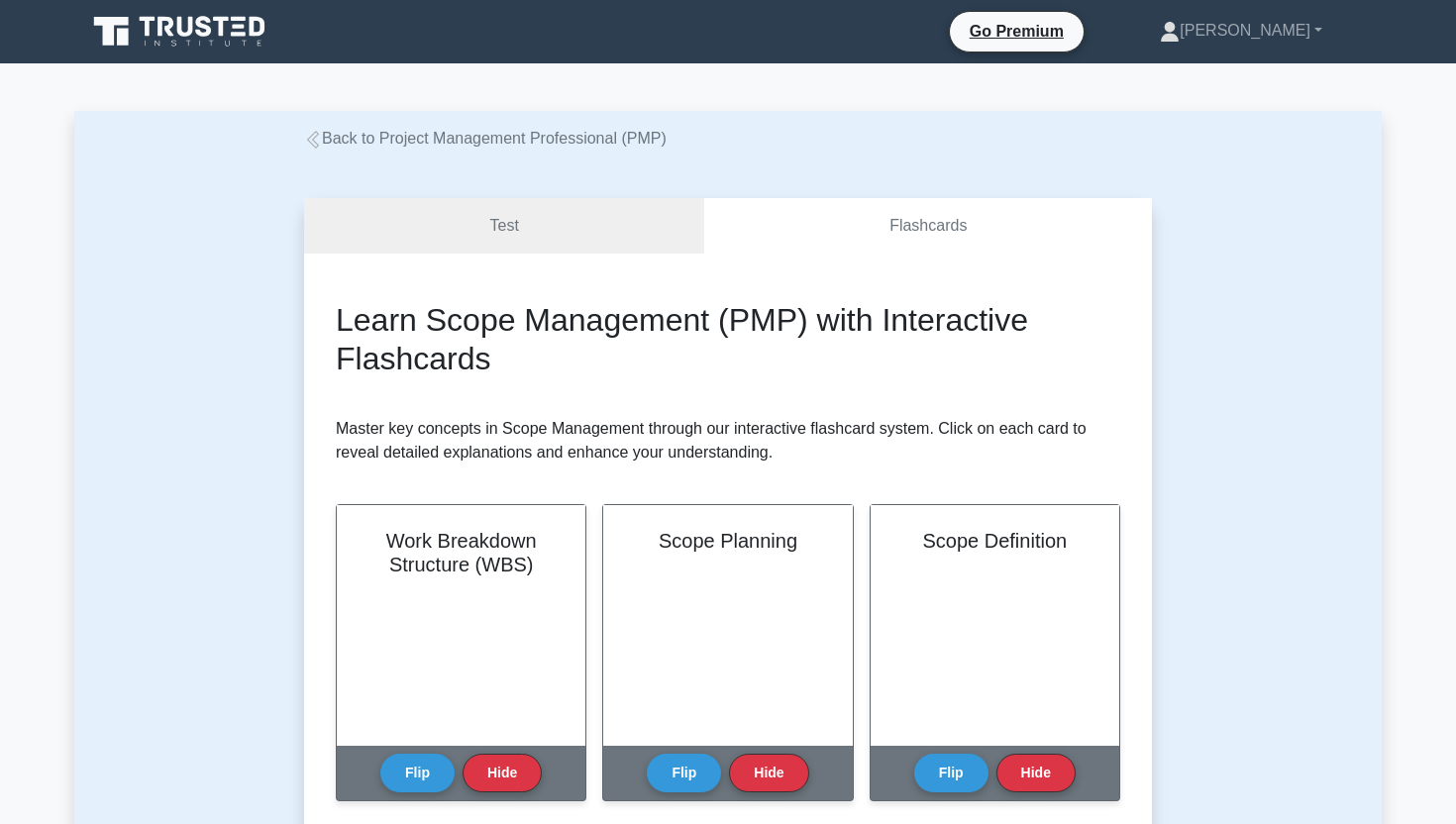 scroll, scrollTop: 0, scrollLeft: 0, axis: both 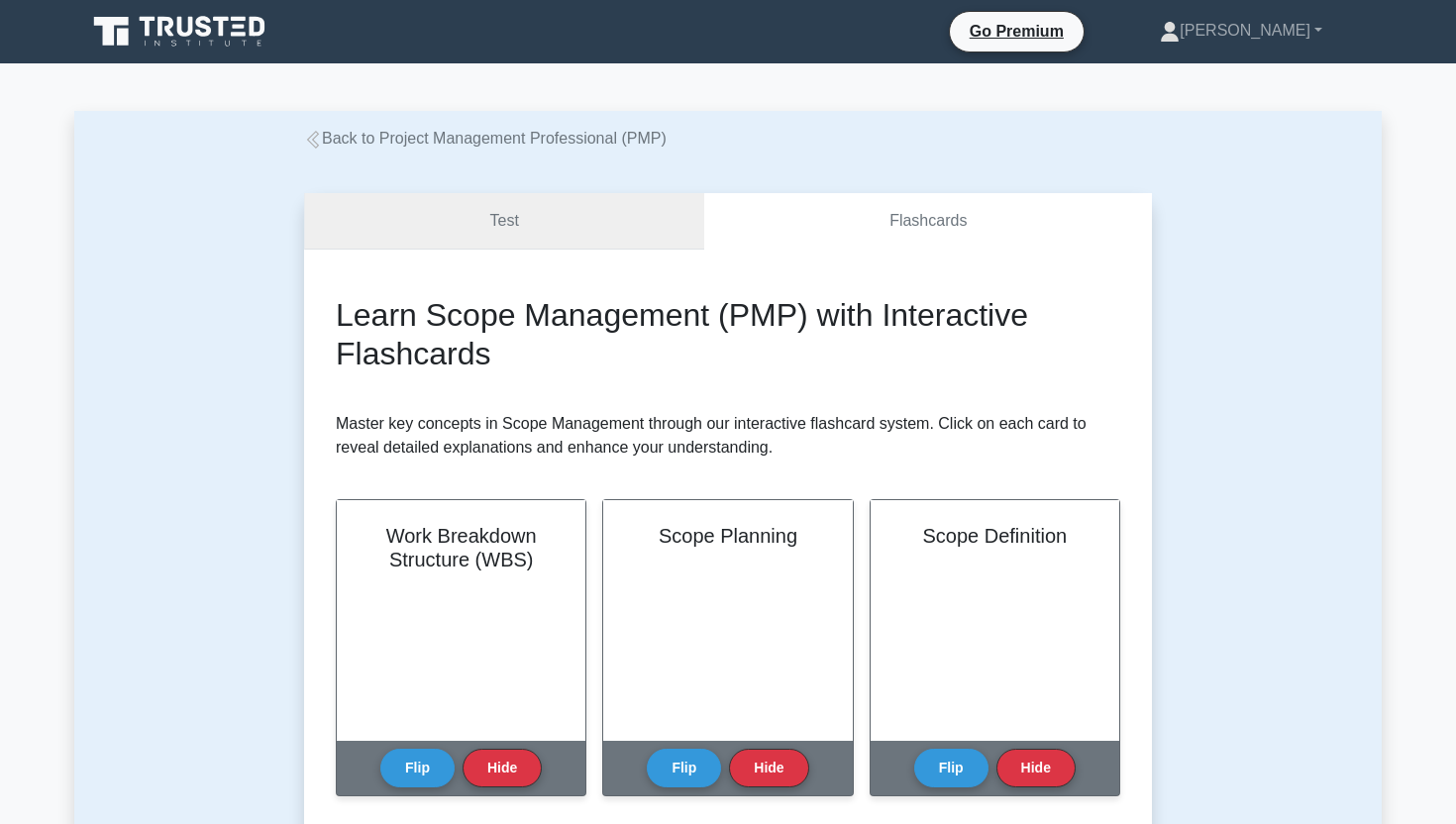 click on "Test" at bounding box center (504, 221) 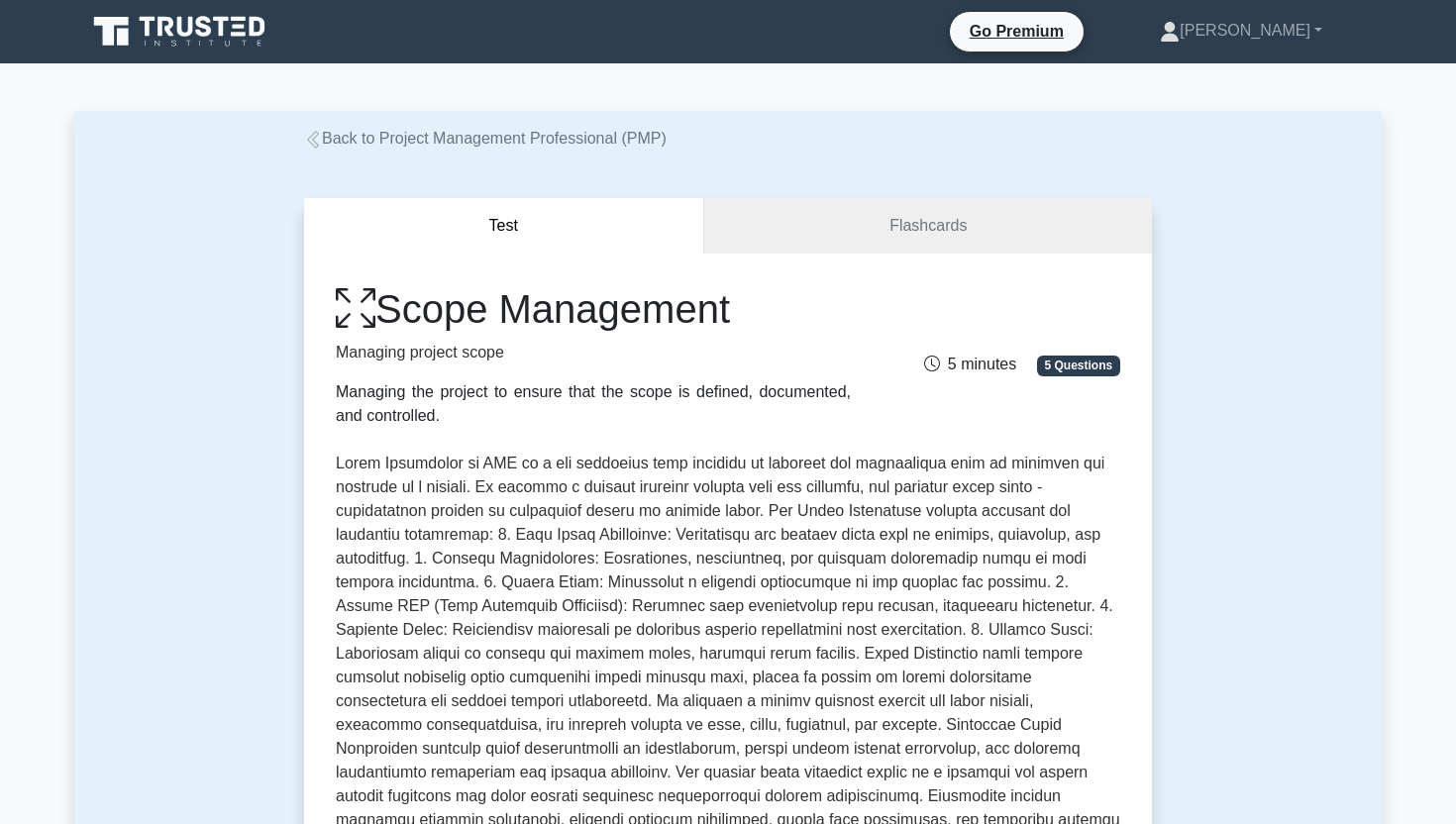 scroll, scrollTop: 0, scrollLeft: 0, axis: both 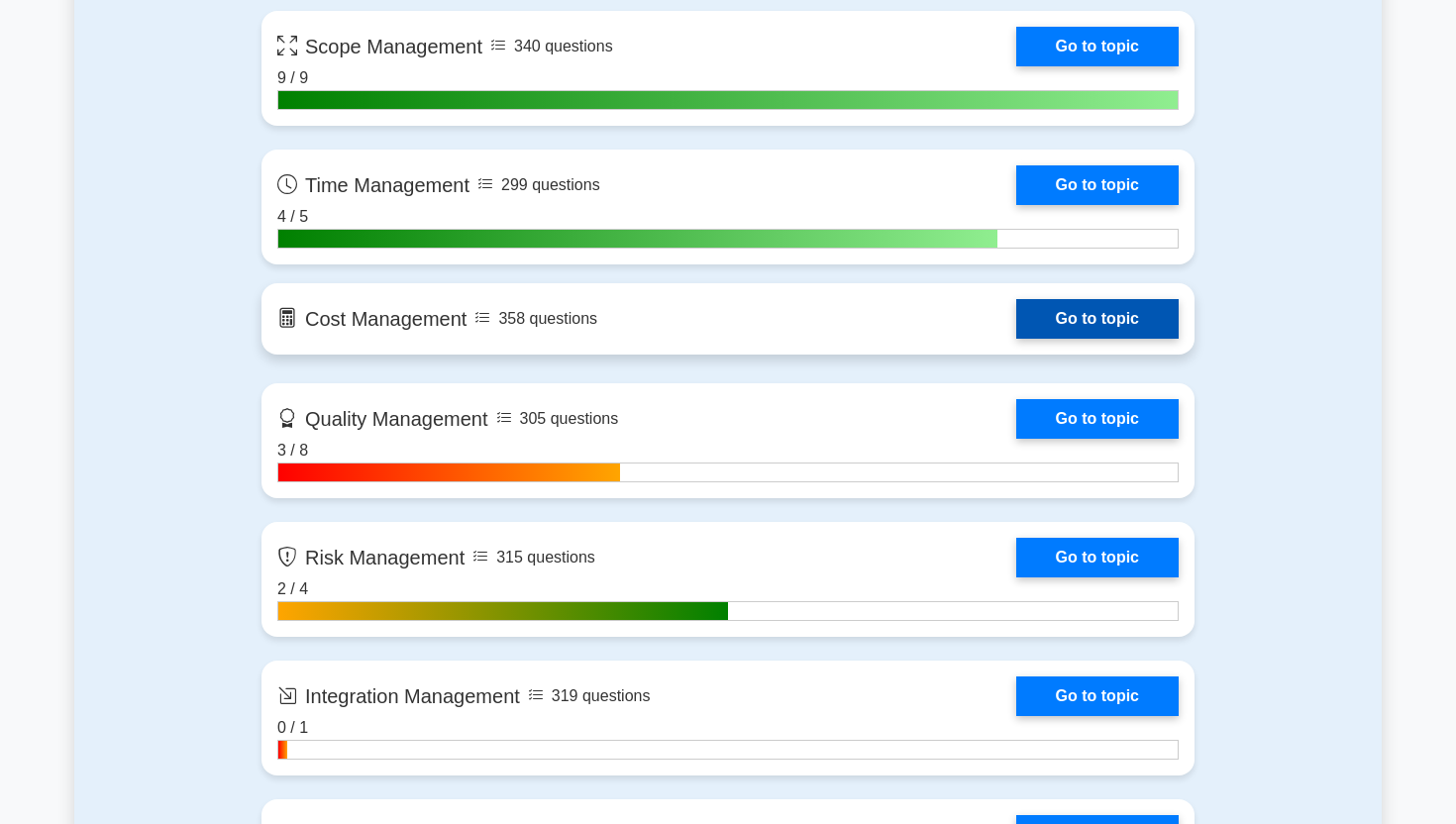 click on "Go to topic" at bounding box center [1097, 319] 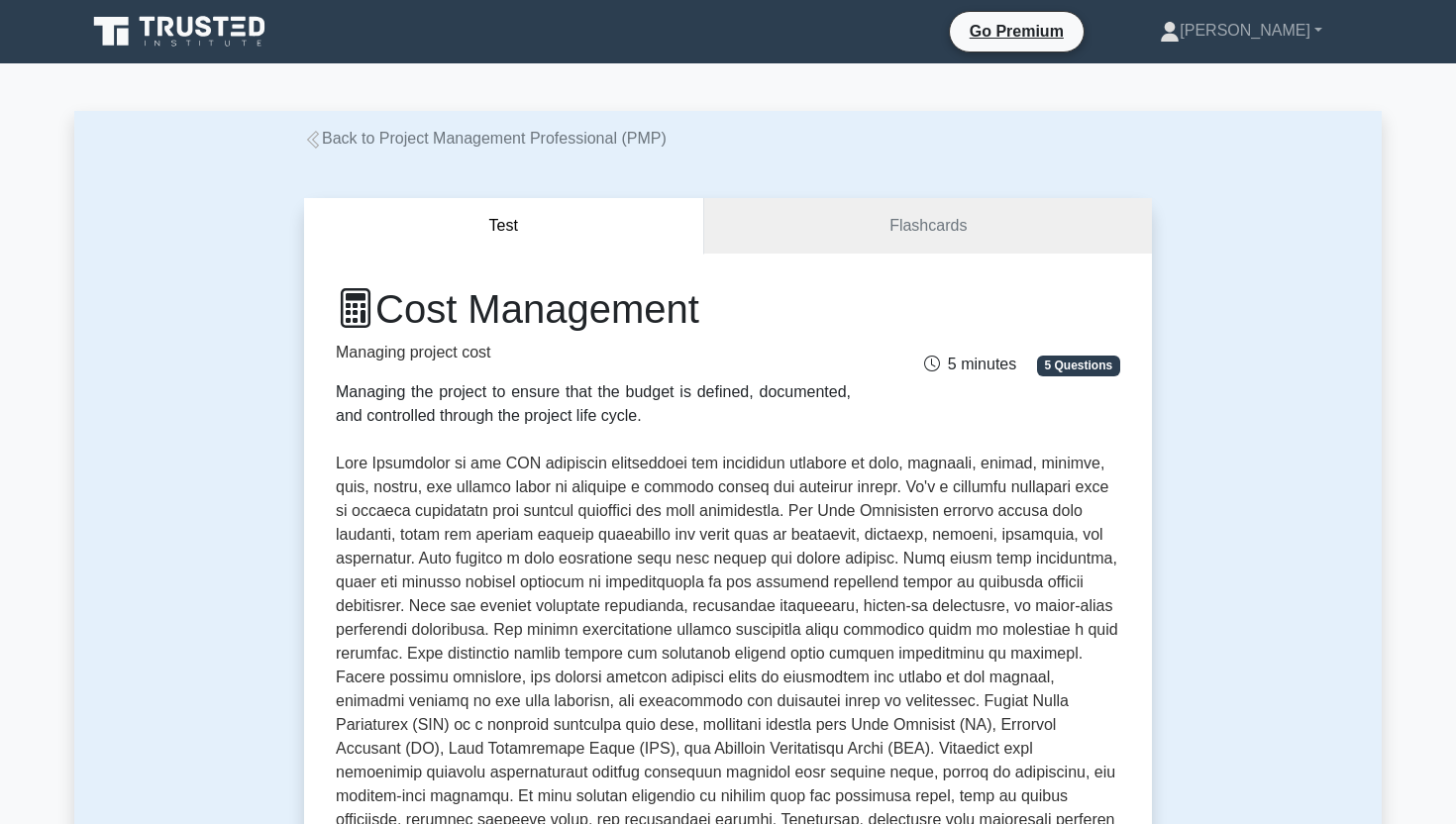 scroll, scrollTop: 0, scrollLeft: 0, axis: both 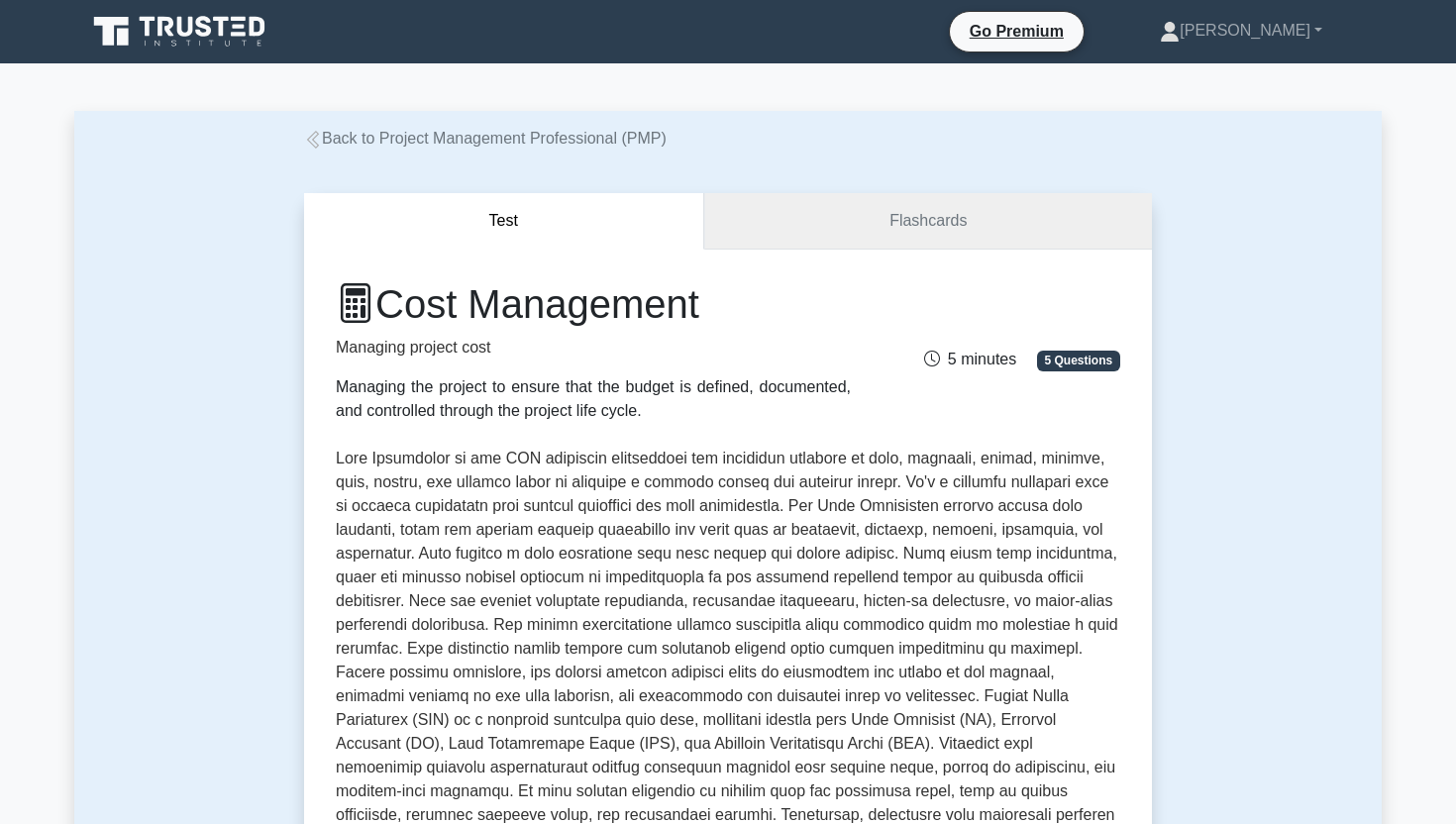 click on "Flashcards" at bounding box center (928, 221) 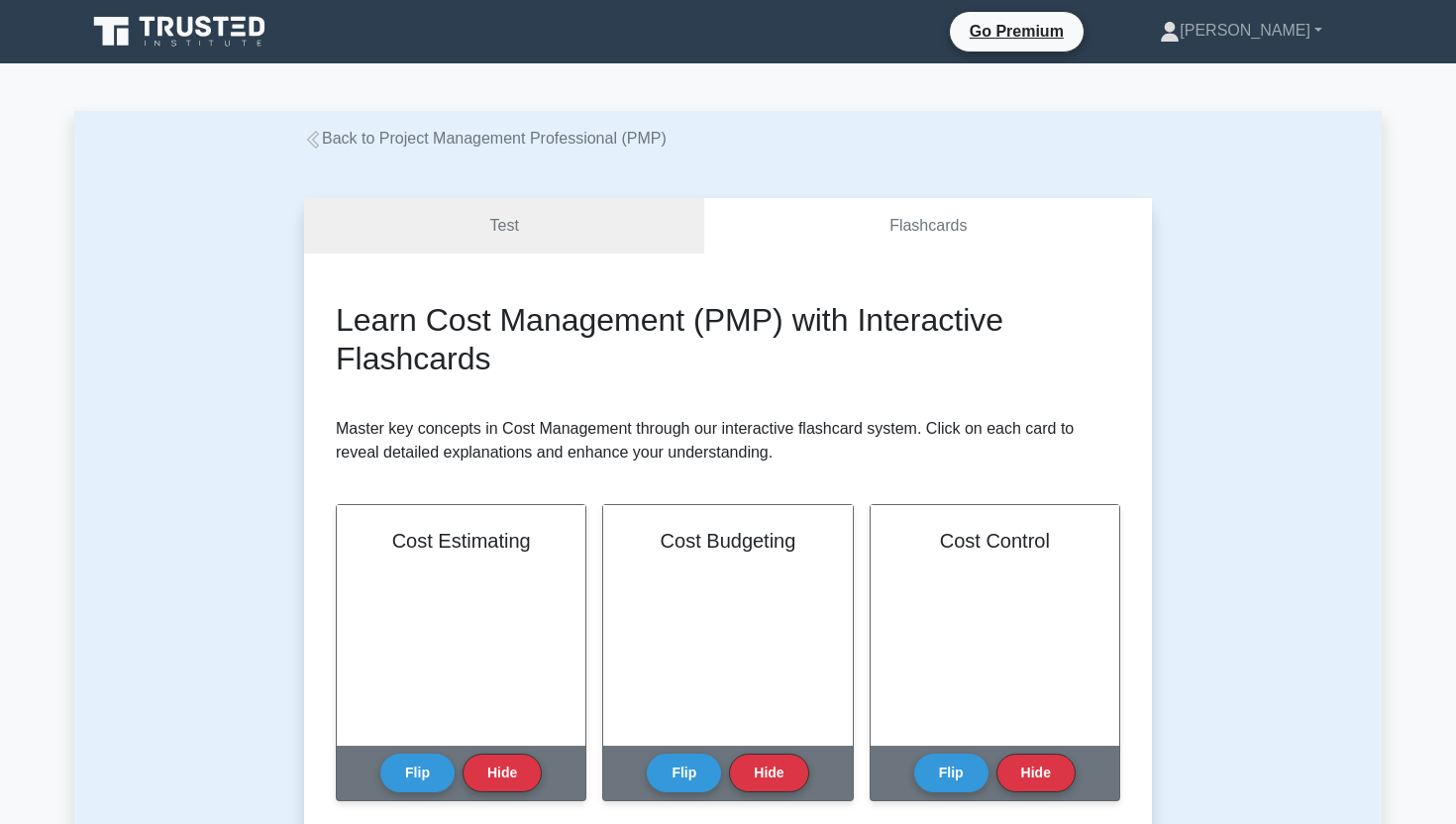 scroll, scrollTop: 0, scrollLeft: 0, axis: both 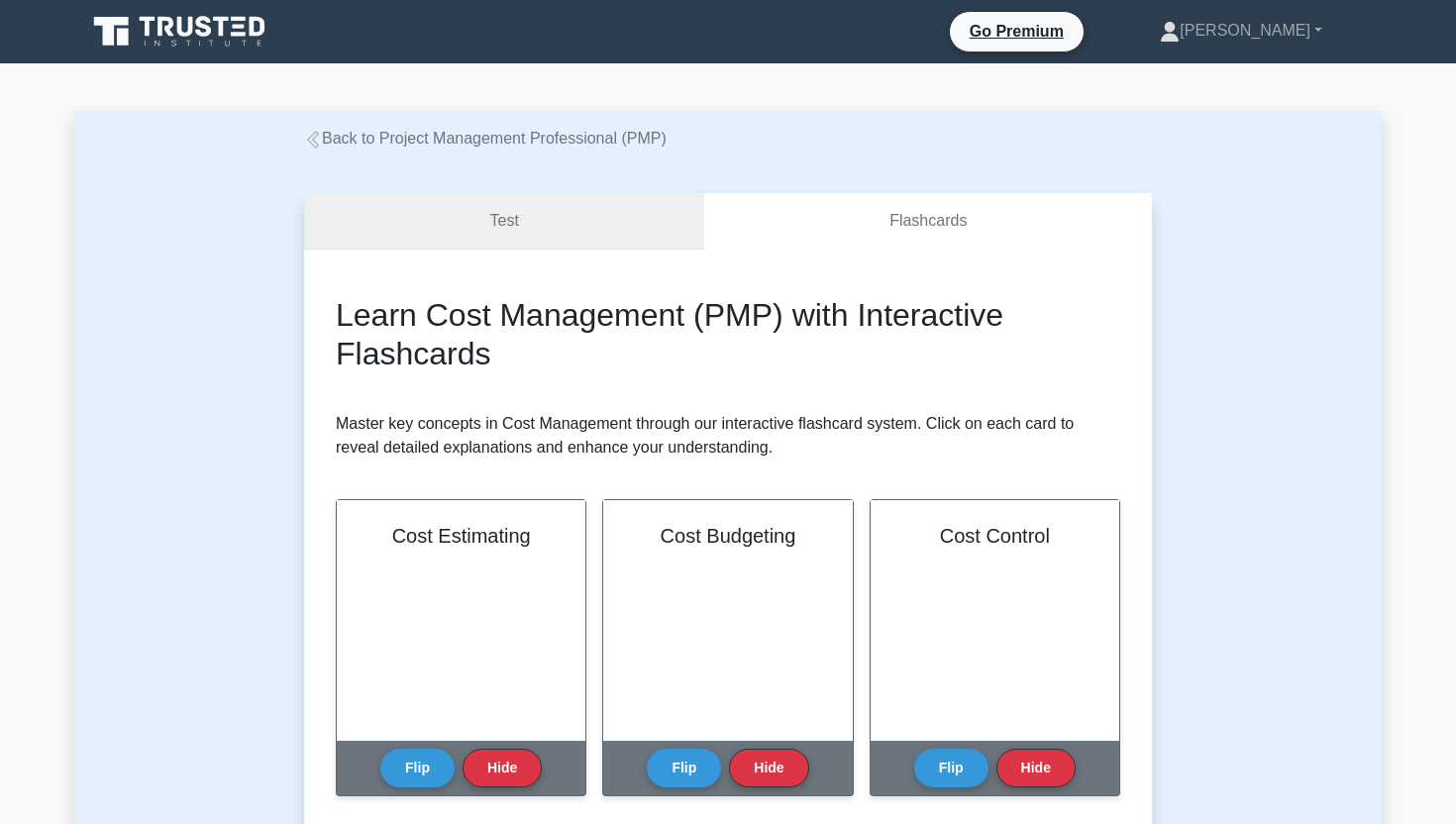 click on "Test" at bounding box center (504, 221) 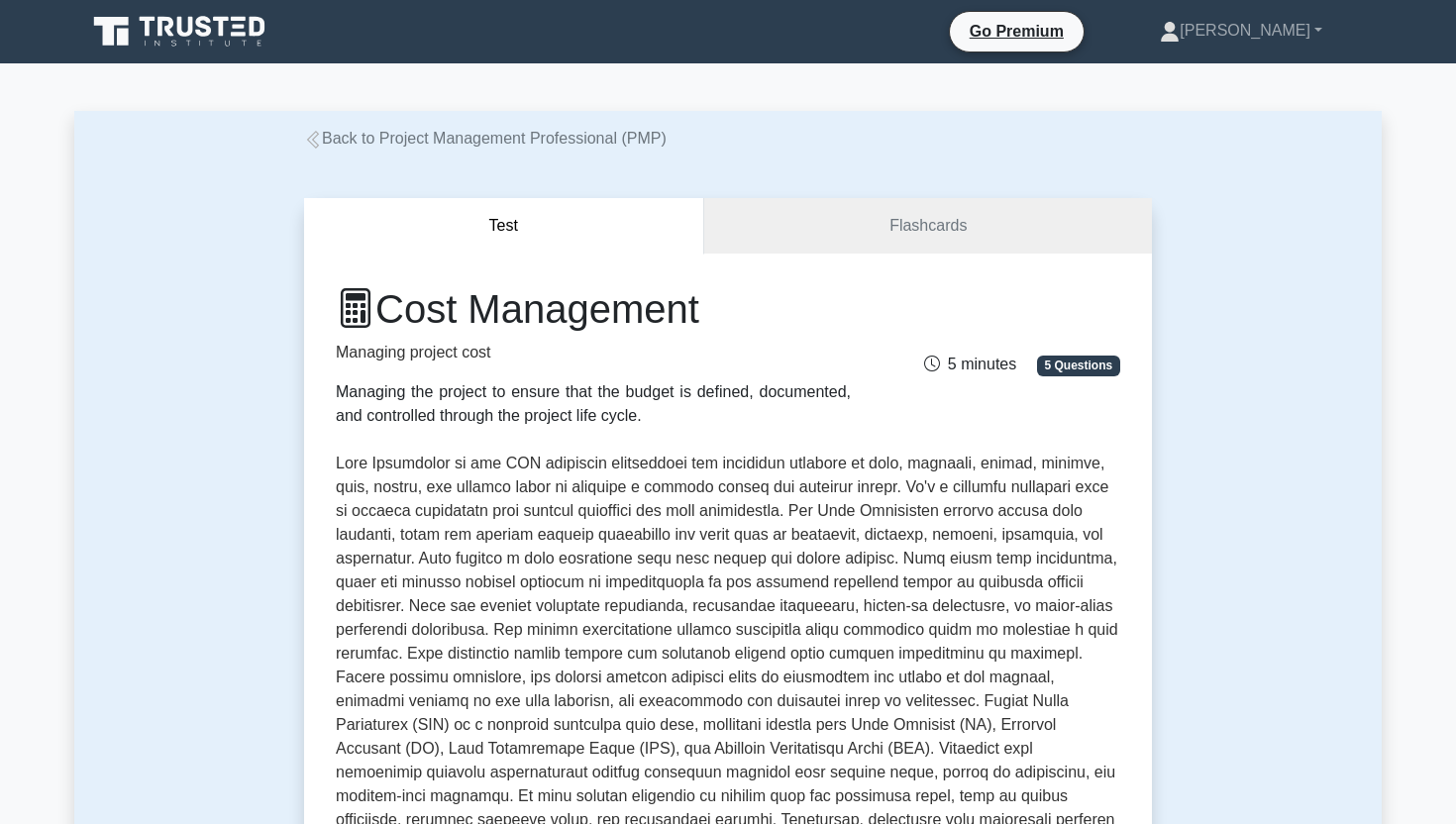 scroll, scrollTop: 0, scrollLeft: 0, axis: both 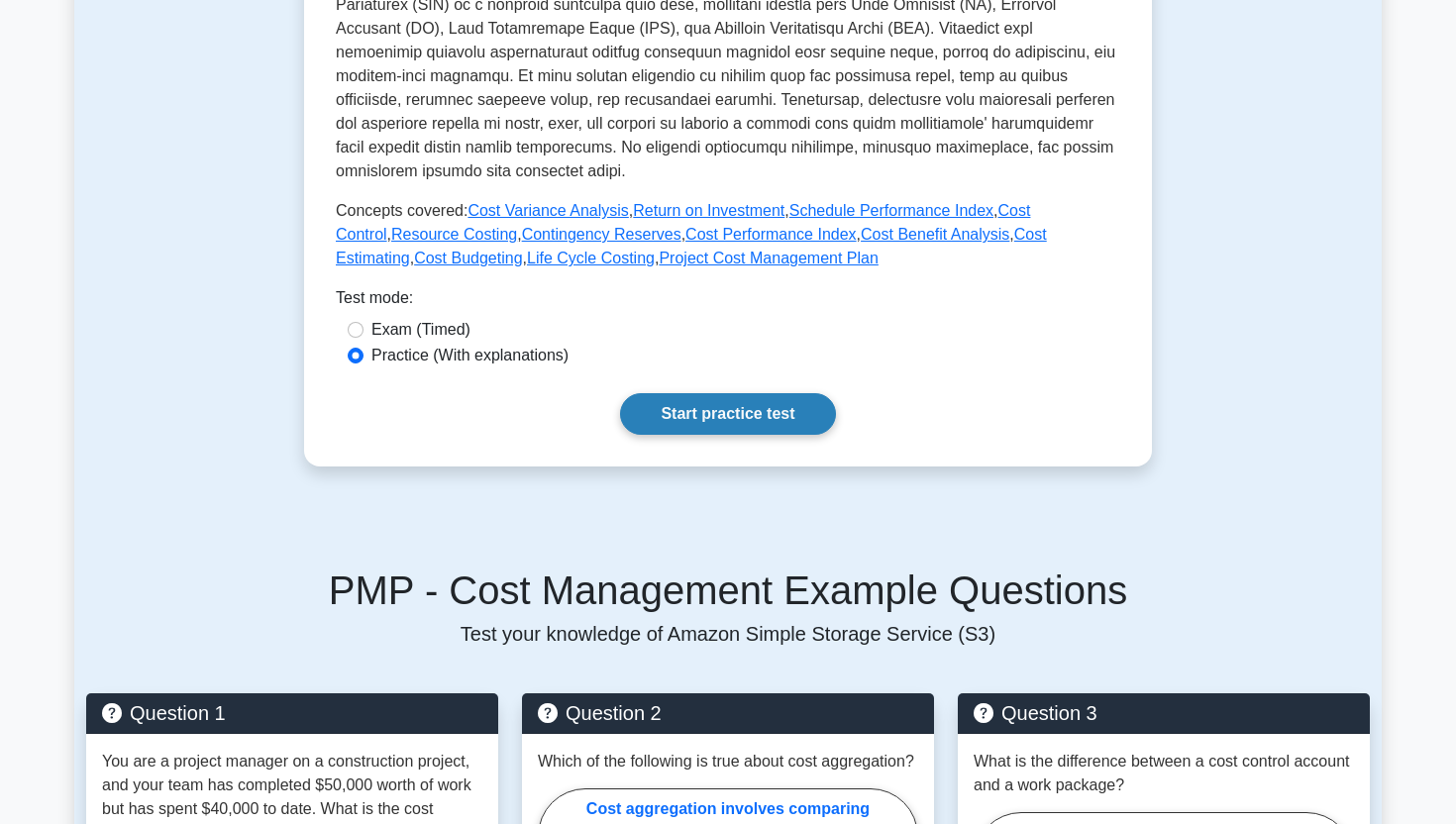 click on "Start practice test" at bounding box center (727, 414) 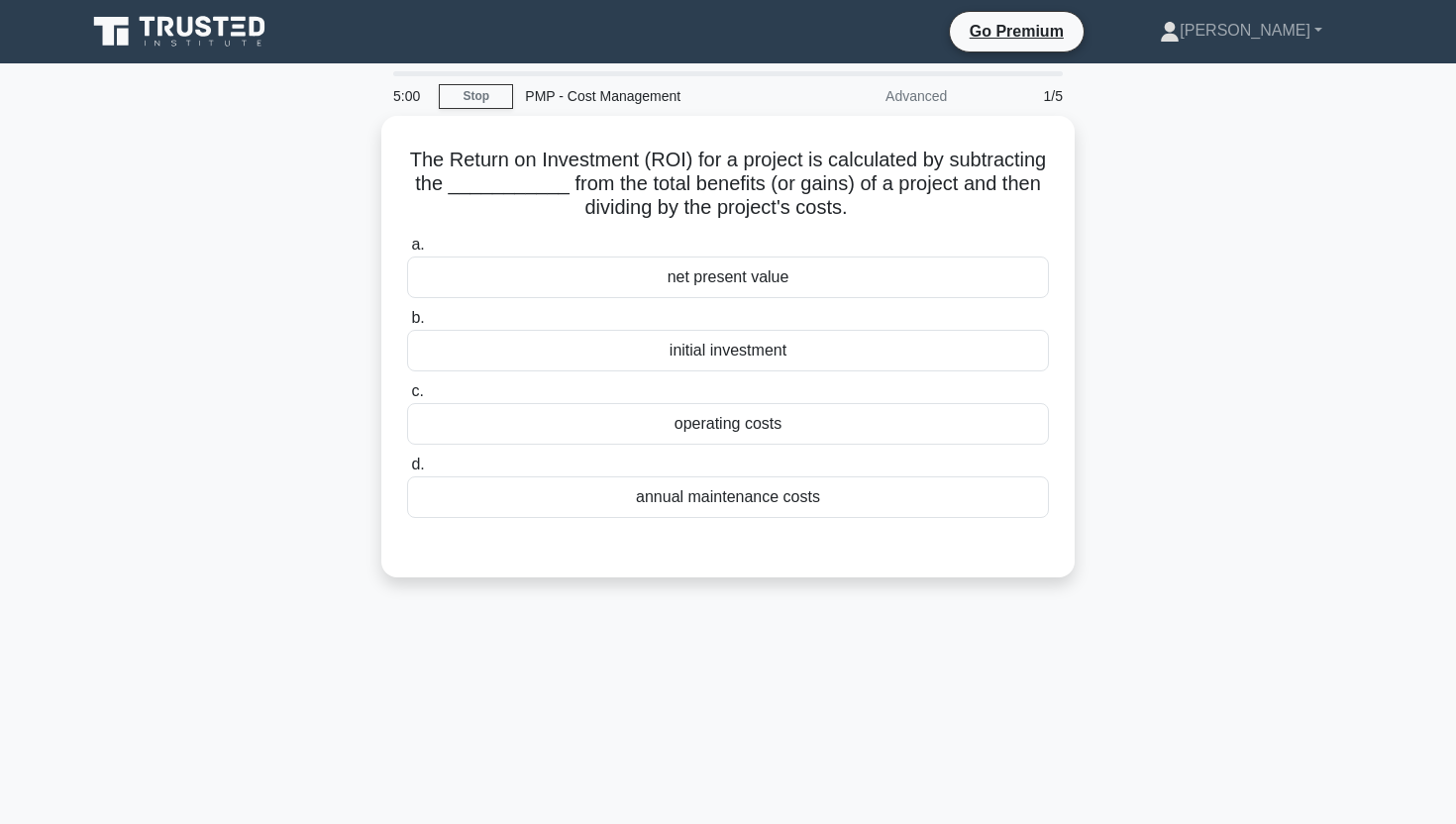 scroll, scrollTop: 0, scrollLeft: 0, axis: both 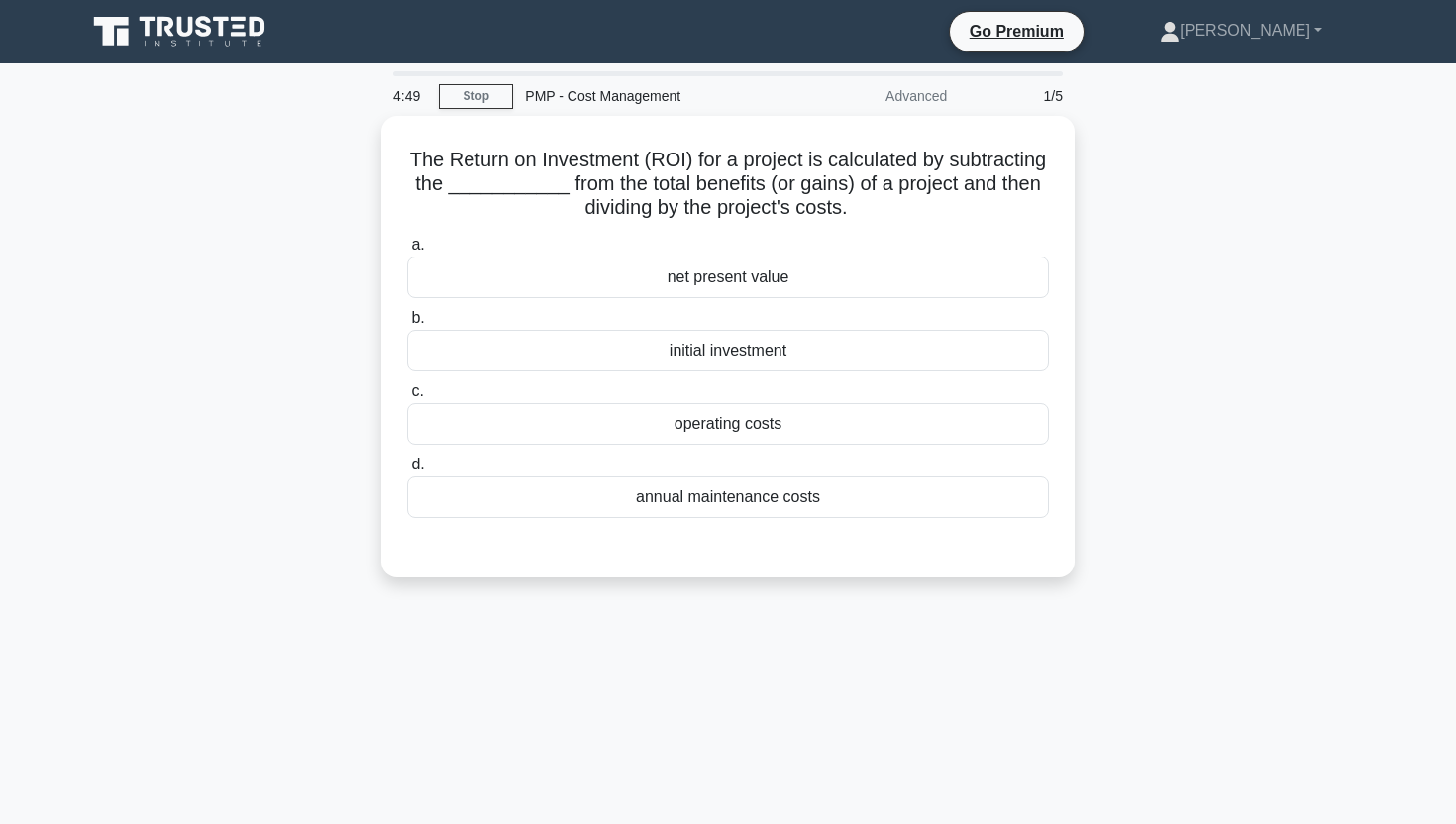drag, startPoint x: 851, startPoint y: 206, endPoint x: 367, endPoint y: 154, distance: 486.78537 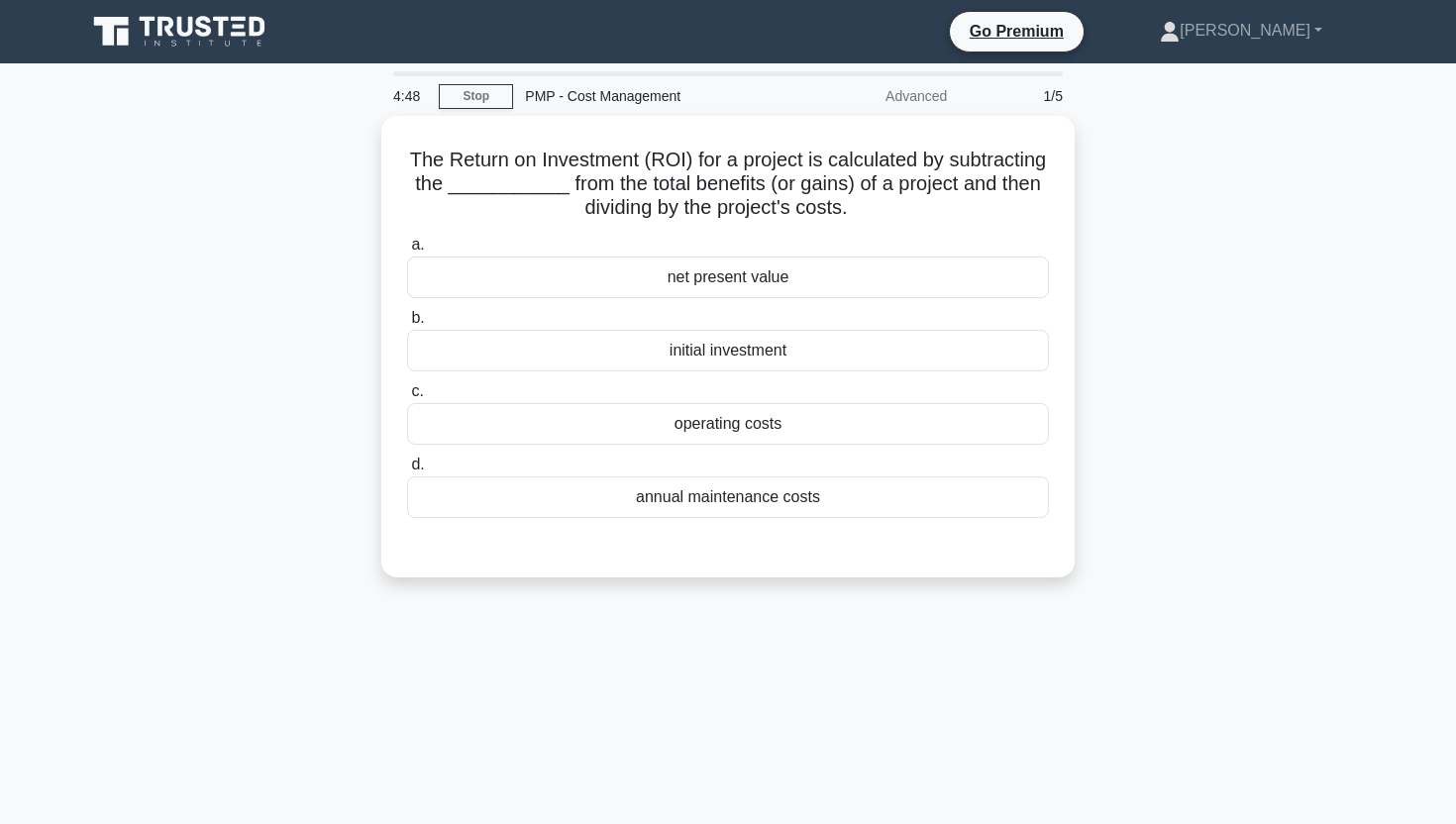 copy on "The Return on Investment (ROI) for a project is calculated by subtracting the ___________ from the total benefits (or gains) of a project and then dividing by the project's costs." 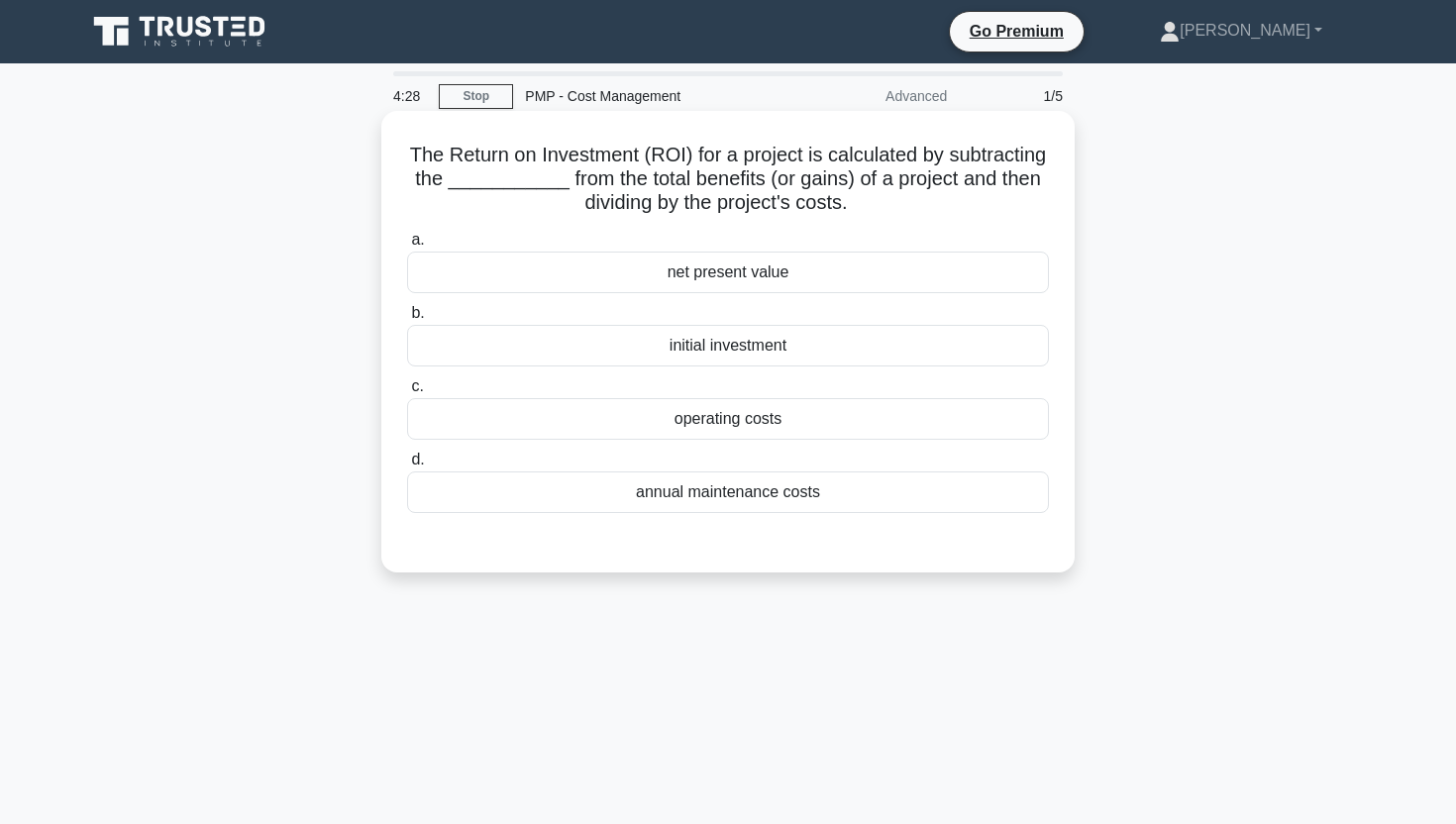 drag, startPoint x: 850, startPoint y: 496, endPoint x: 509, endPoint y: 244, distance: 424.01061 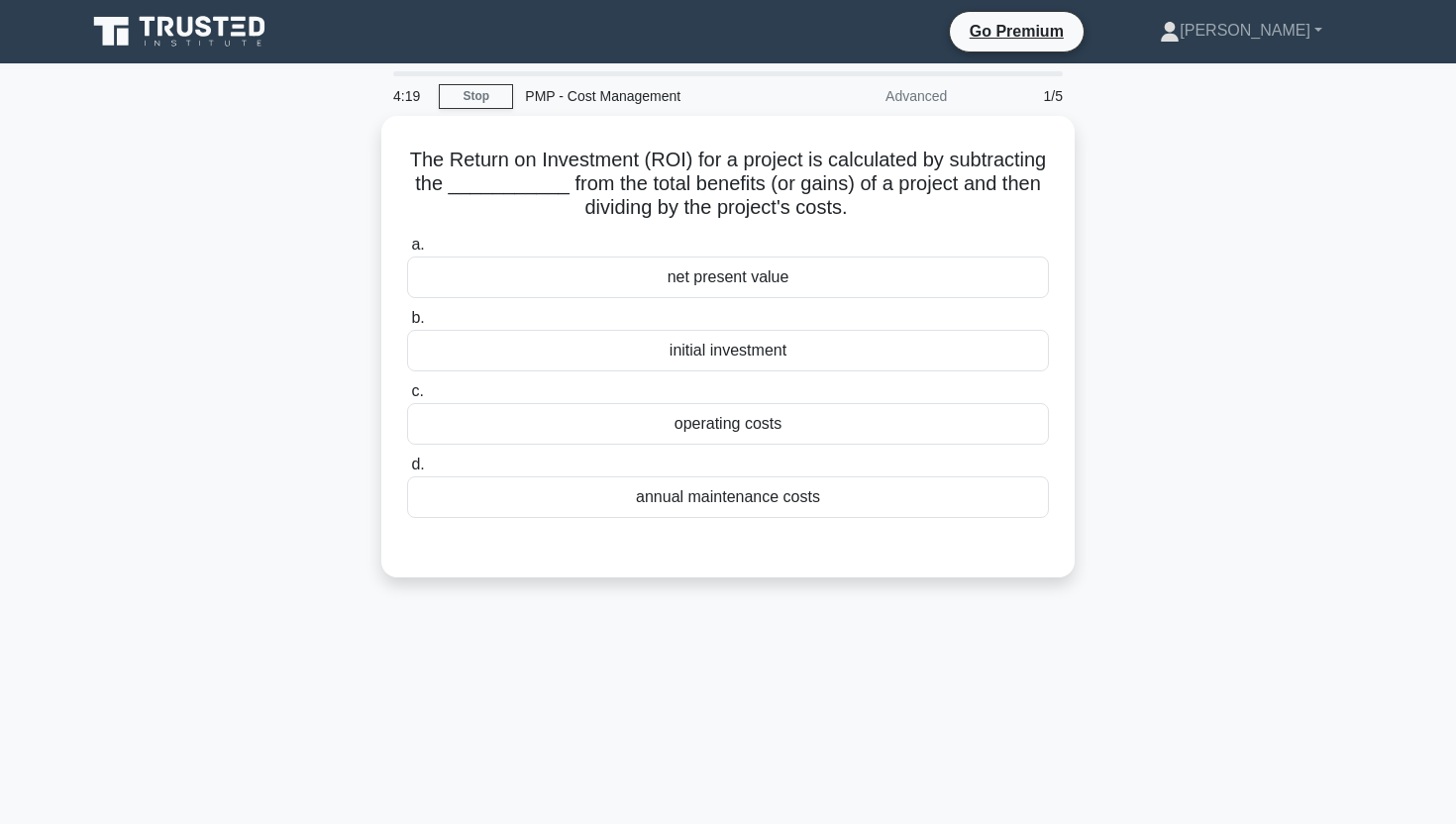 click on "4:19
Stop
PMP  - Cost Management
Advanced
1/5
The Return on Investment (ROI) for a project is calculated by subtracting the ___________ from the total benefits (or gains) of a project and then dividing by the project's costs.
.spinner_0XTQ{transform-origin:center;animation:spinner_y6GP .75s linear infinite}@keyframes spinner_y6GP{100%{transform:rotate(360deg)}}
a.
b. c." at bounding box center [728, 566] 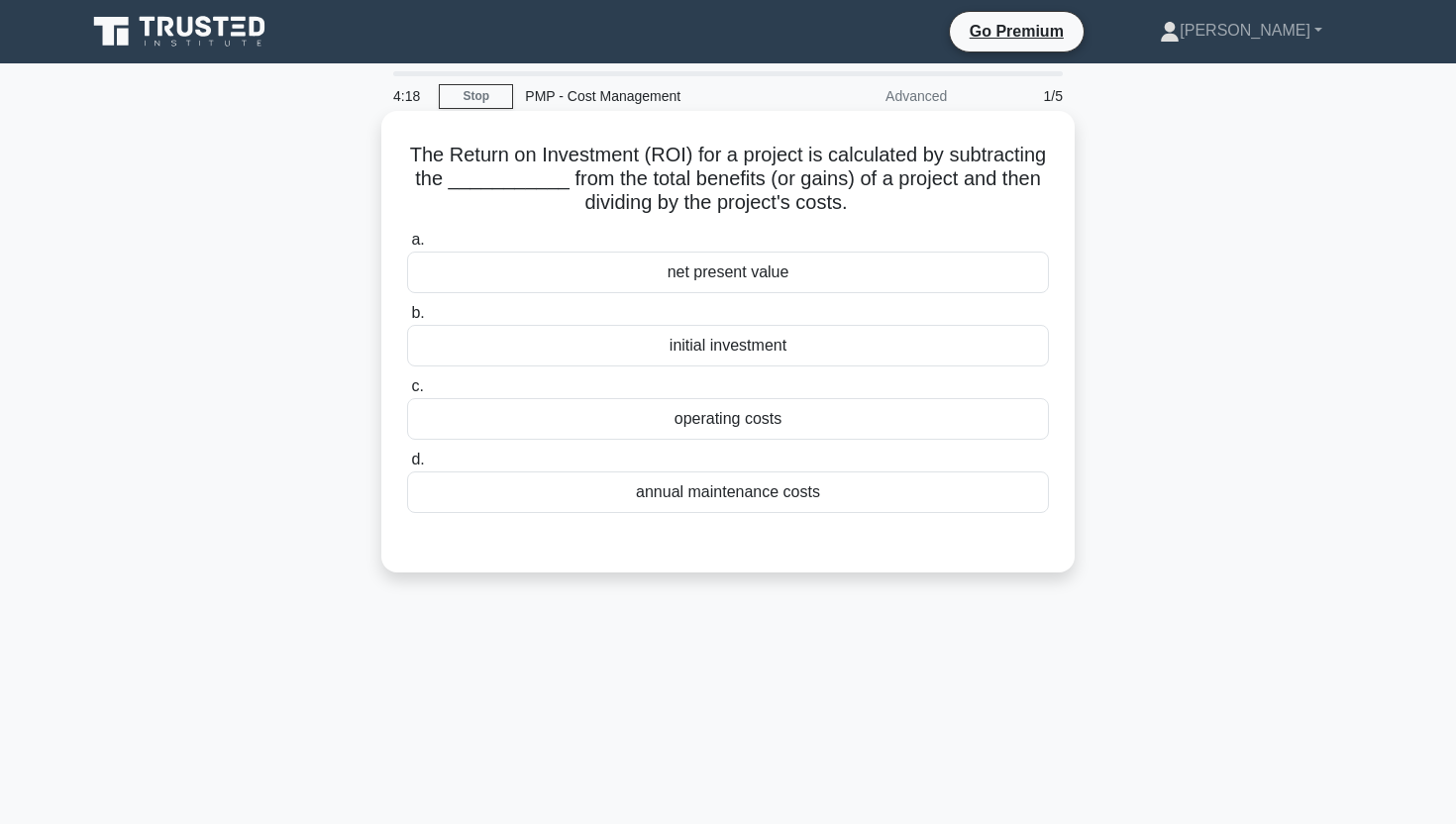 click on "initial investment" at bounding box center [728, 346] 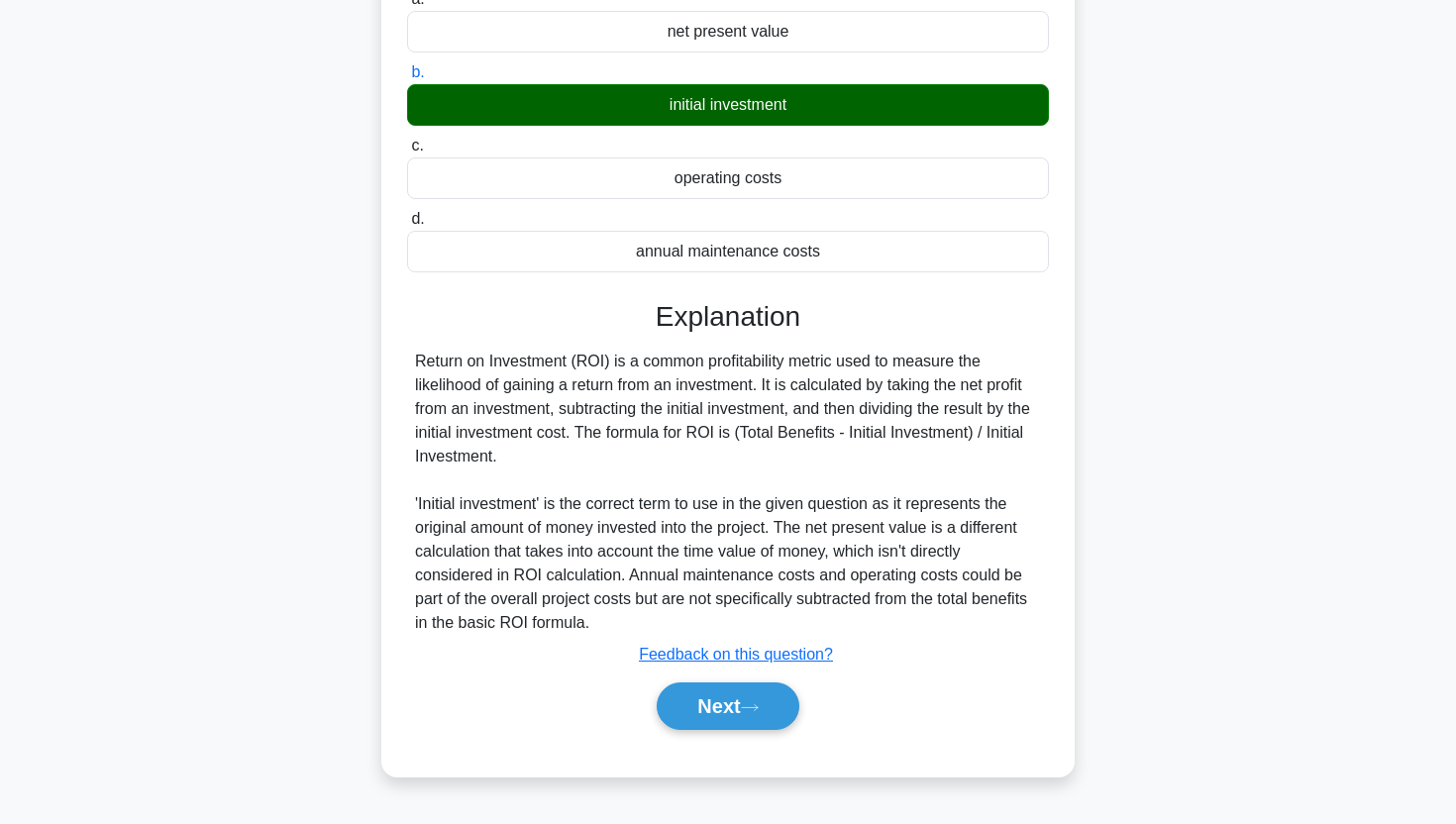 scroll, scrollTop: 243, scrollLeft: 0, axis: vertical 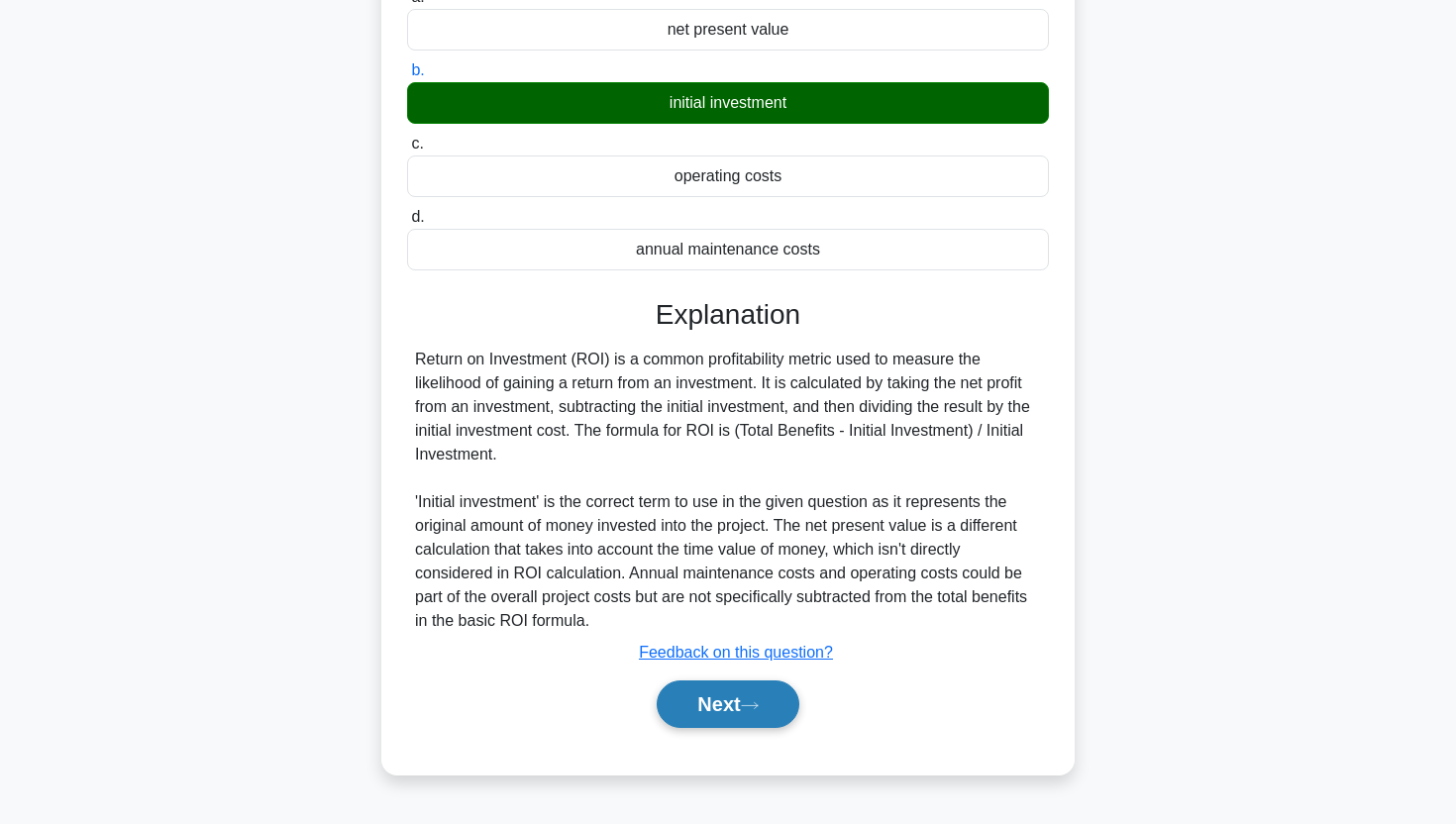 click on "Next" at bounding box center (727, 704) 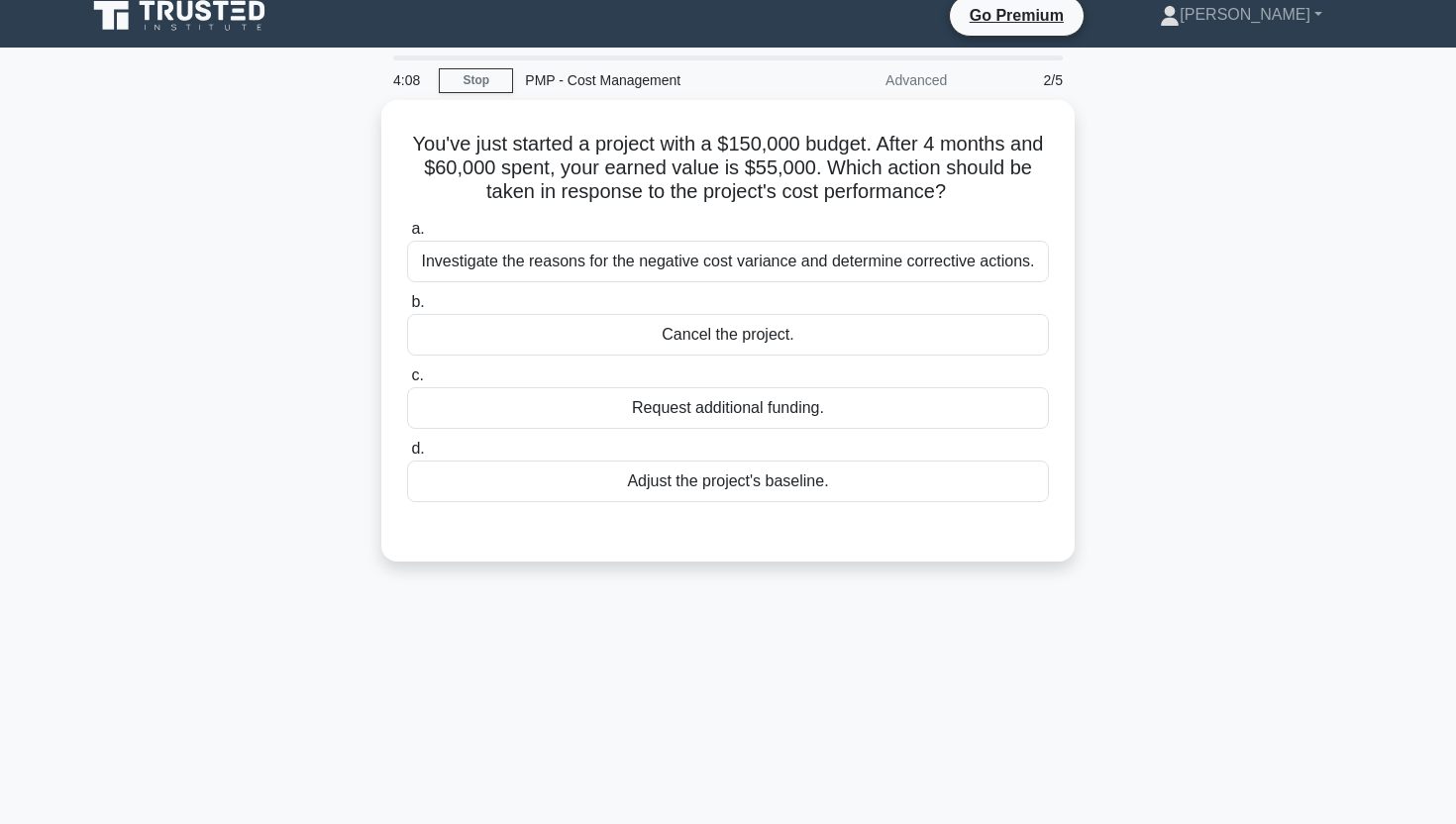 scroll, scrollTop: 0, scrollLeft: 0, axis: both 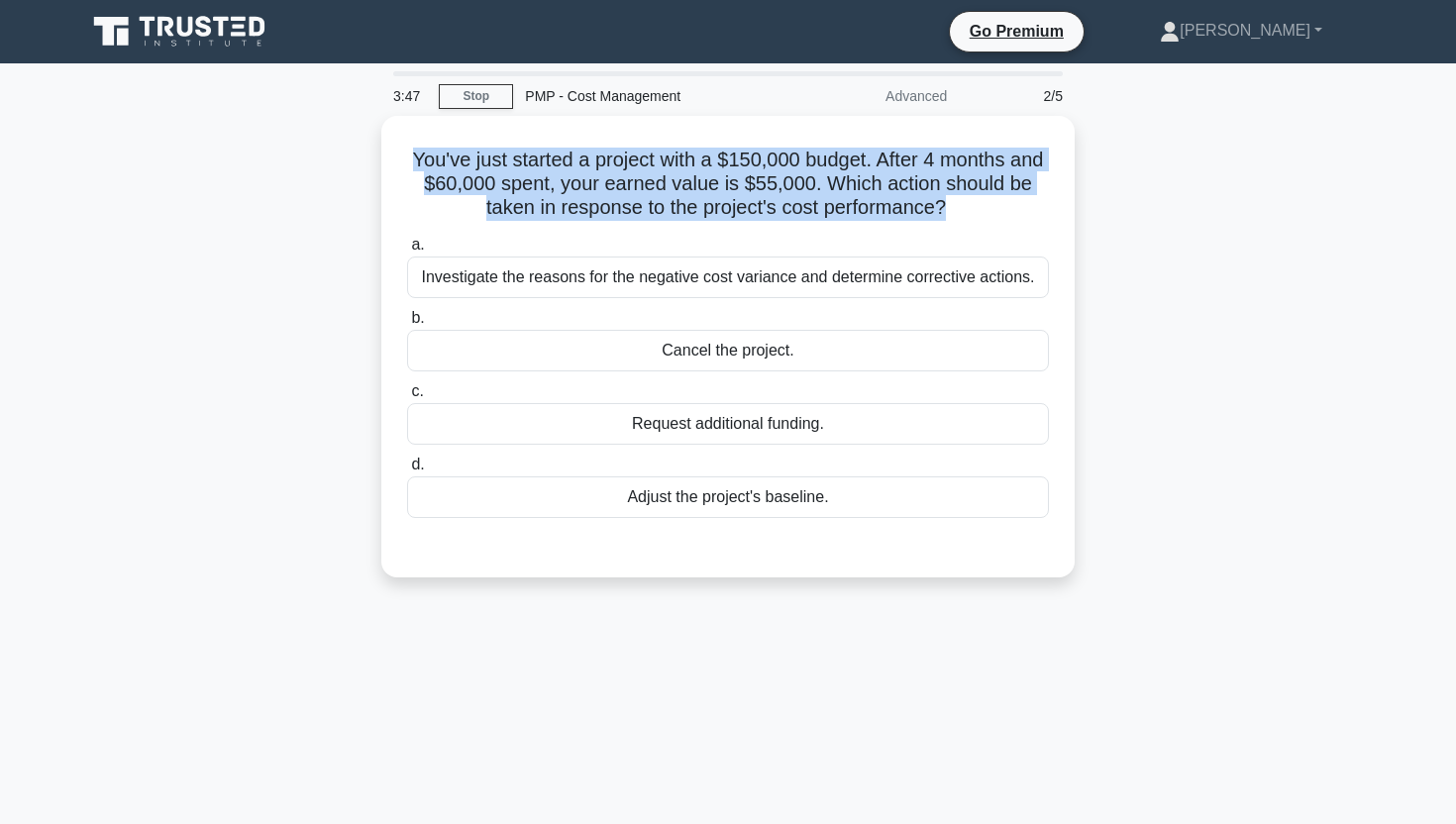drag, startPoint x: 944, startPoint y: 211, endPoint x: 354, endPoint y: 148, distance: 593.354 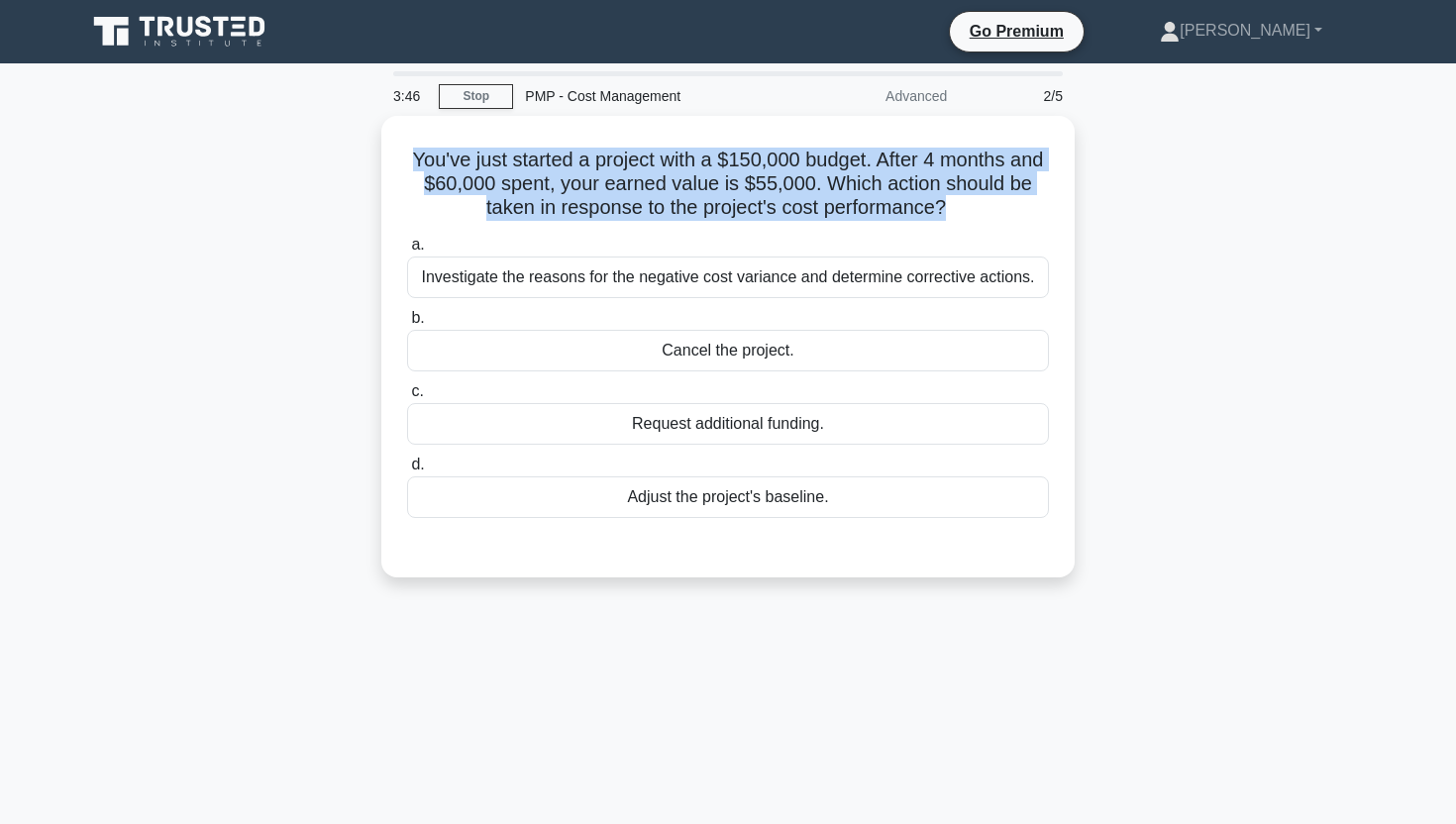 copy on "You've just started a project with a $150,000 budget. After 4 months and $60,000 spent, your earned value is $55,000. Which action should be taken in response to the project's cost performance?" 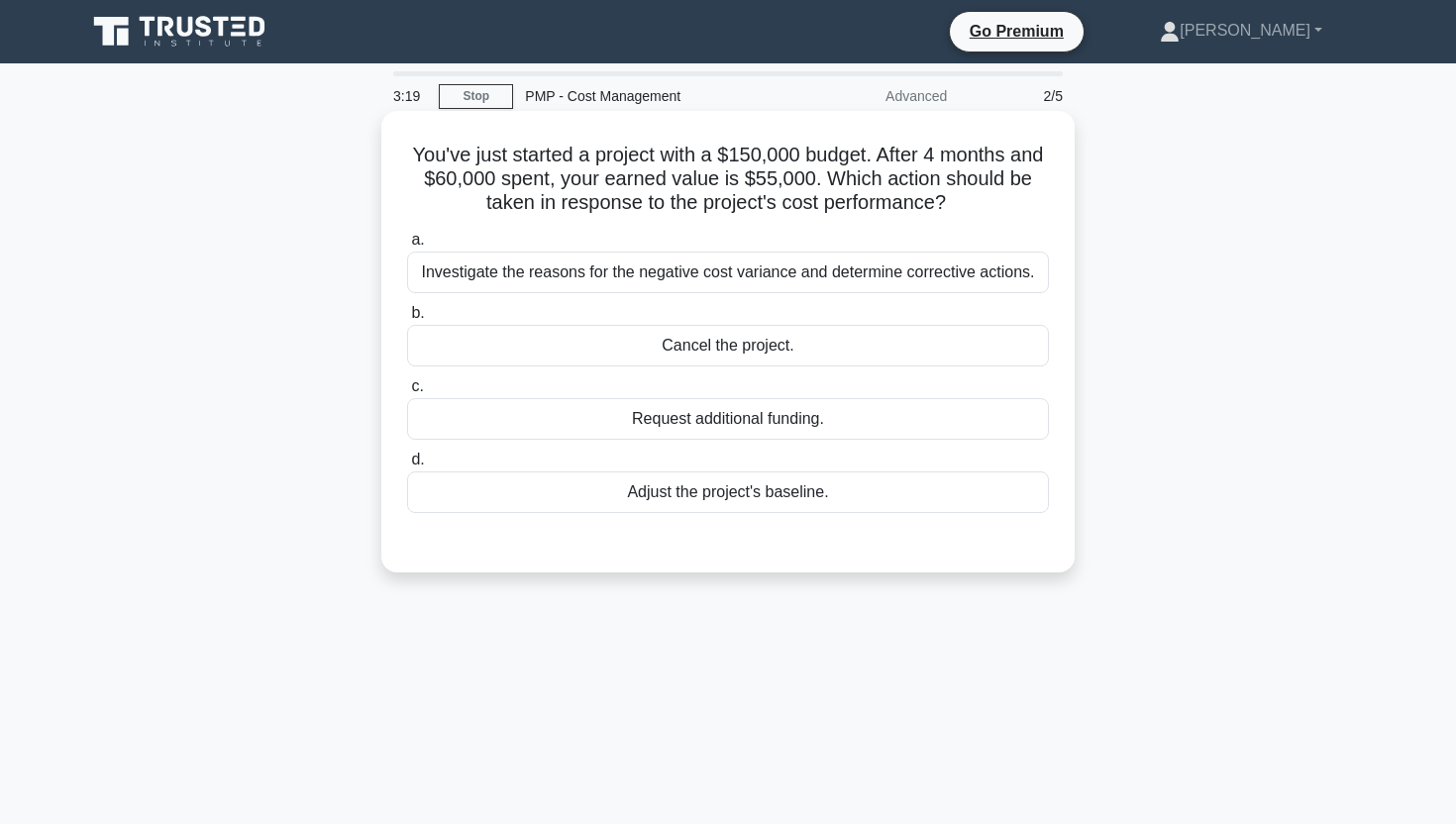 click on "Investigate the reasons for the negative cost variance and determine corrective actions." at bounding box center [728, 272] 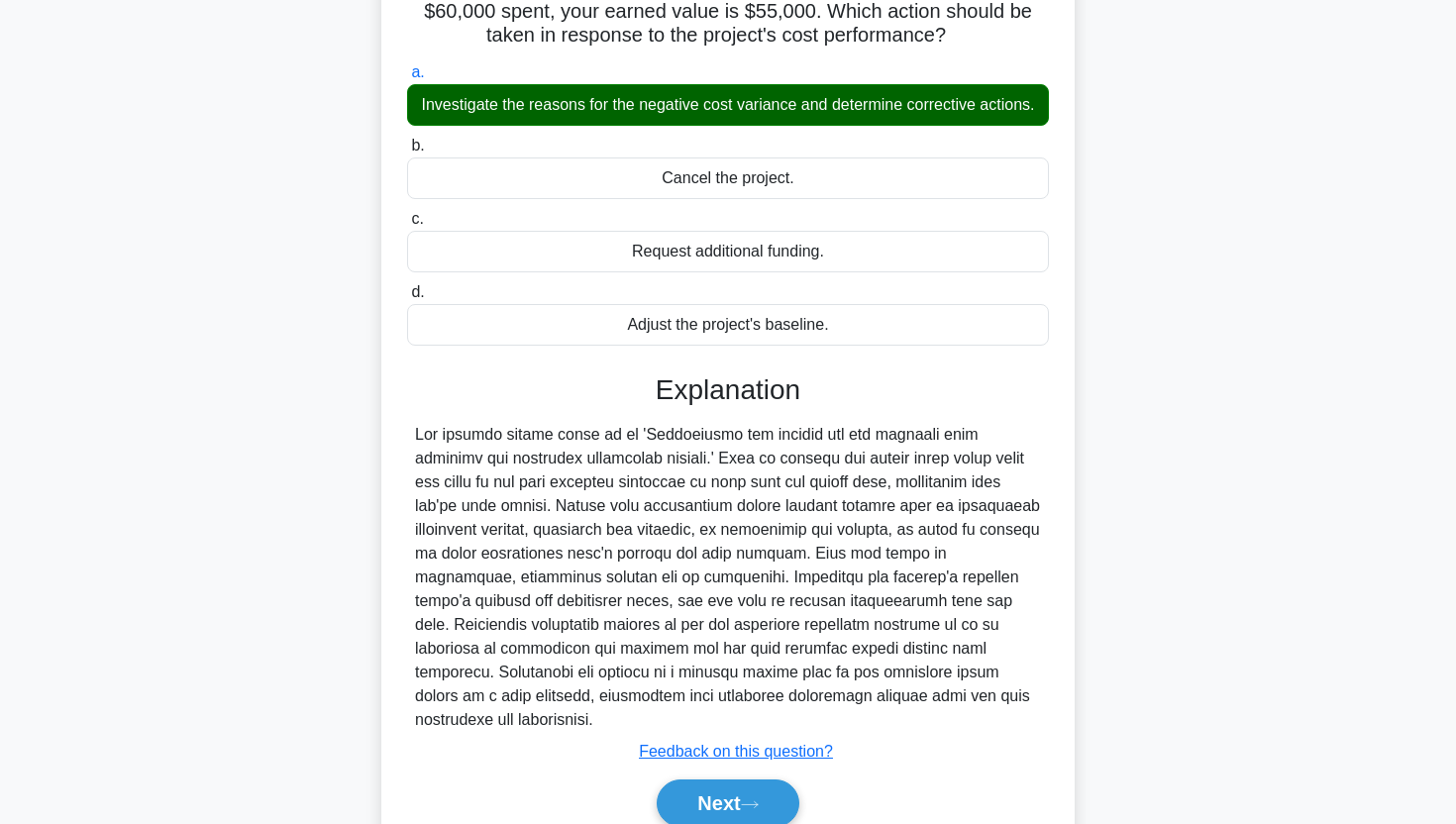 scroll, scrollTop: 246, scrollLeft: 0, axis: vertical 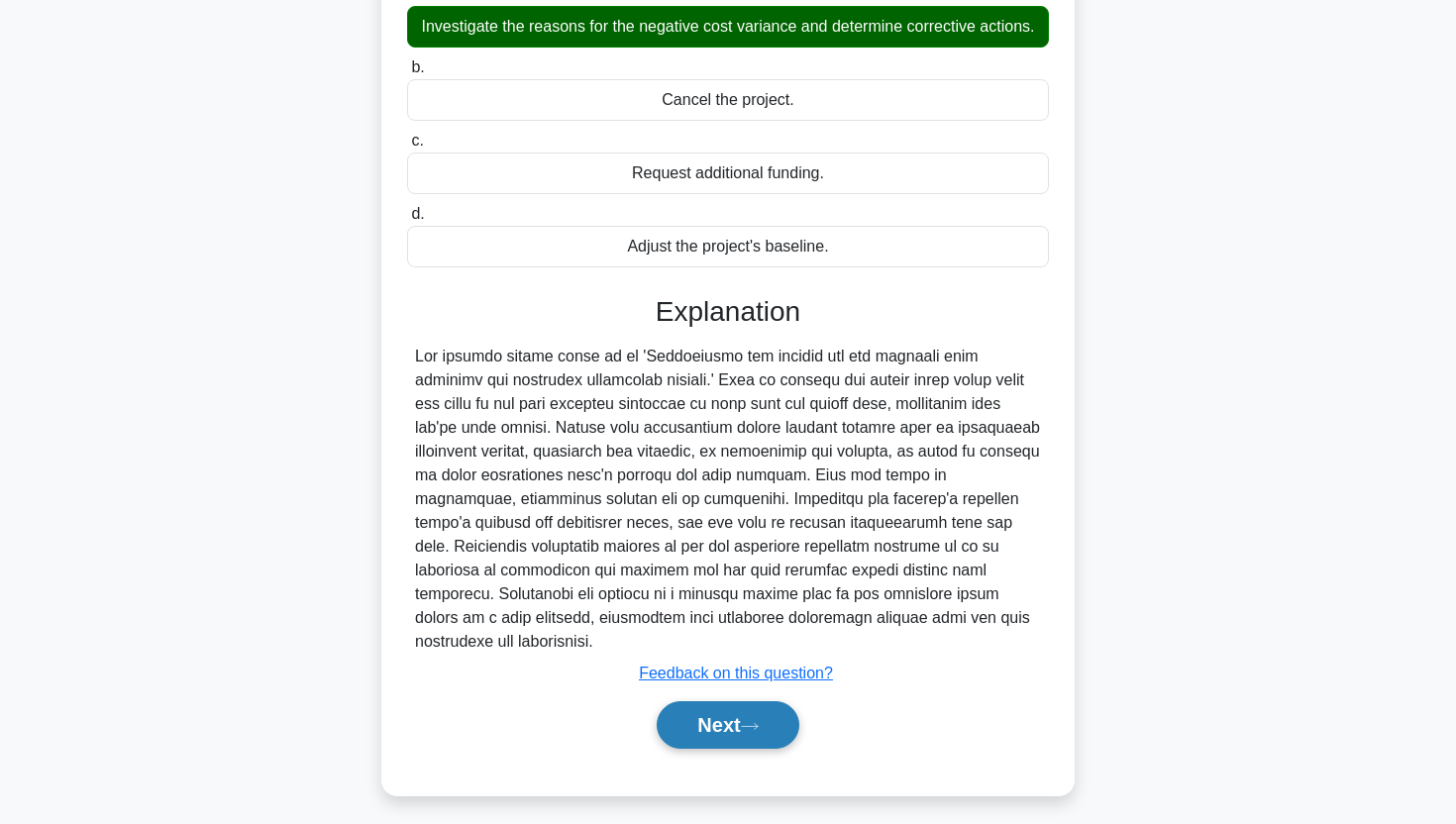 click on "Next" at bounding box center (727, 725) 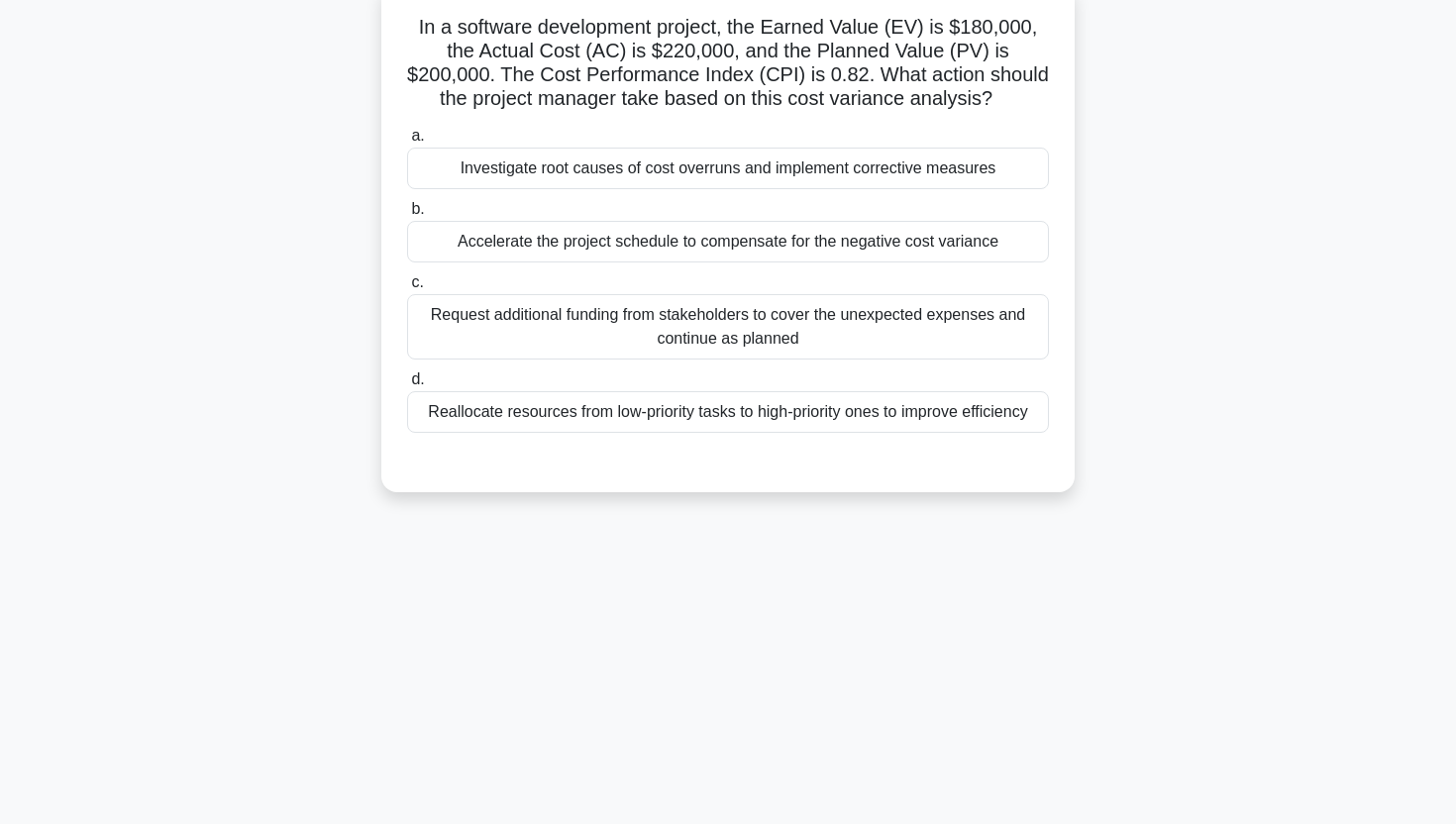 scroll, scrollTop: 0, scrollLeft: 0, axis: both 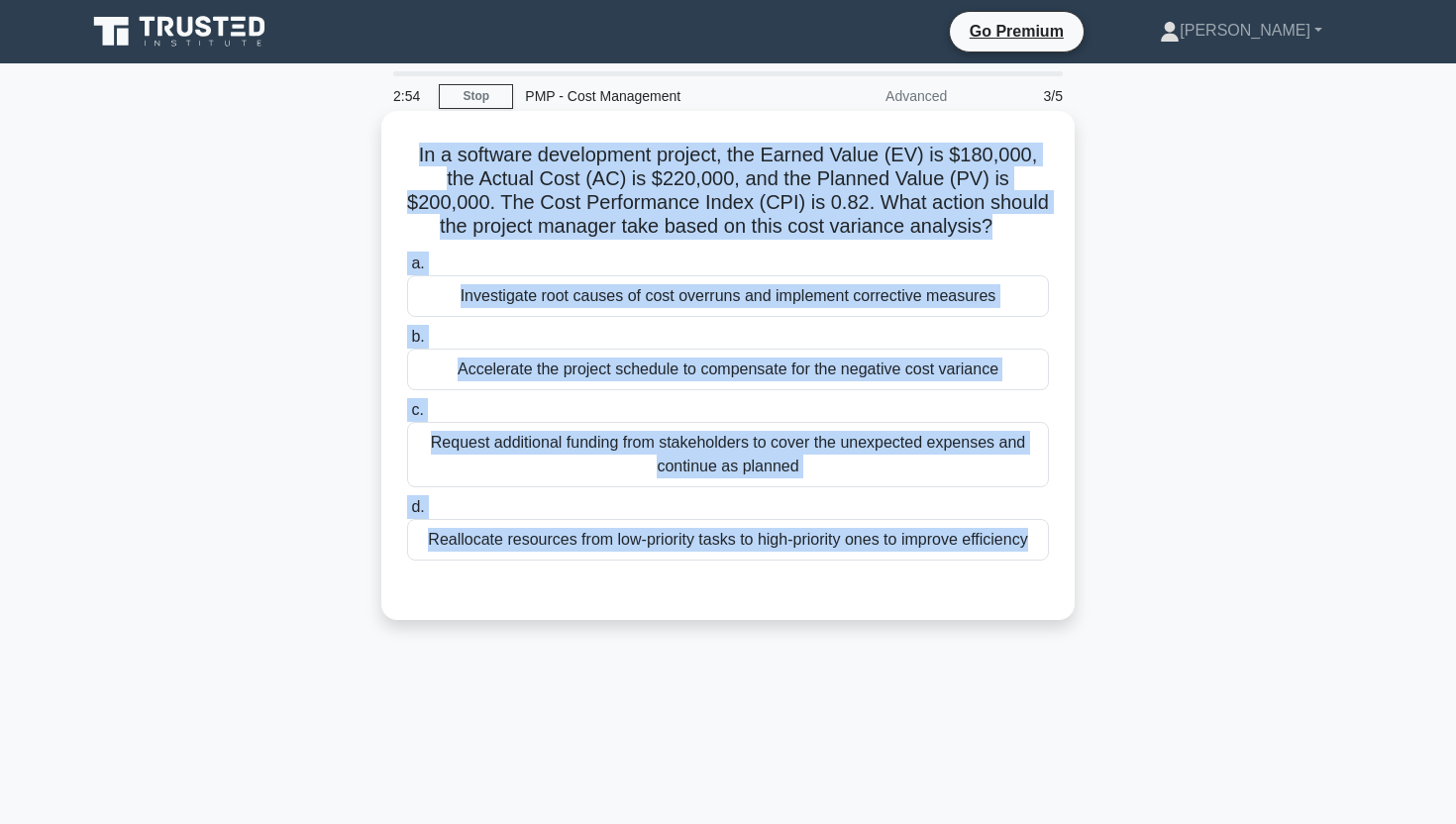 drag, startPoint x: 413, startPoint y: 151, endPoint x: 934, endPoint y: 575, distance: 671.72688 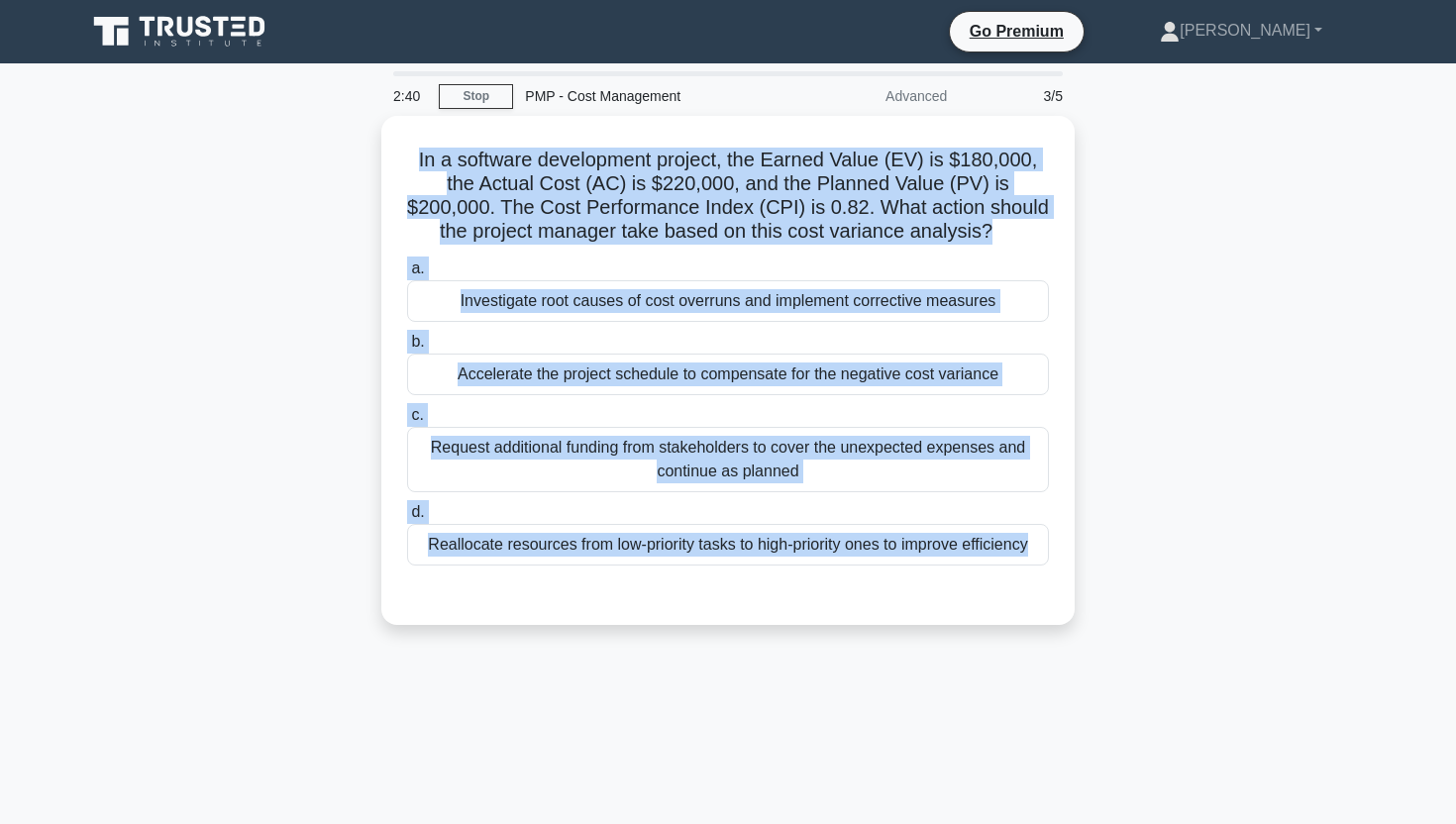 click on "2:40
Stop
PMP  - Cost Management
Advanced
3/5
In a software development project, the Earned Value (EV) is $180,000, the Actual Cost (AC) is $220,000, and the Planned Value (PV) is $200,000. The Cost Performance Index (CPI) is 0.82. What action should the project manager take based on this cost variance analysis?
.spinner_0XTQ{transform-origin:center;animation:spinner_y6GP .75s linear infinite}@keyframes spinner_y6GP{100%{transform:rotate(360deg)}}" at bounding box center (728, 566) 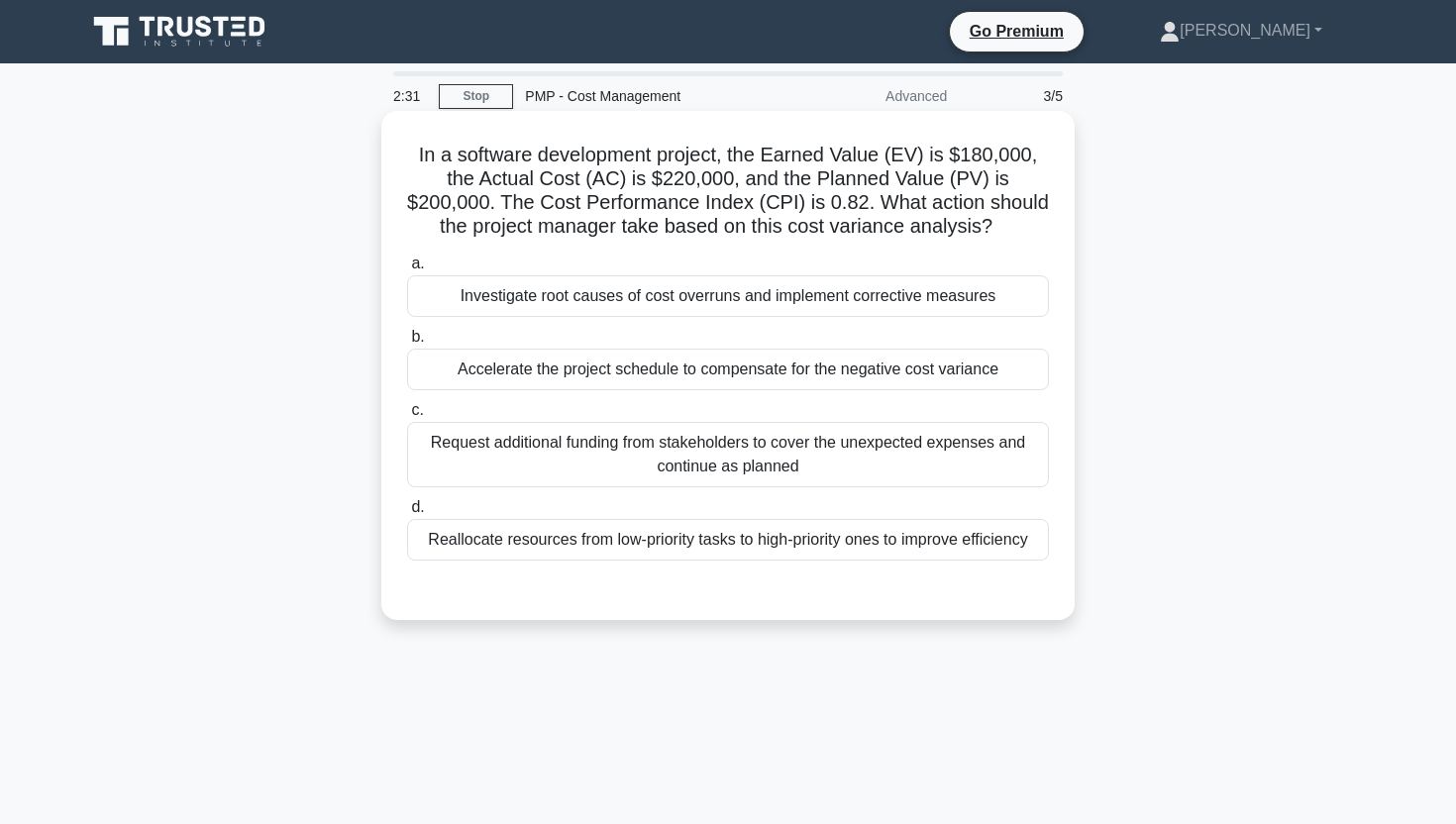 click on "Investigate root causes of cost overruns and implement corrective measures" at bounding box center (728, 296) 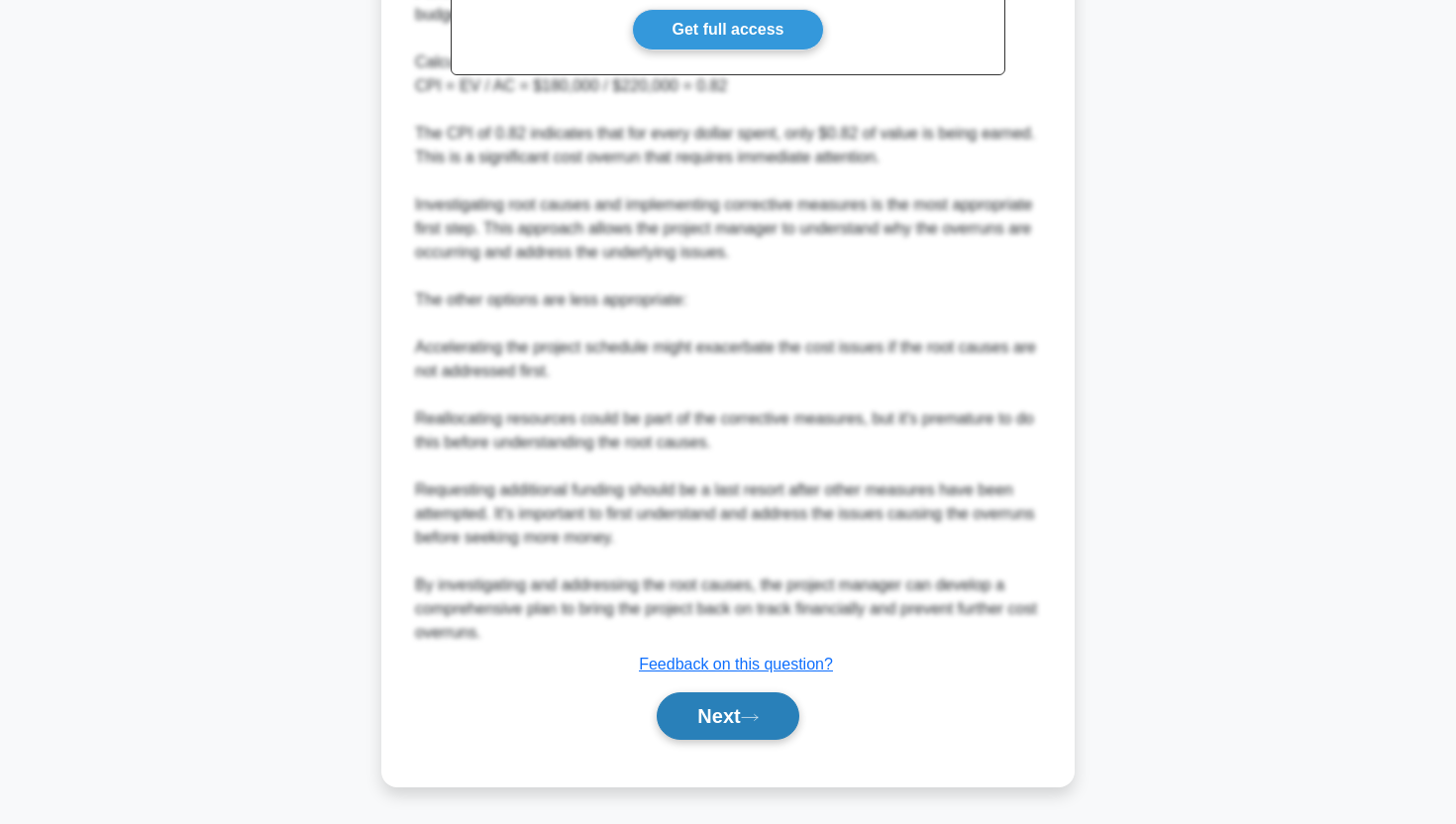 click on "Next" at bounding box center [727, 716] 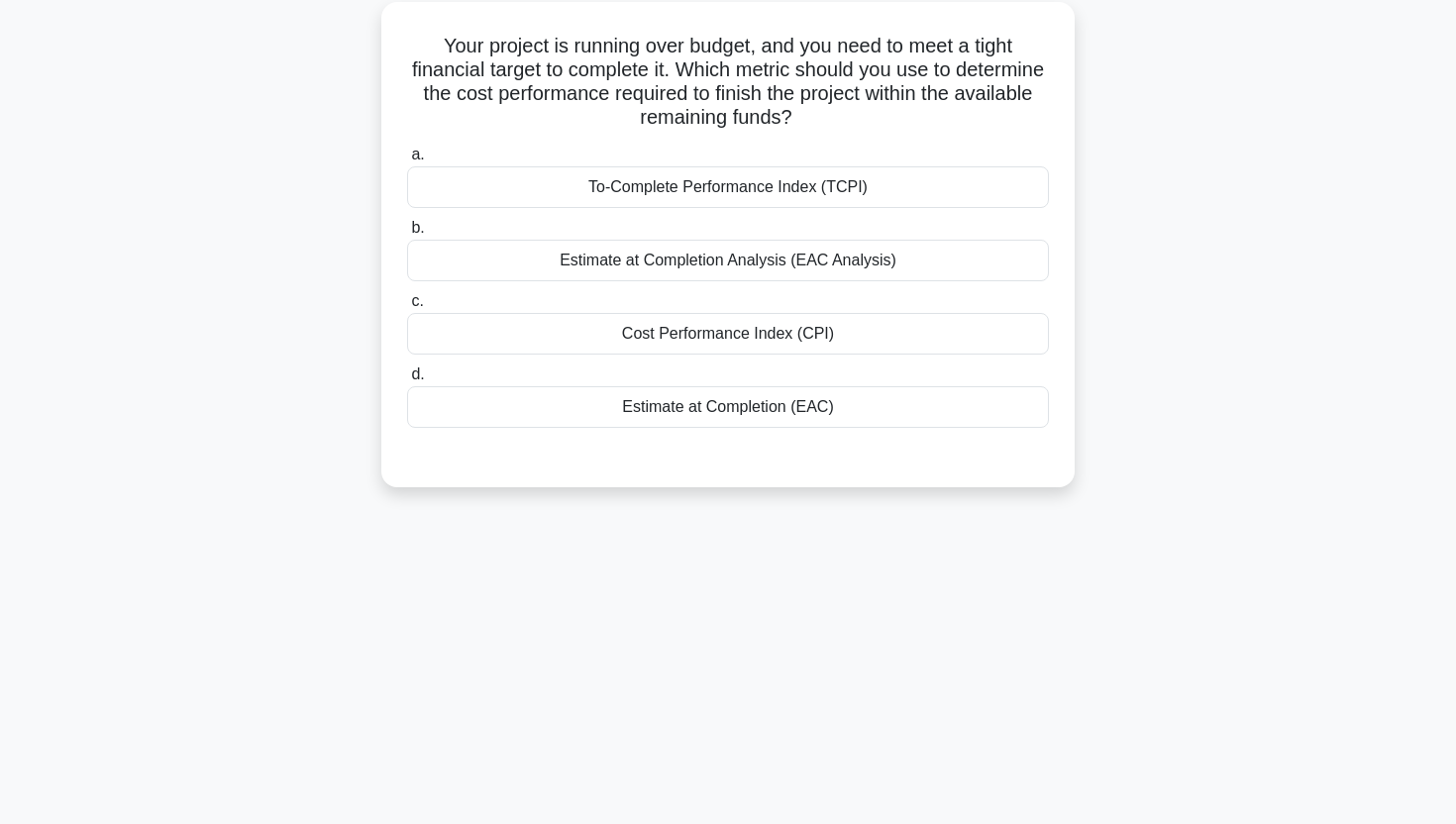 scroll, scrollTop: 0, scrollLeft: 0, axis: both 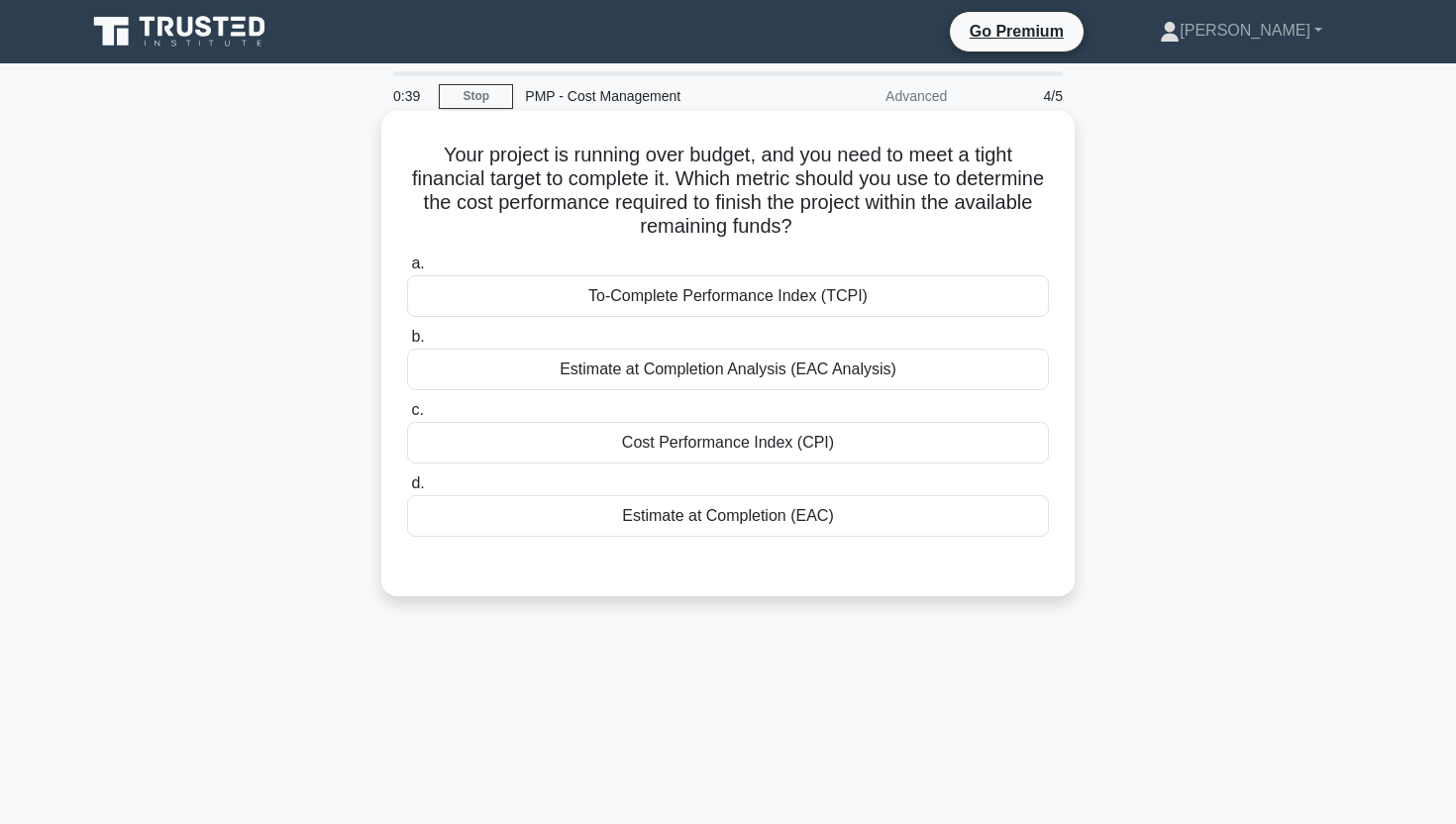 click on "Estimate at Completion Analysis (EAC Analysis)" at bounding box center [728, 369] 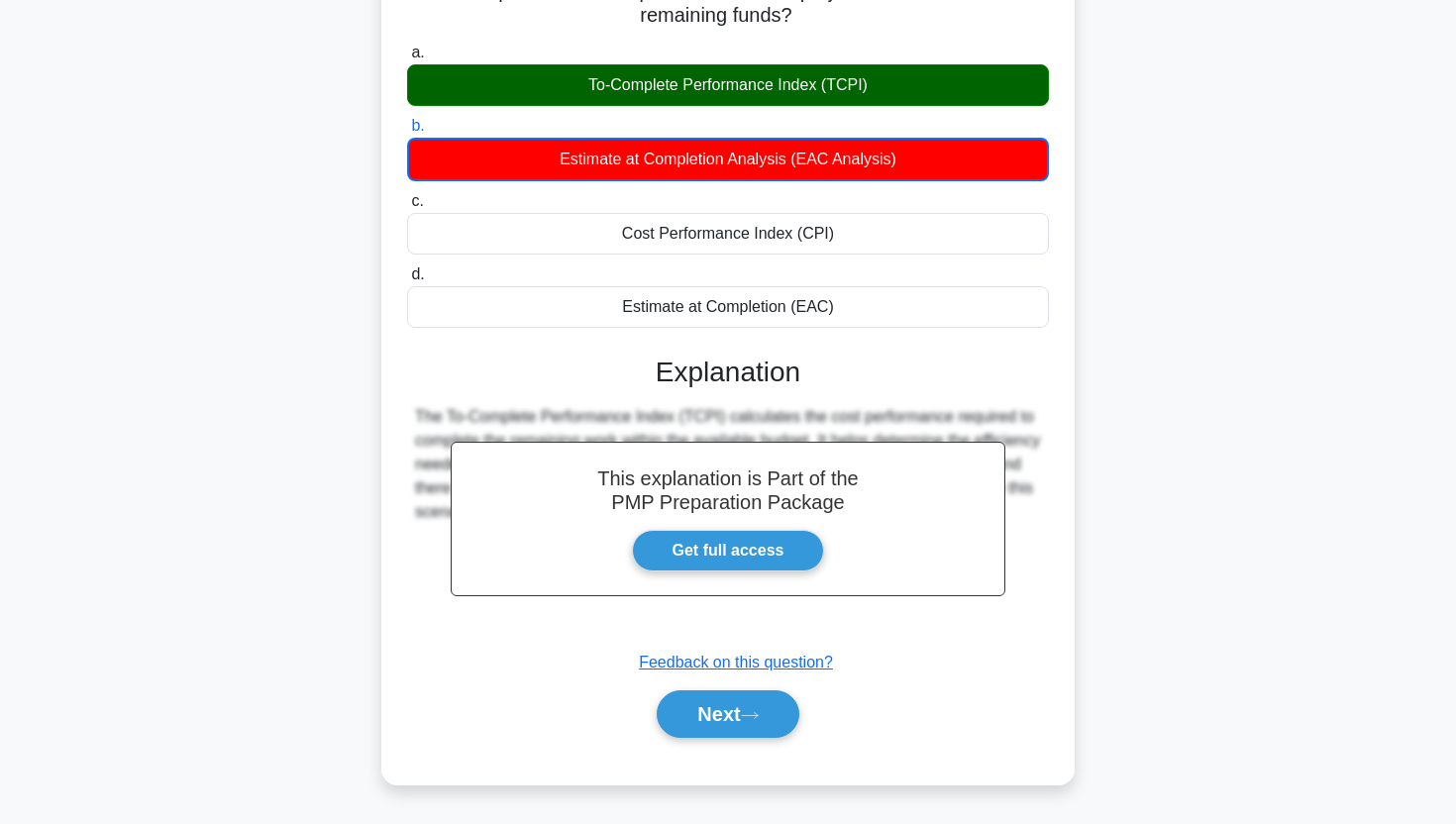scroll, scrollTop: 246, scrollLeft: 0, axis: vertical 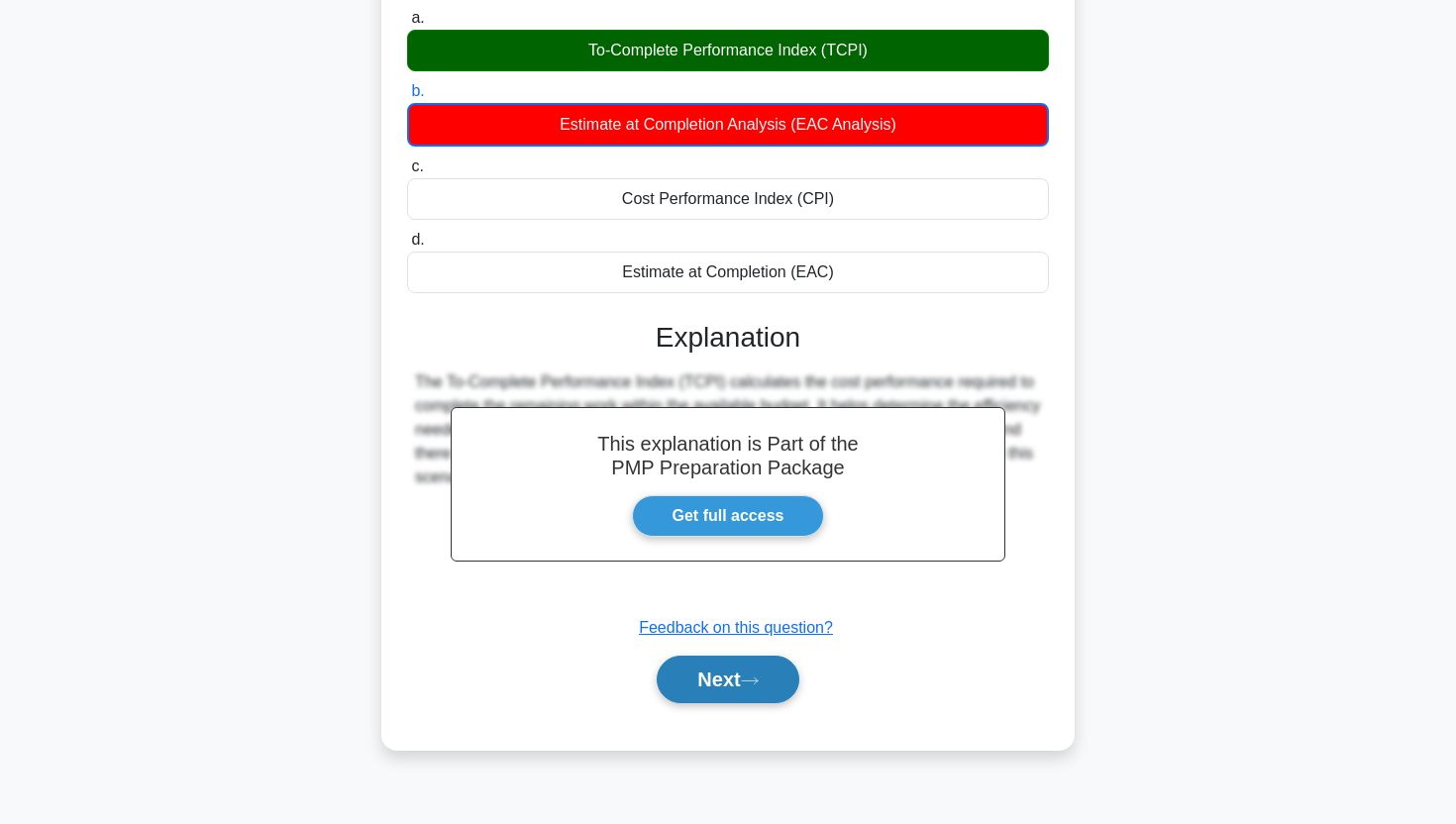 click on "Next" at bounding box center [727, 679] 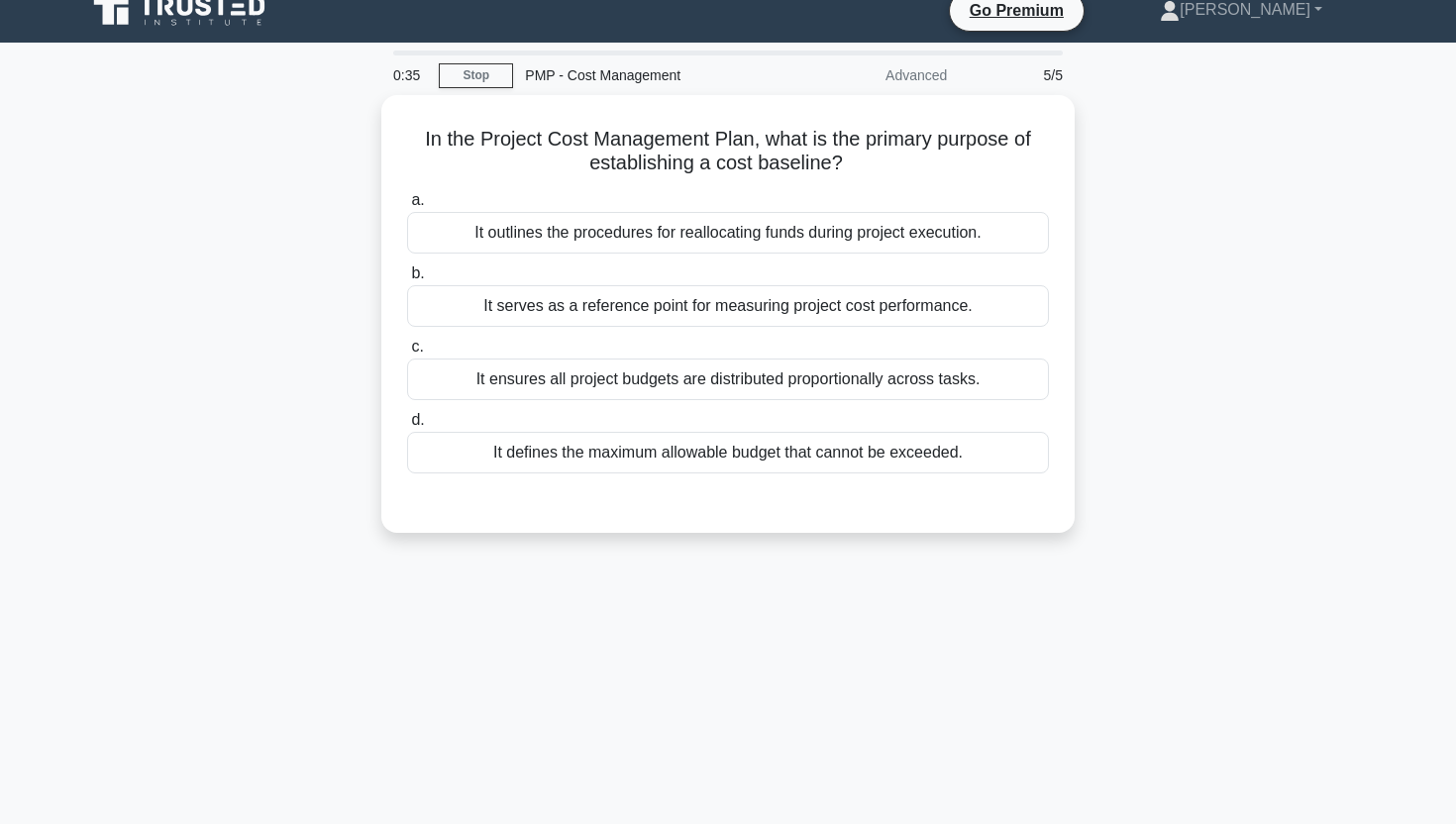 scroll, scrollTop: 18, scrollLeft: 0, axis: vertical 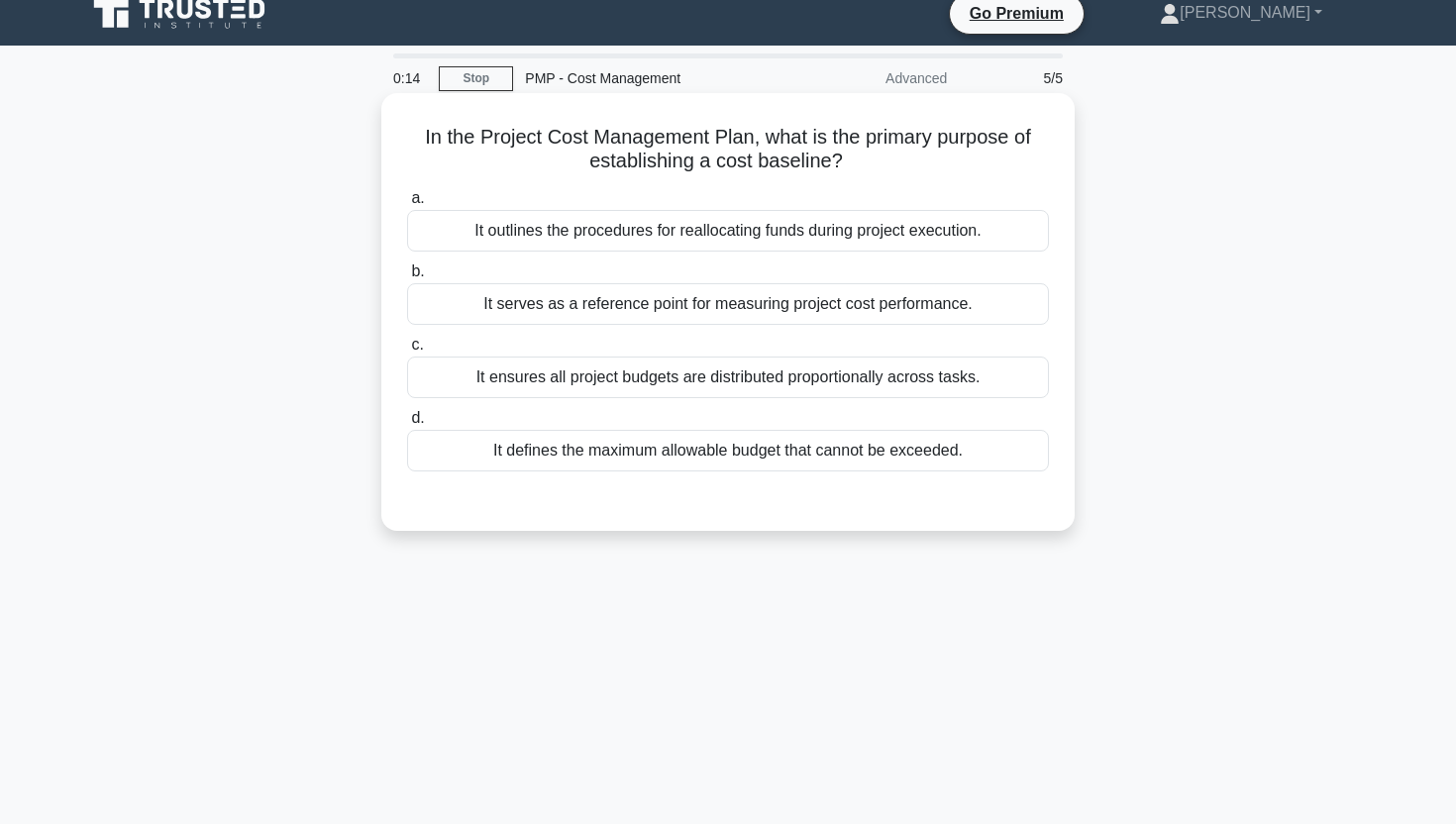 drag, startPoint x: 968, startPoint y: 452, endPoint x: 418, endPoint y: 123, distance: 640.89079 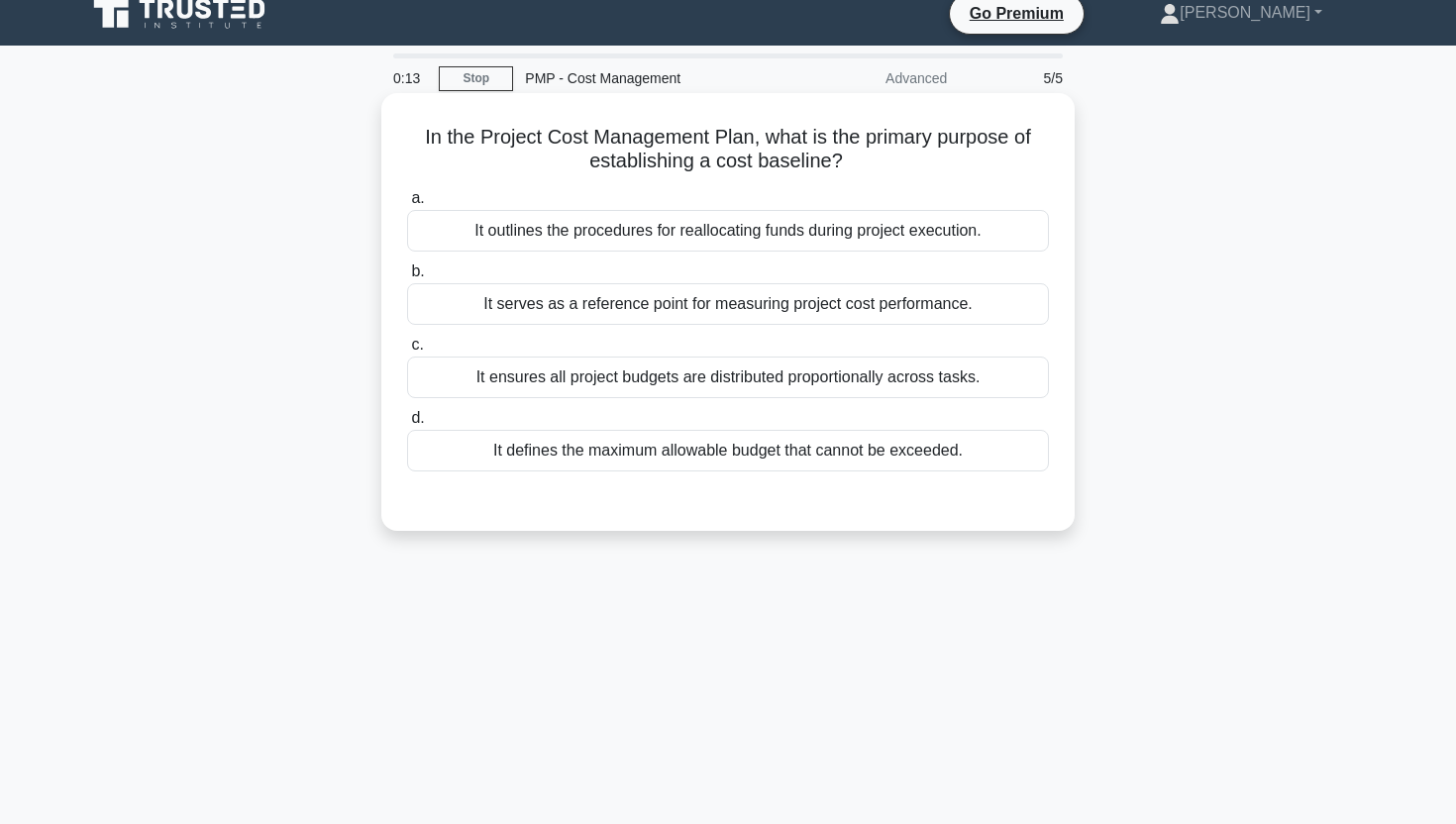 copy on "In the Project Cost Management Plan, what is the primary purpose of establishing a cost baseline?
.spinner_0XTQ{transform-origin:center;animation:spinner_y6GP .75s linear infinite}@keyframes spinner_y6GP{100%{transform:rotate(360deg)}}
a.
It outlines the procedures for reallocating funds during project execution.
b.
It serves as a reference point for measuring project cost performance.
c.
It ensures all project budgets are distributed proportionally across tasks.
d.
It defines the maximum allowable budget that cannot be exceeded." 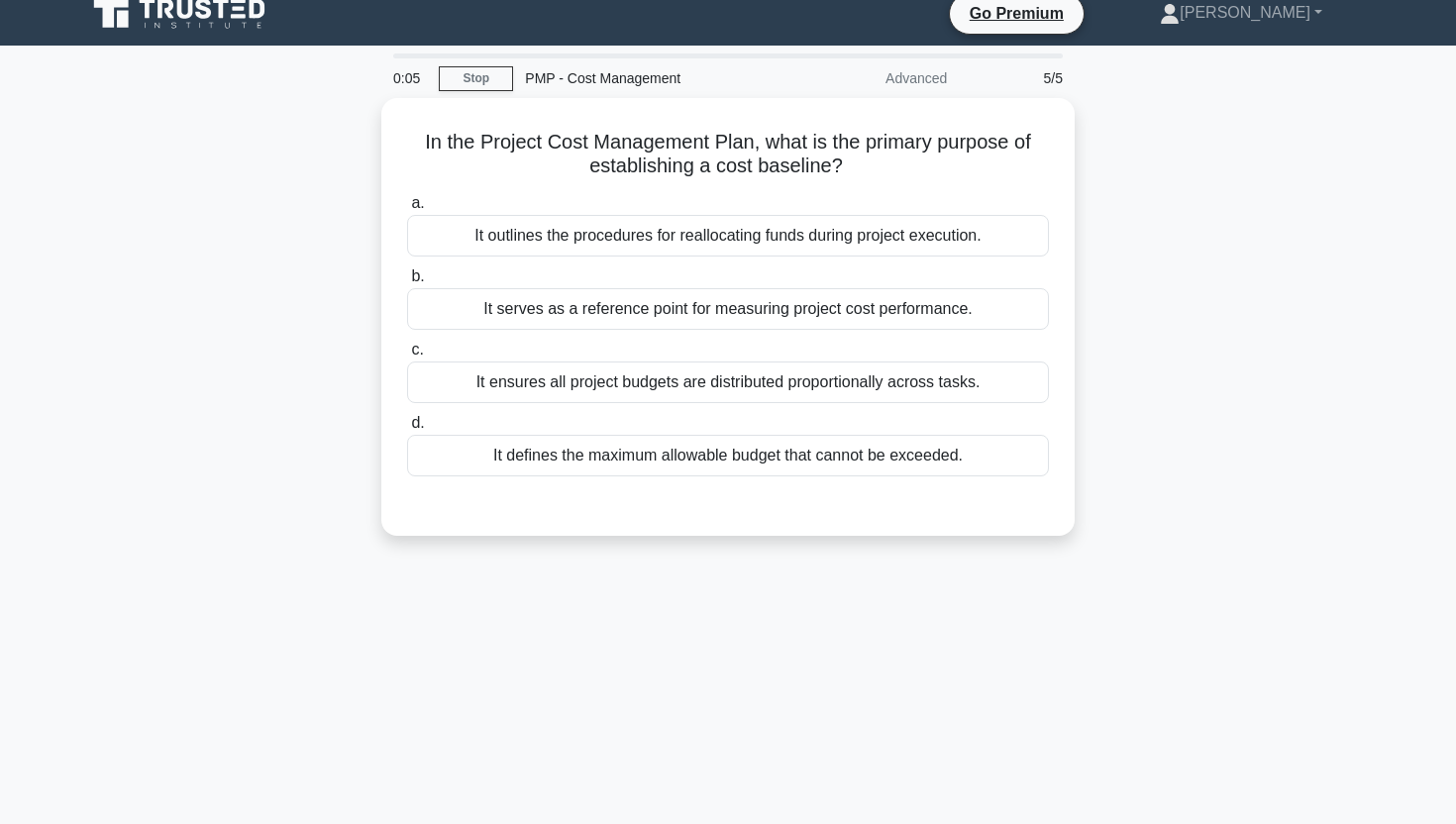 click on "0:05
Stop
PMP  - Cost Management
Advanced
5/5
In the Project Cost Management Plan, what is the primary purpose of establishing a cost baseline?
.spinner_0XTQ{transform-origin:center;animation:spinner_y6GP .75s linear infinite}@keyframes spinner_y6GP{100%{transform:rotate(360deg)}}
a.
b. c. d." at bounding box center (728, 549) 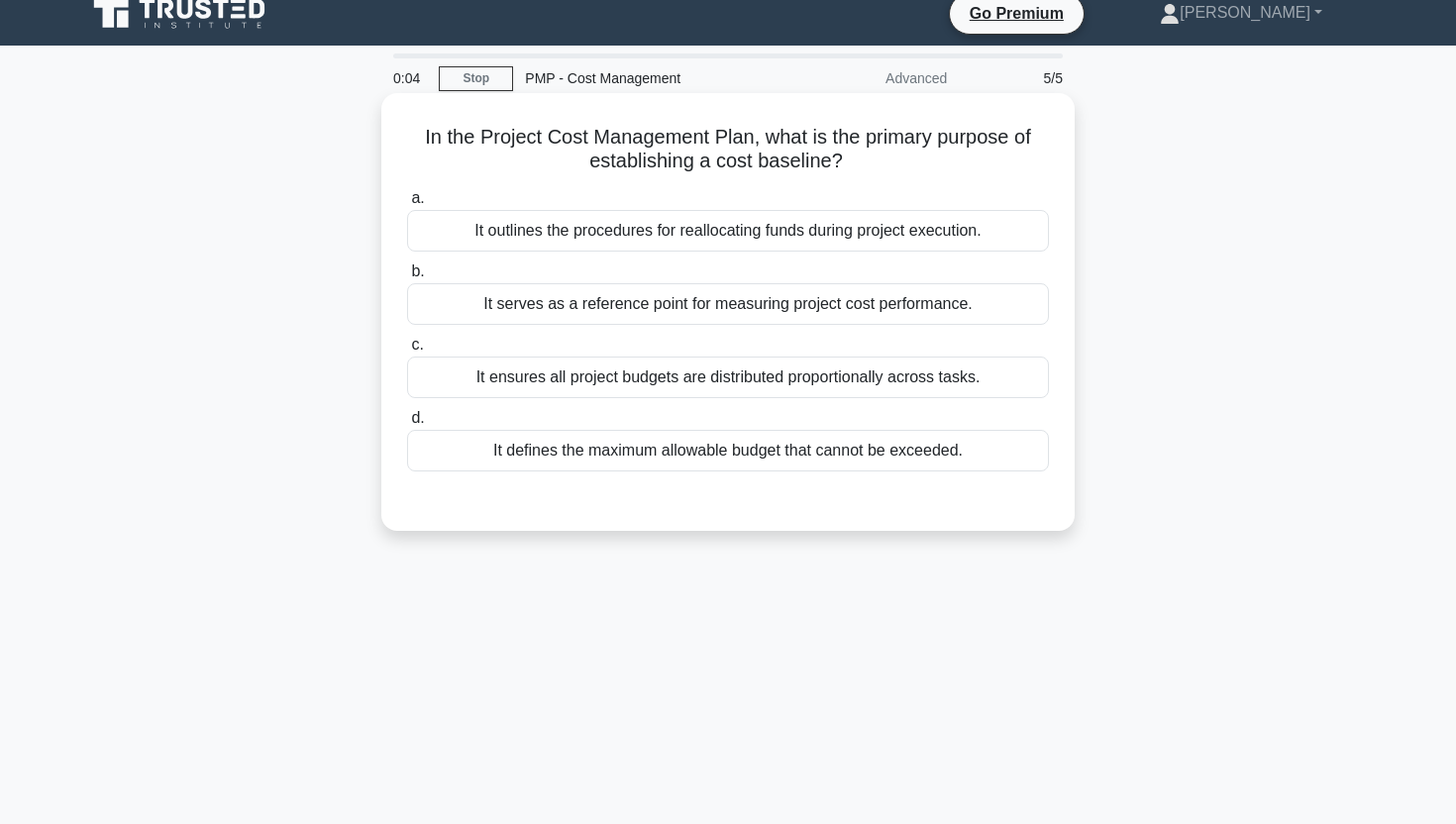 click on "It serves as a reference point for measuring project cost performance." at bounding box center (728, 304) 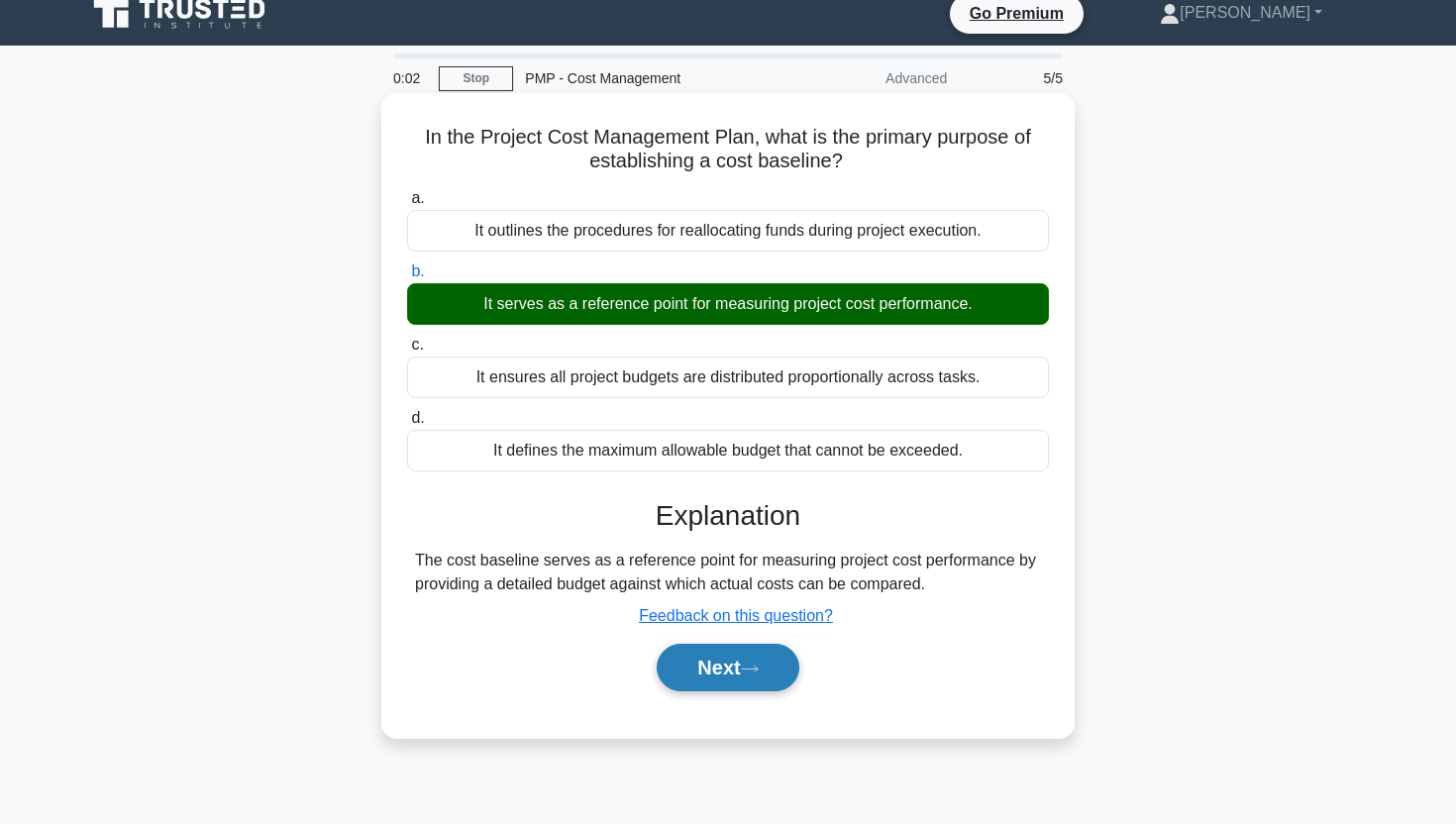 click on "Next" at bounding box center [727, 668] 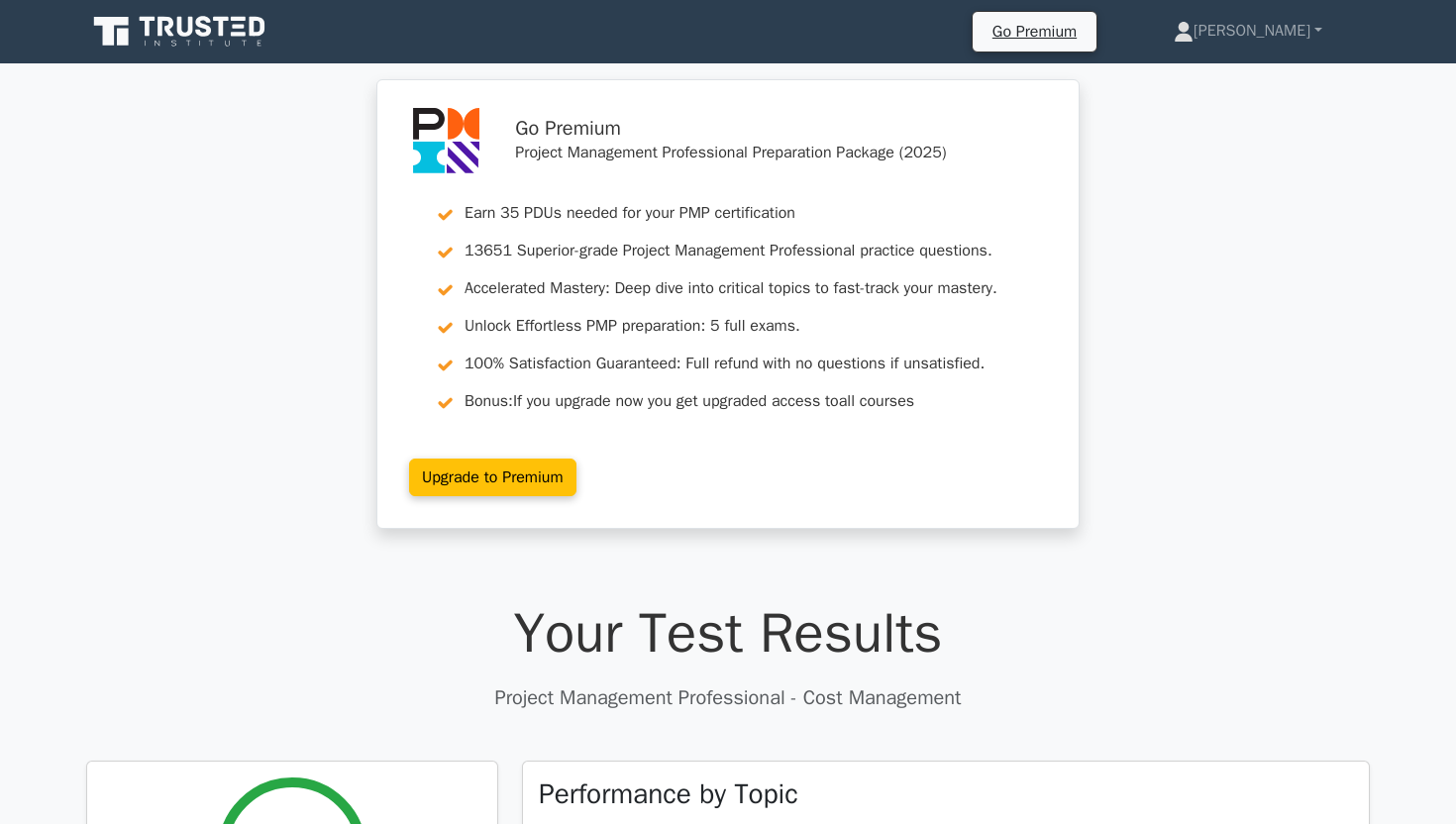 scroll, scrollTop: 0, scrollLeft: 0, axis: both 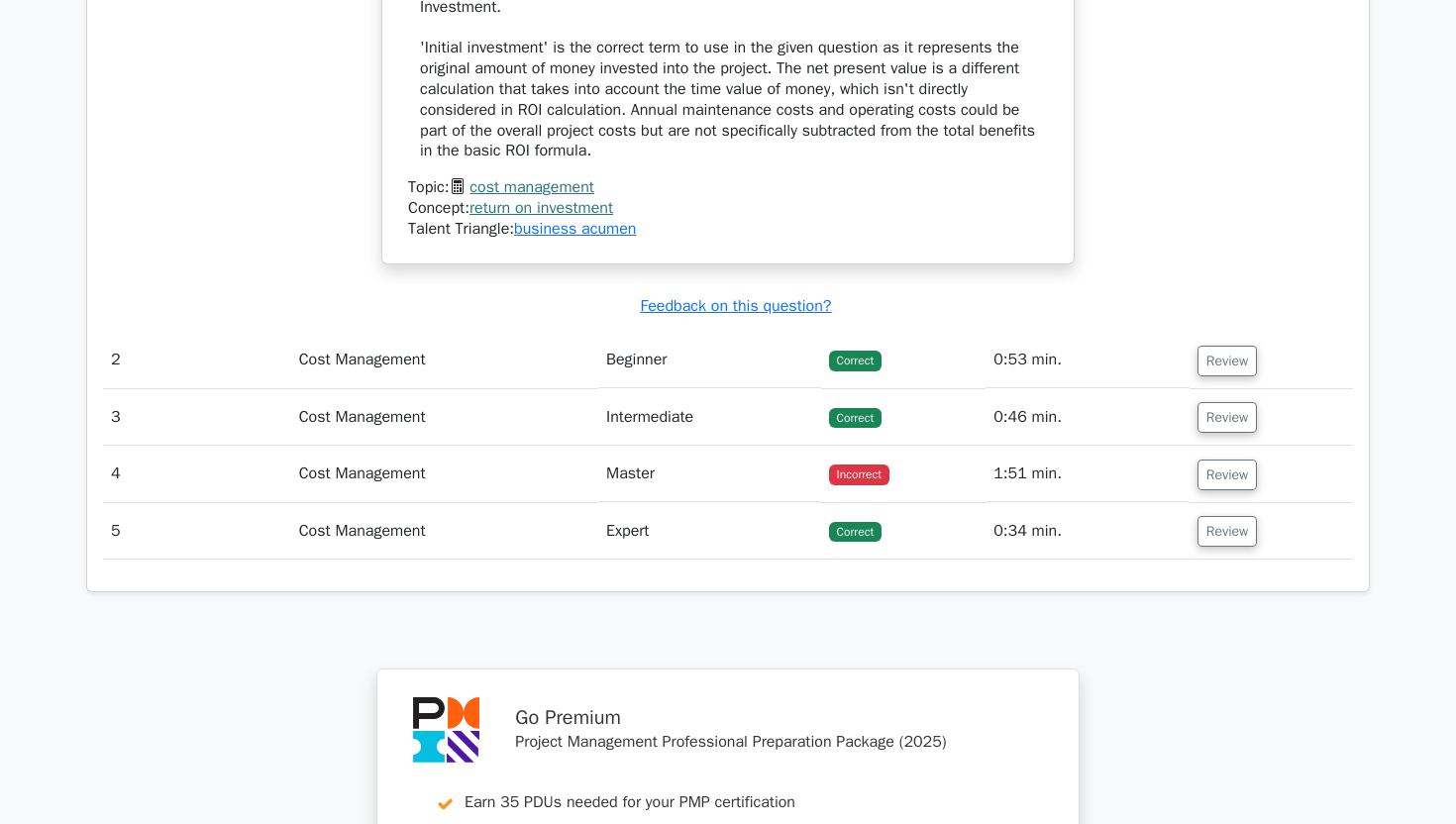 click on "Master" at bounding box center [709, 473] 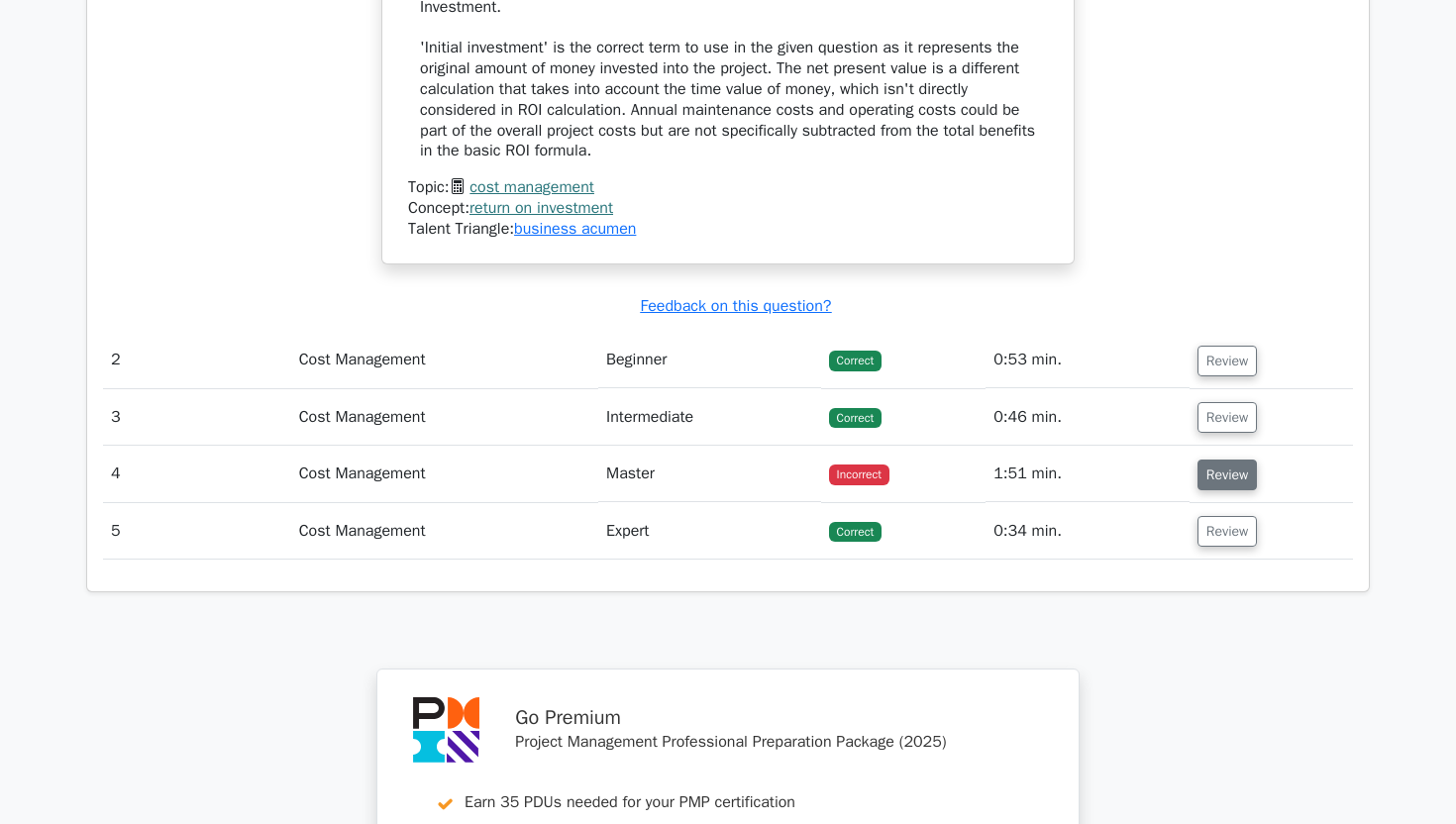 click on "Review" at bounding box center (1227, 474) 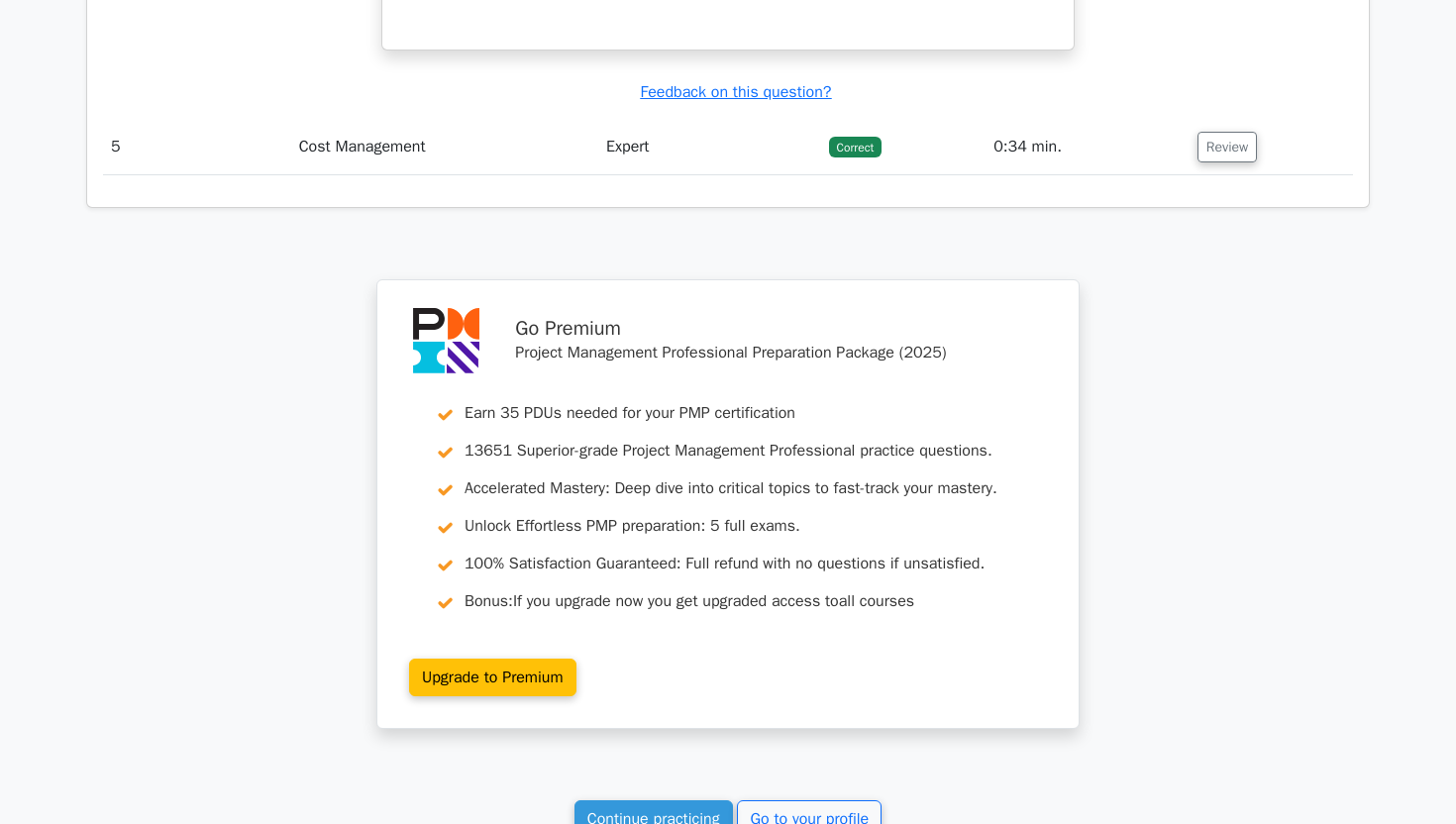 scroll, scrollTop: 3613, scrollLeft: 0, axis: vertical 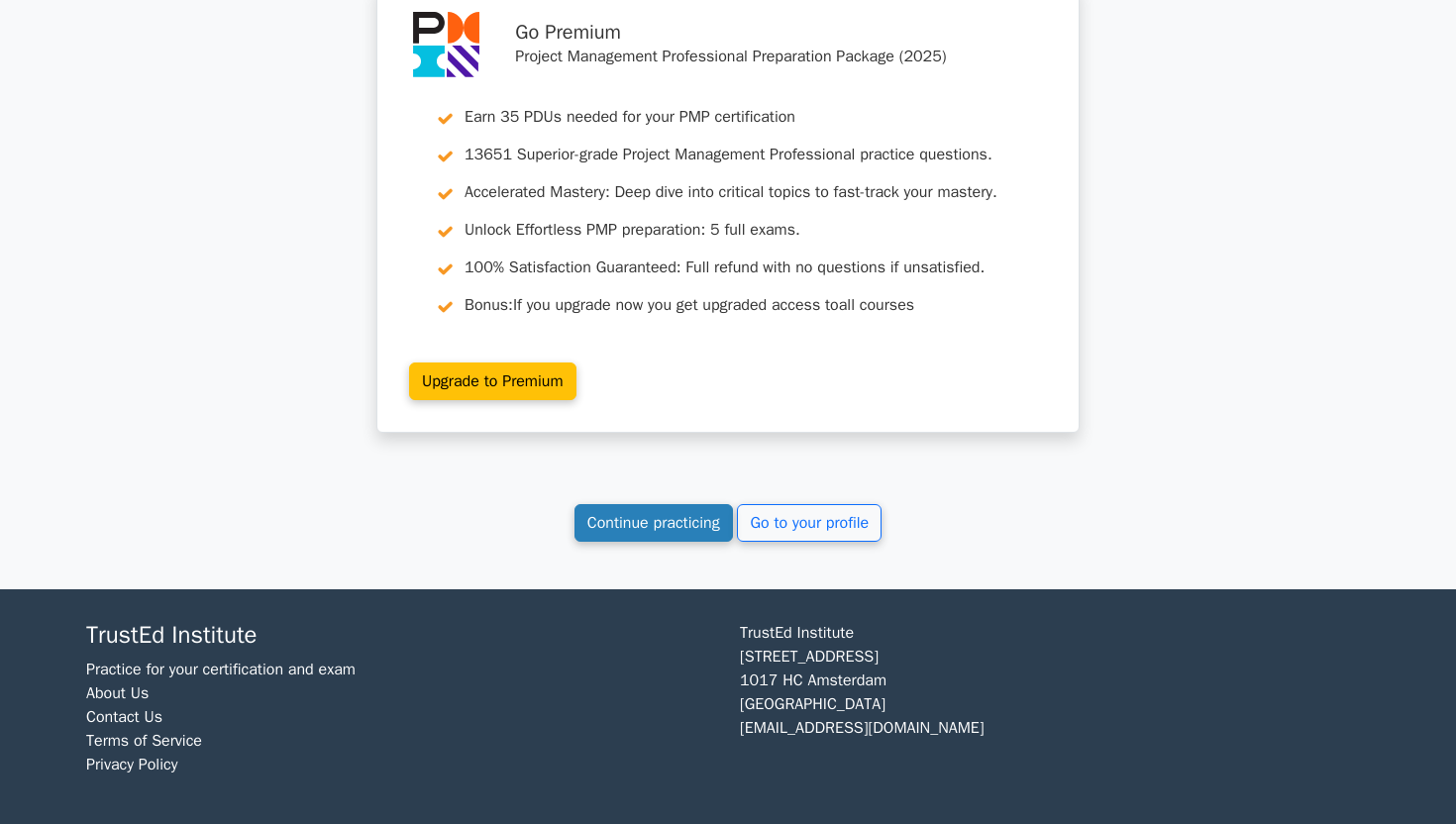 click on "Continue practicing" at bounding box center [654, 523] 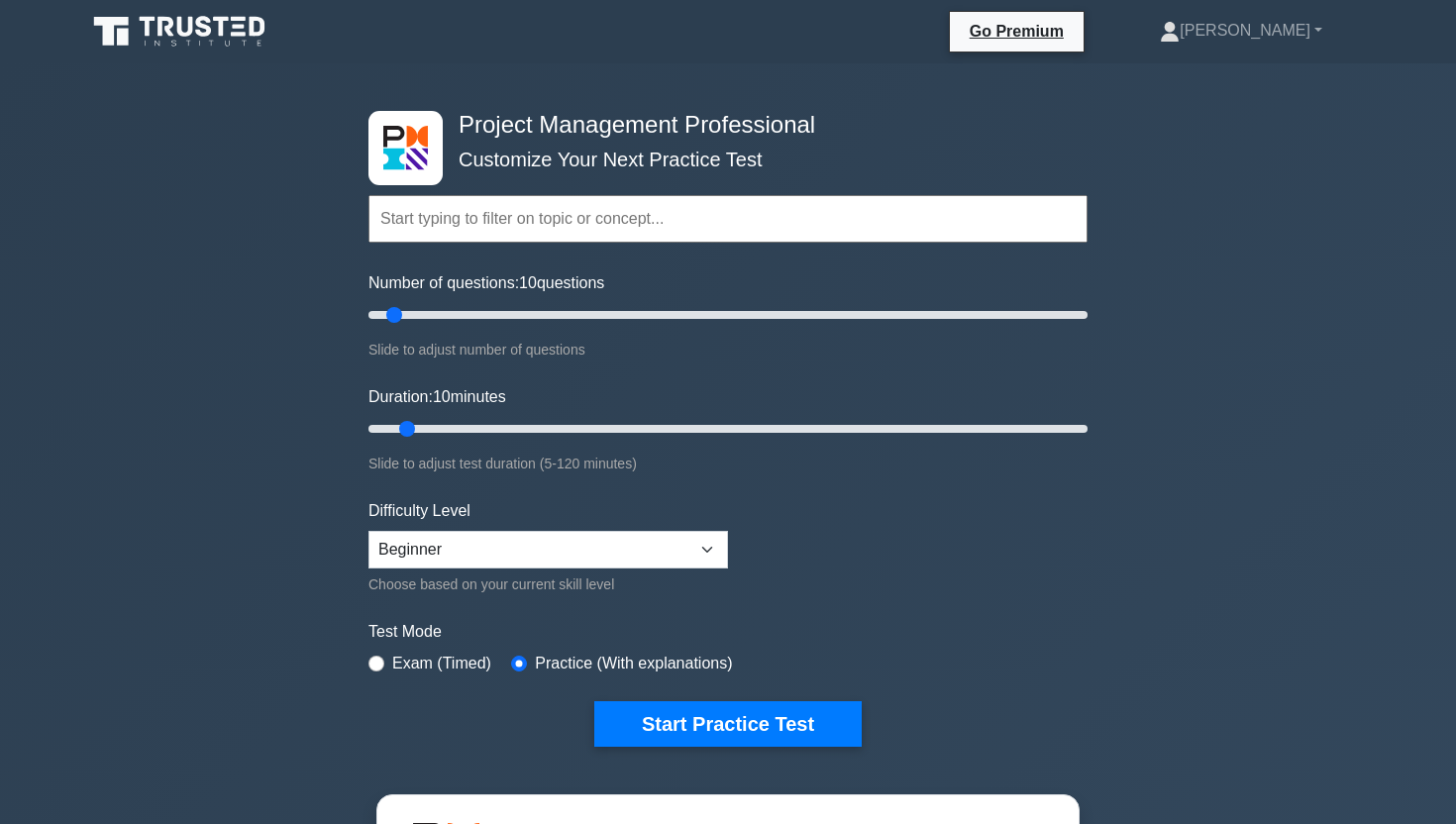 scroll, scrollTop: 0, scrollLeft: 0, axis: both 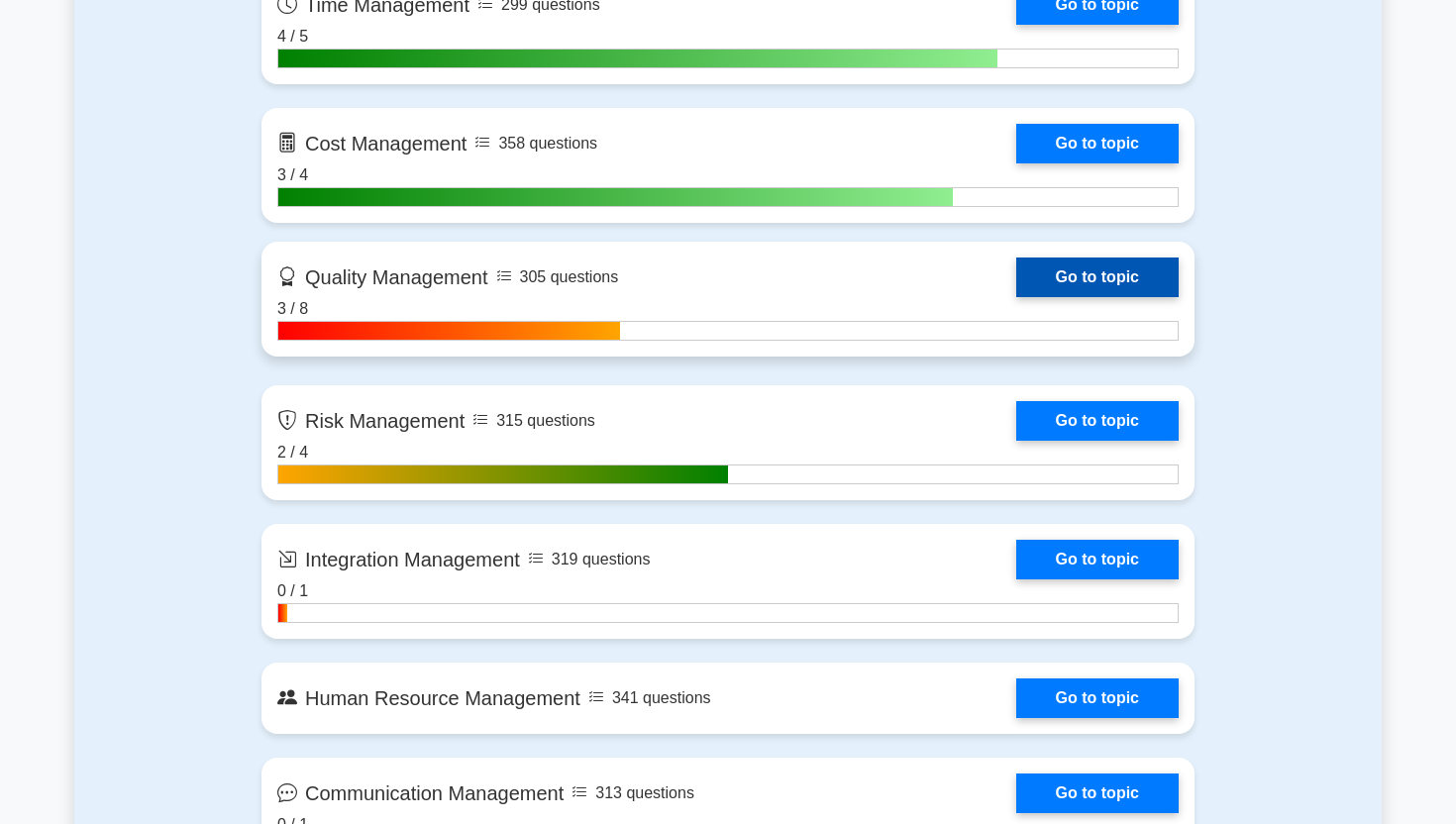 click on "Go to topic" at bounding box center (1097, 277) 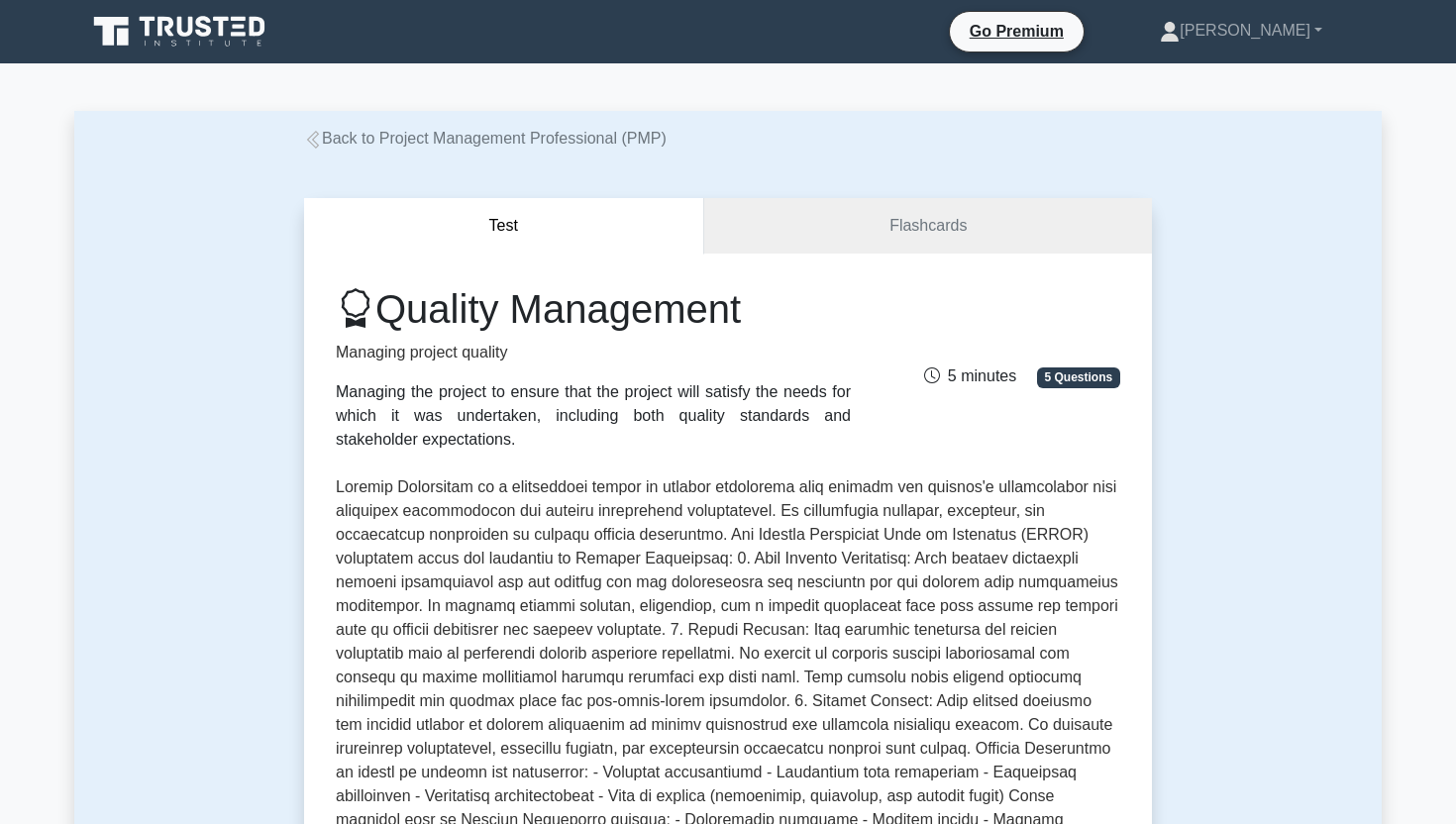scroll, scrollTop: 0, scrollLeft: 0, axis: both 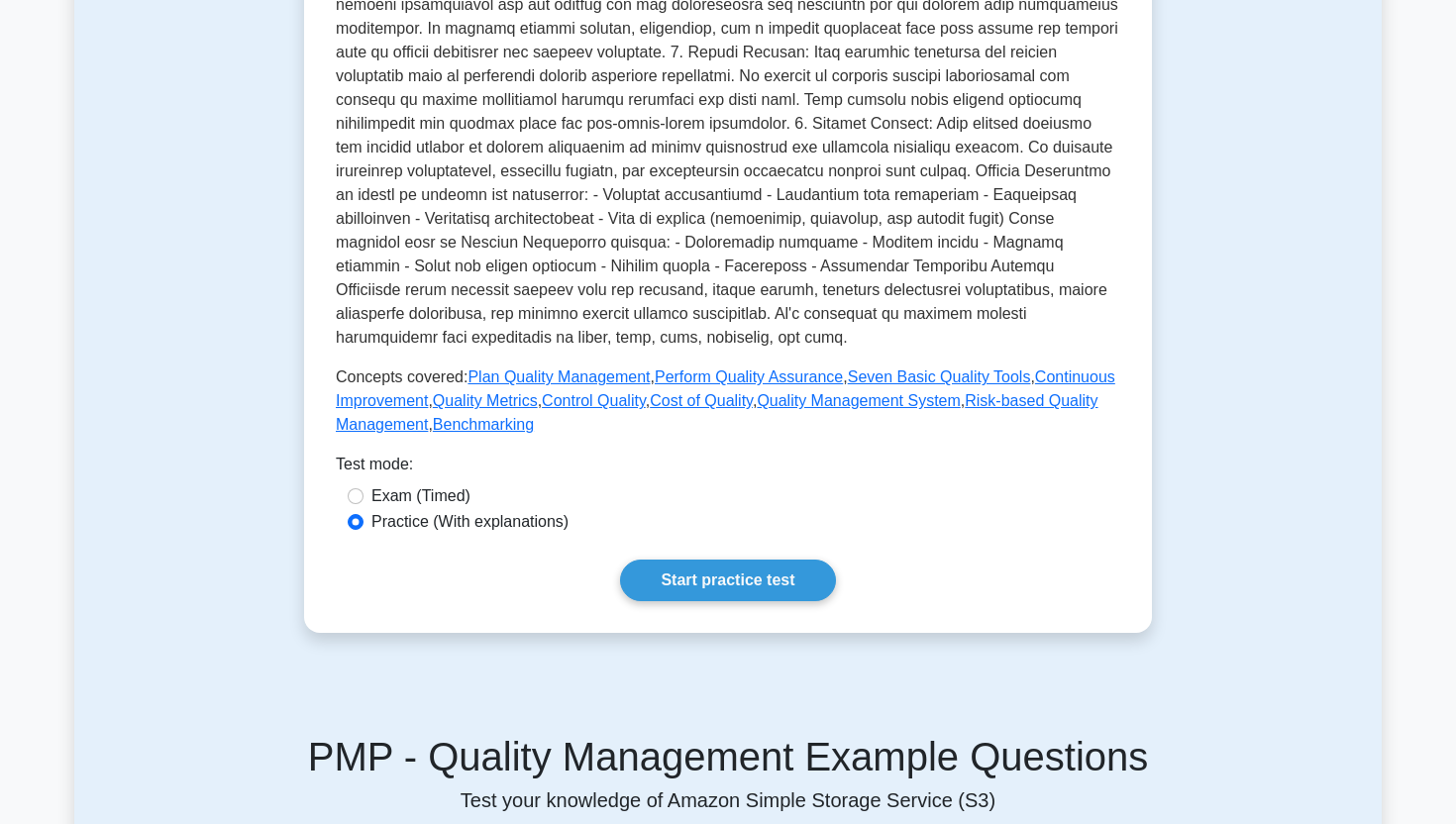 click on "Exam (Timed)" at bounding box center (421, 496) 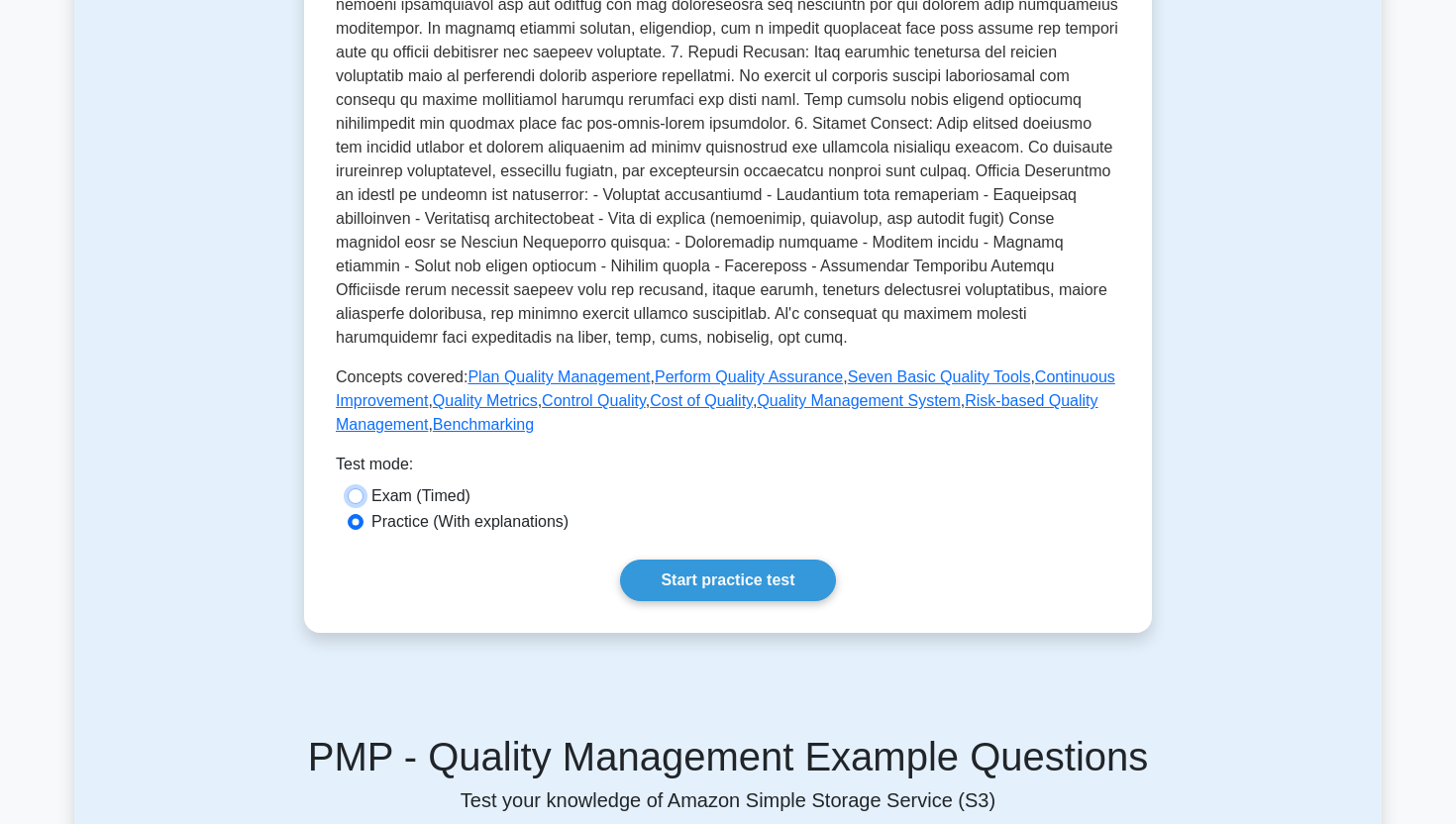click on "Exam (Timed)" at bounding box center [356, 496] 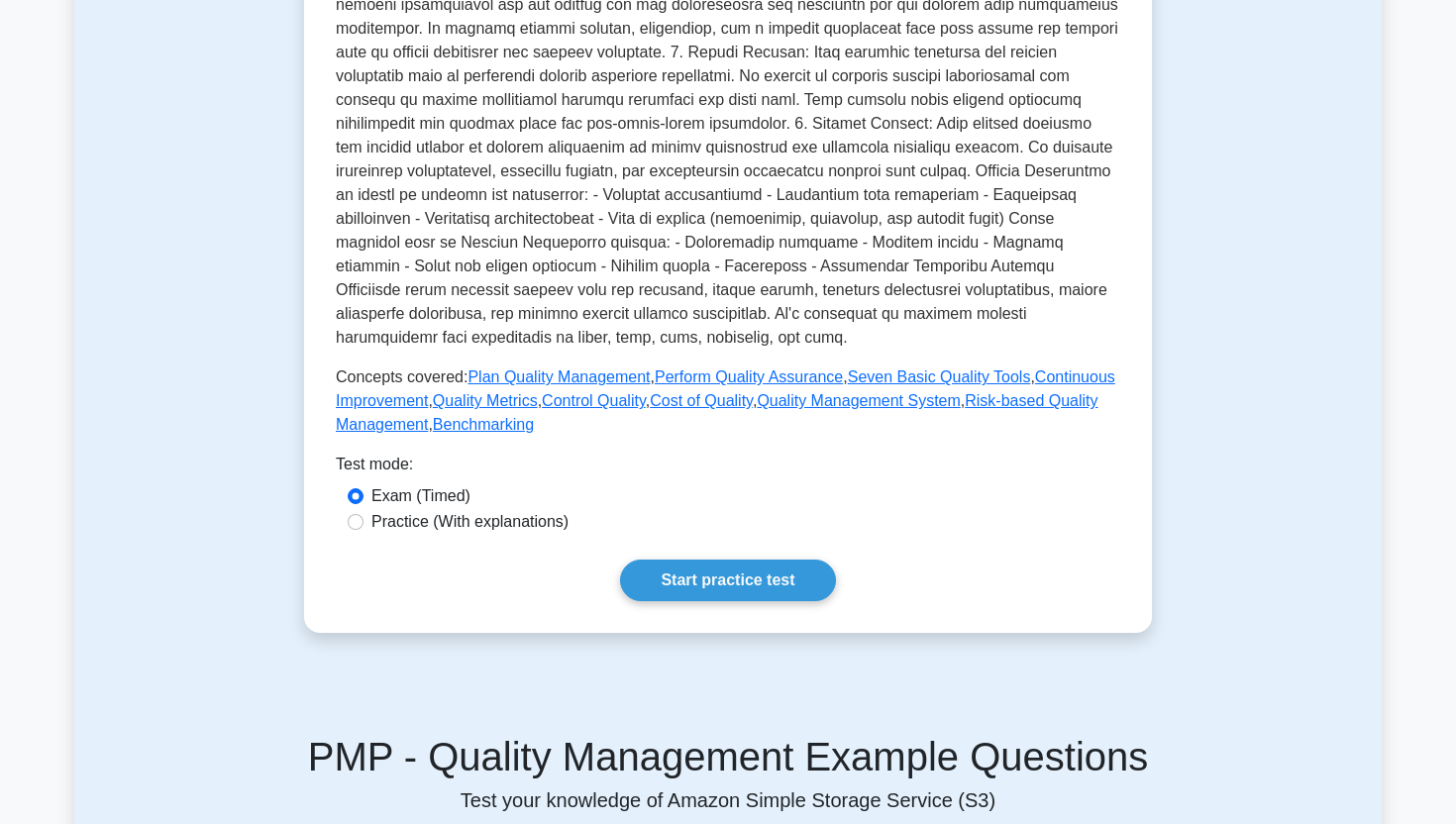 click on "Practice (With explanations)" at bounding box center (469, 522) 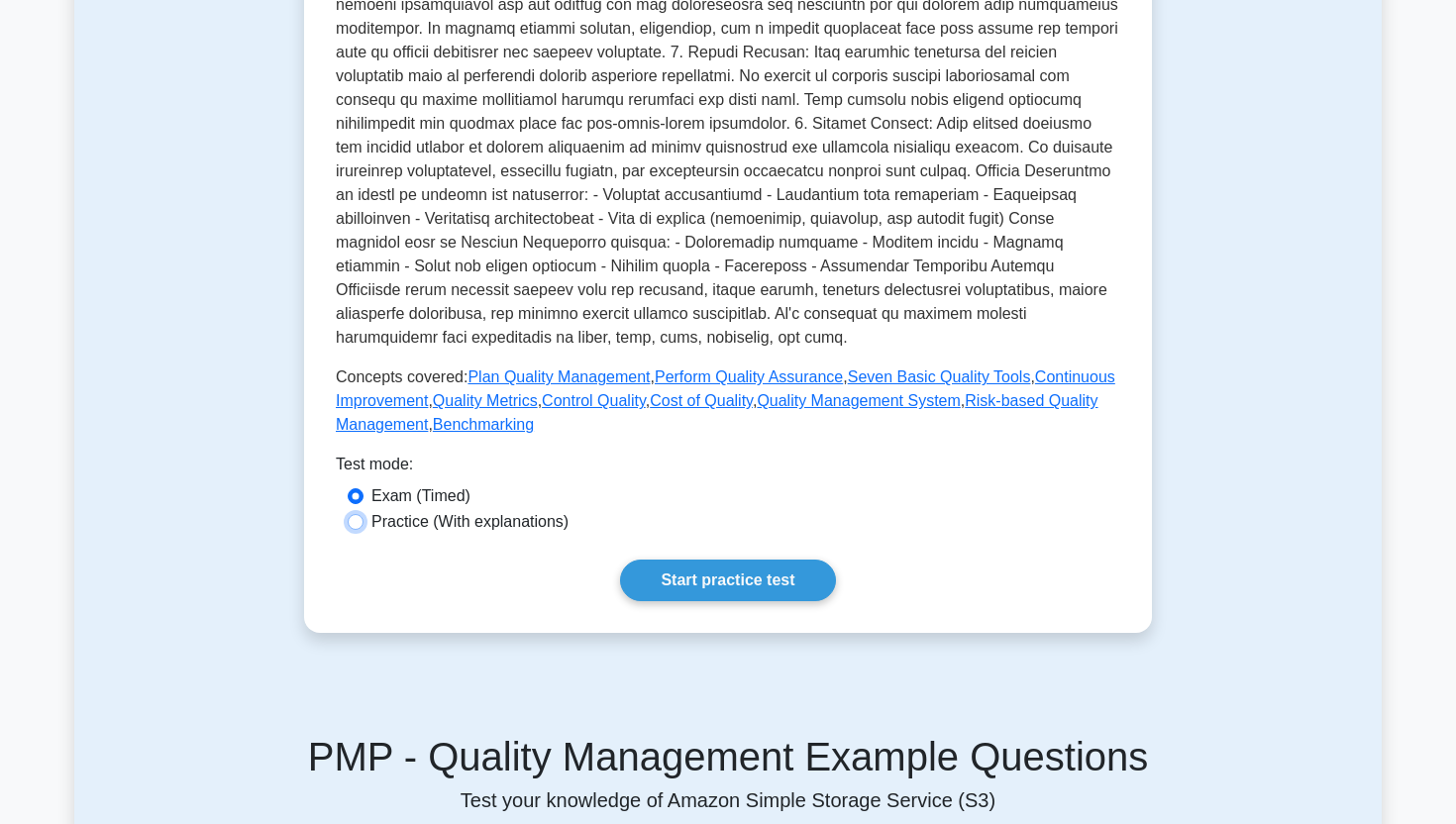 radio on "true" 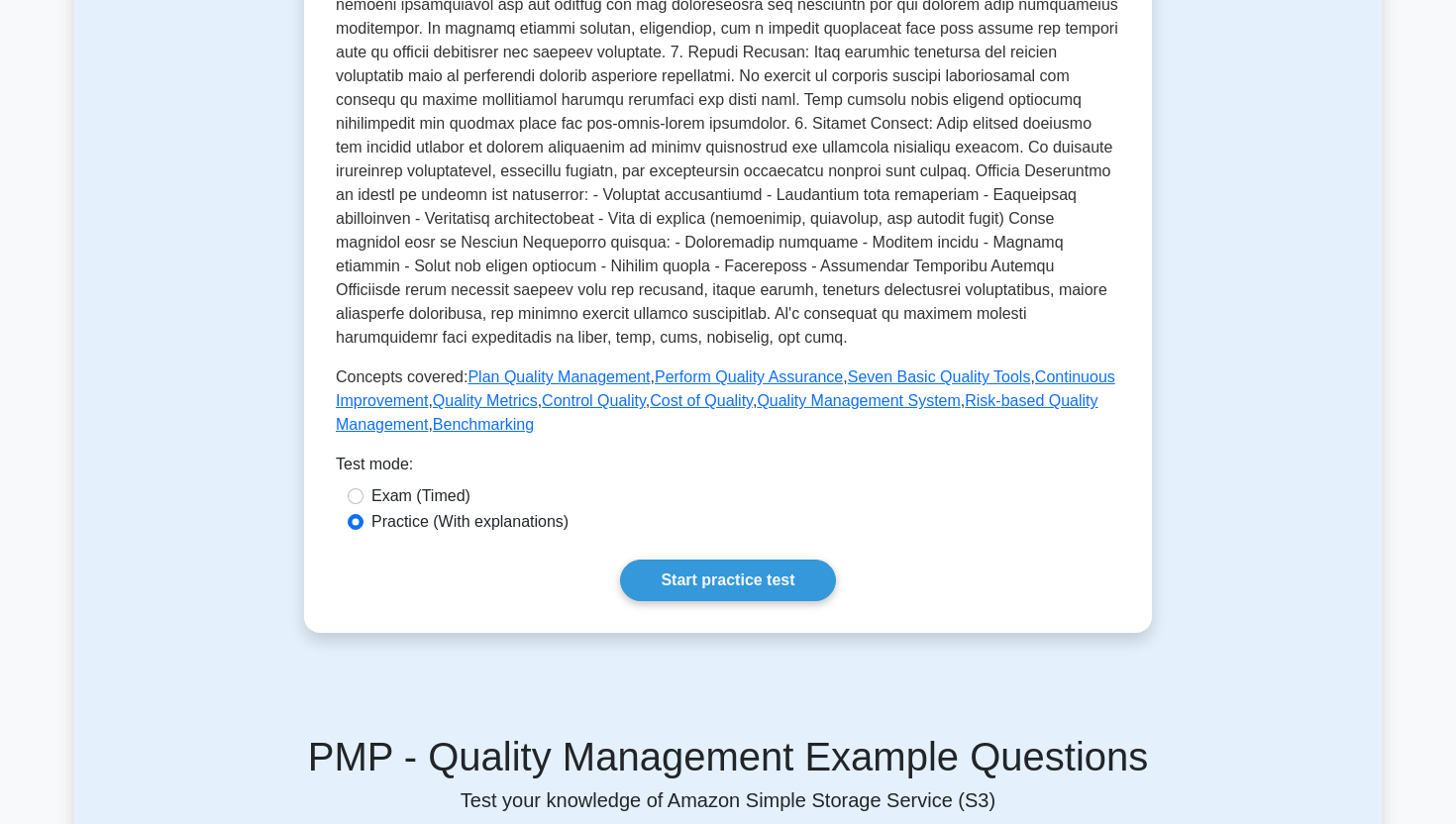 click on "Exam (Timed)" at bounding box center [421, 496] 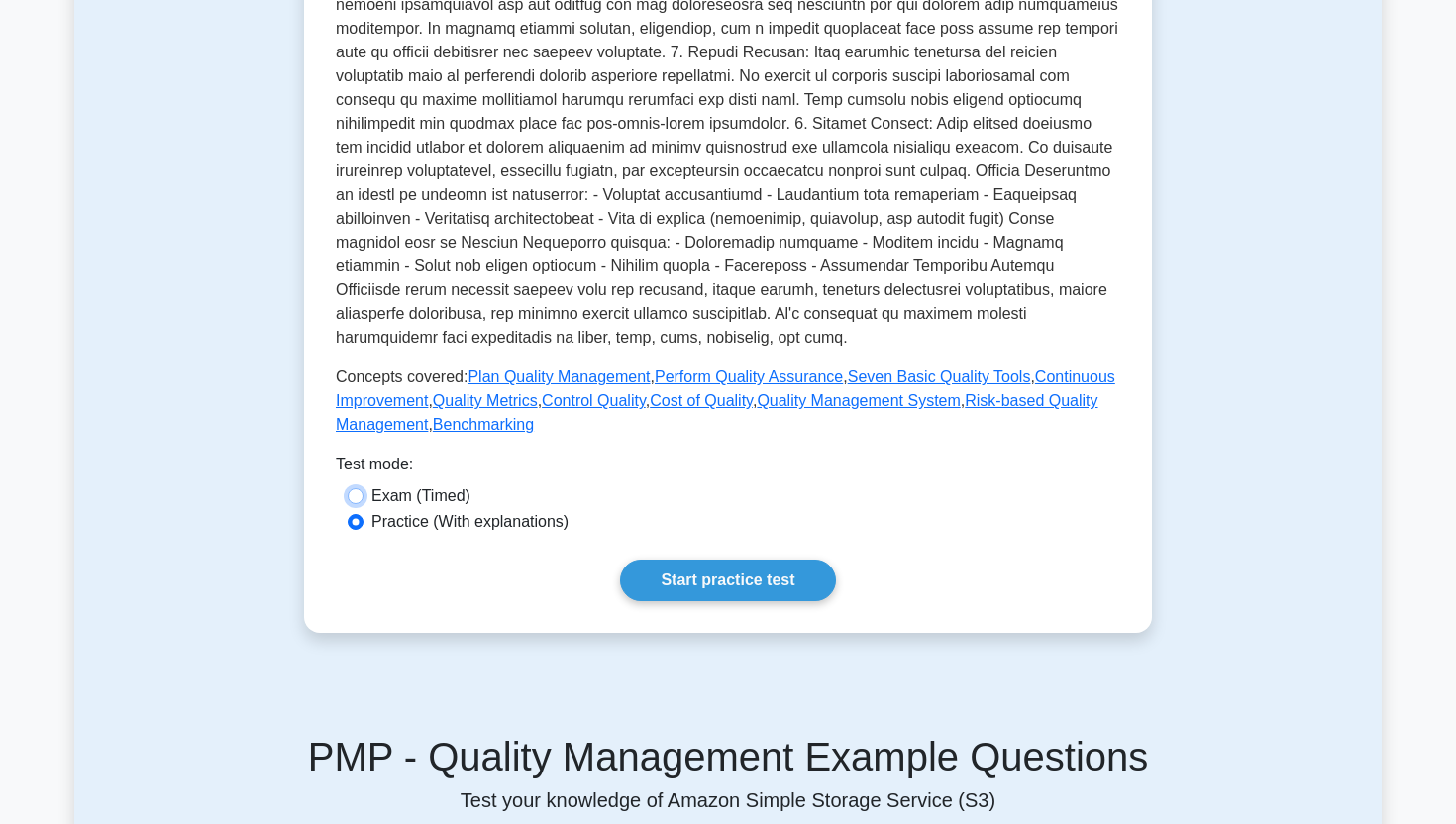 click on "Exam (Timed)" at bounding box center (356, 496) 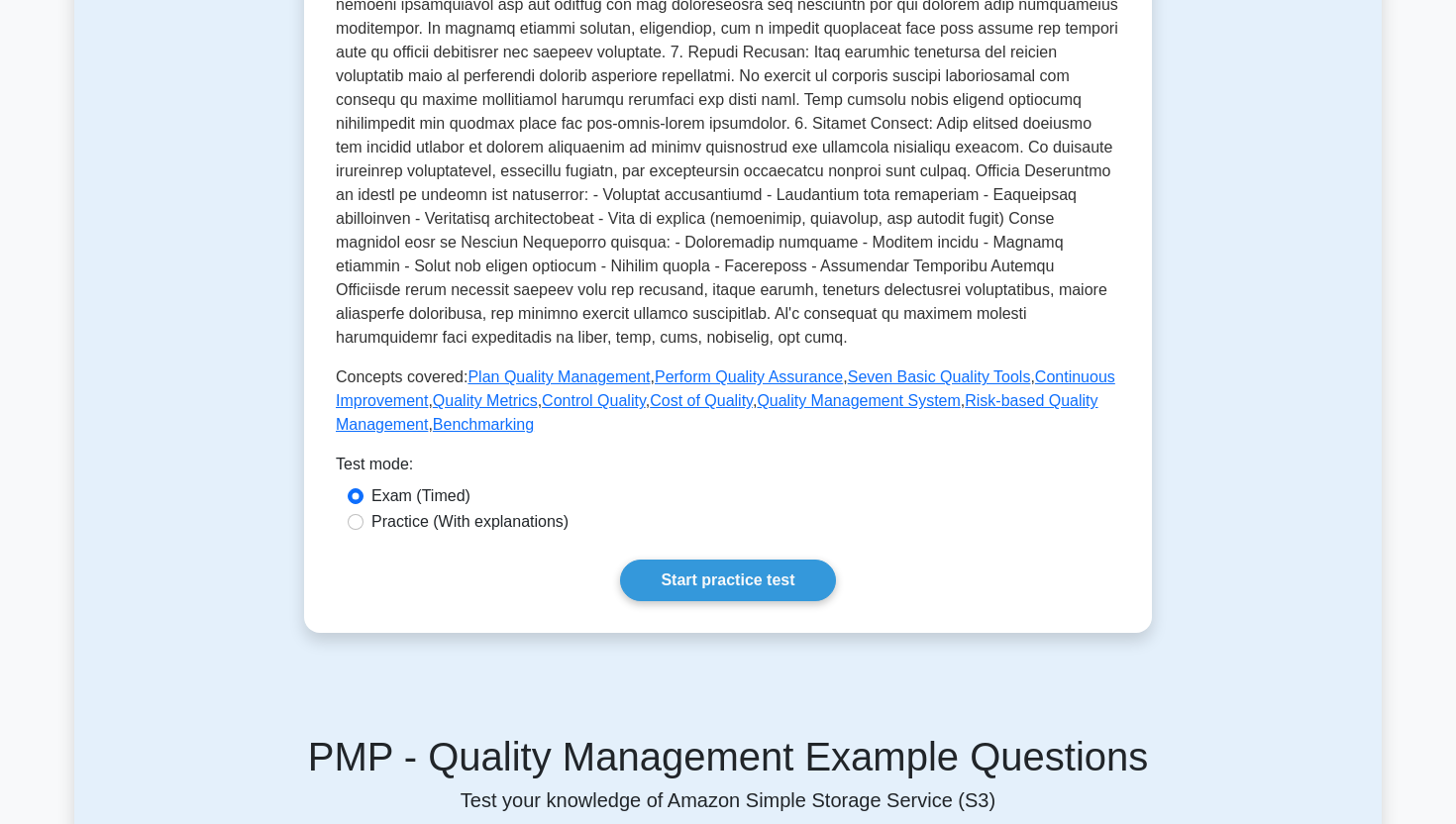 click on "Practice (With explanations)" at bounding box center (469, 522) 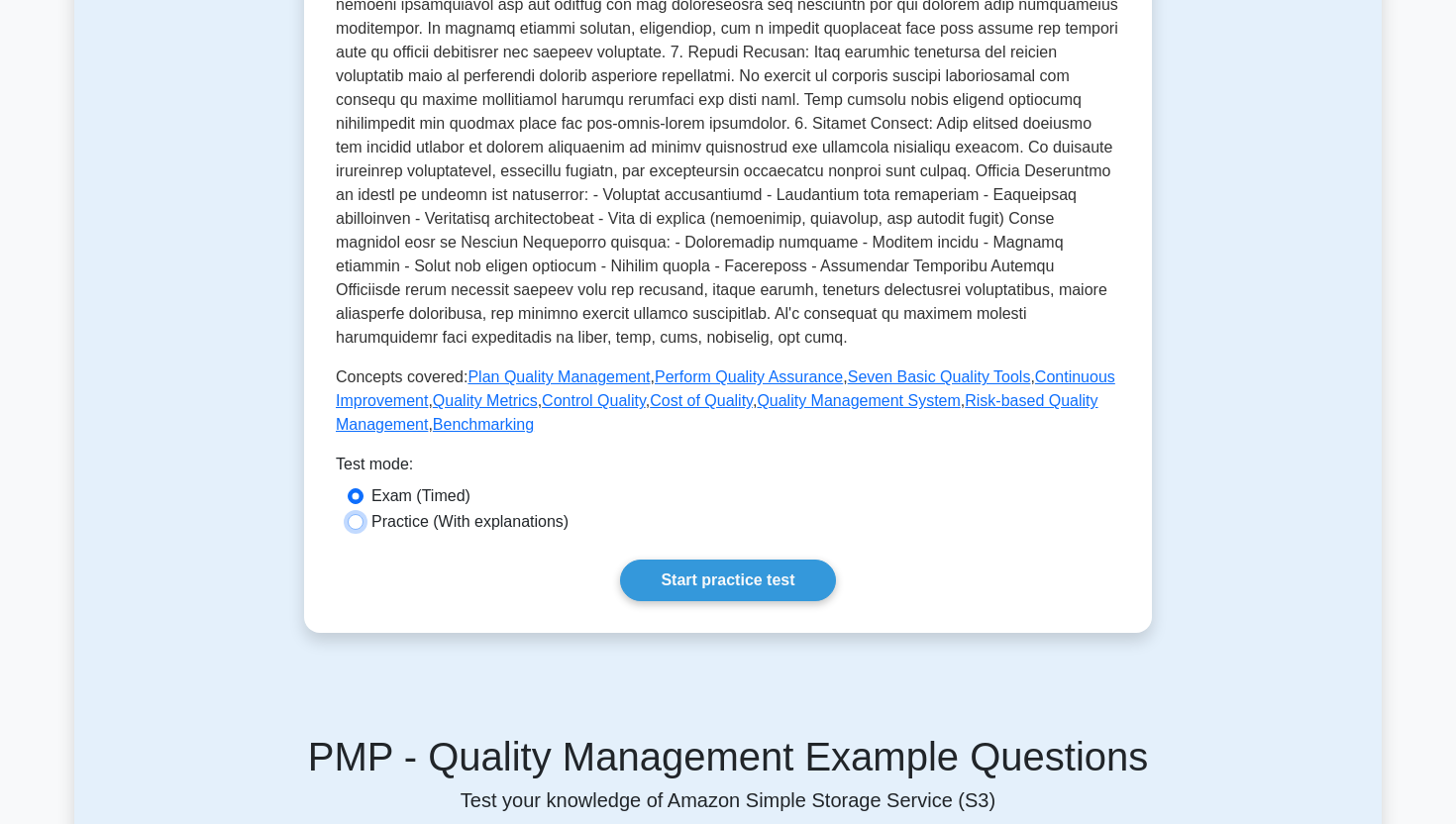 click on "Practice (With explanations)" at bounding box center (356, 522) 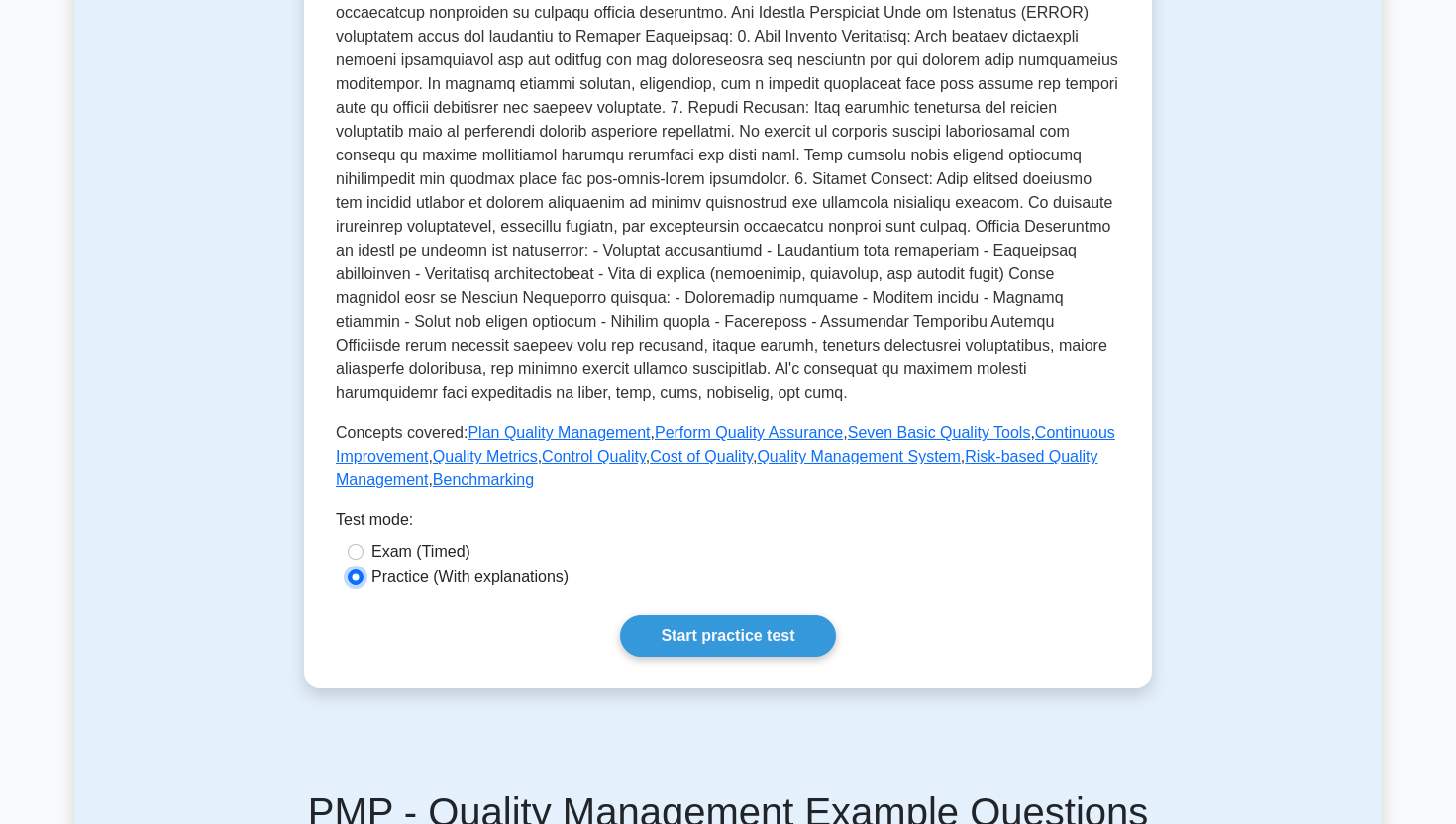 scroll, scrollTop: 538, scrollLeft: 0, axis: vertical 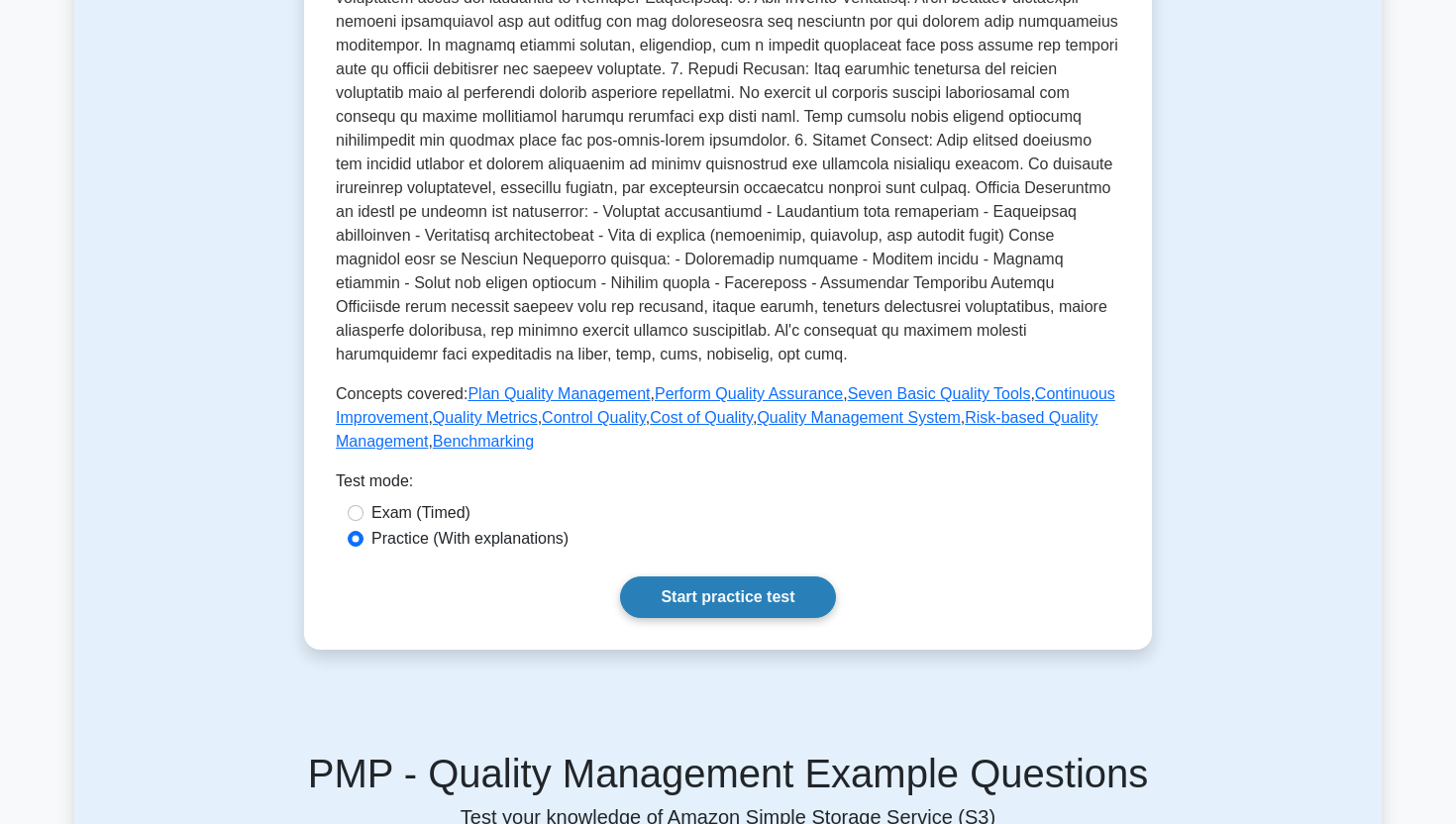 click on "Start practice test" at bounding box center [727, 597] 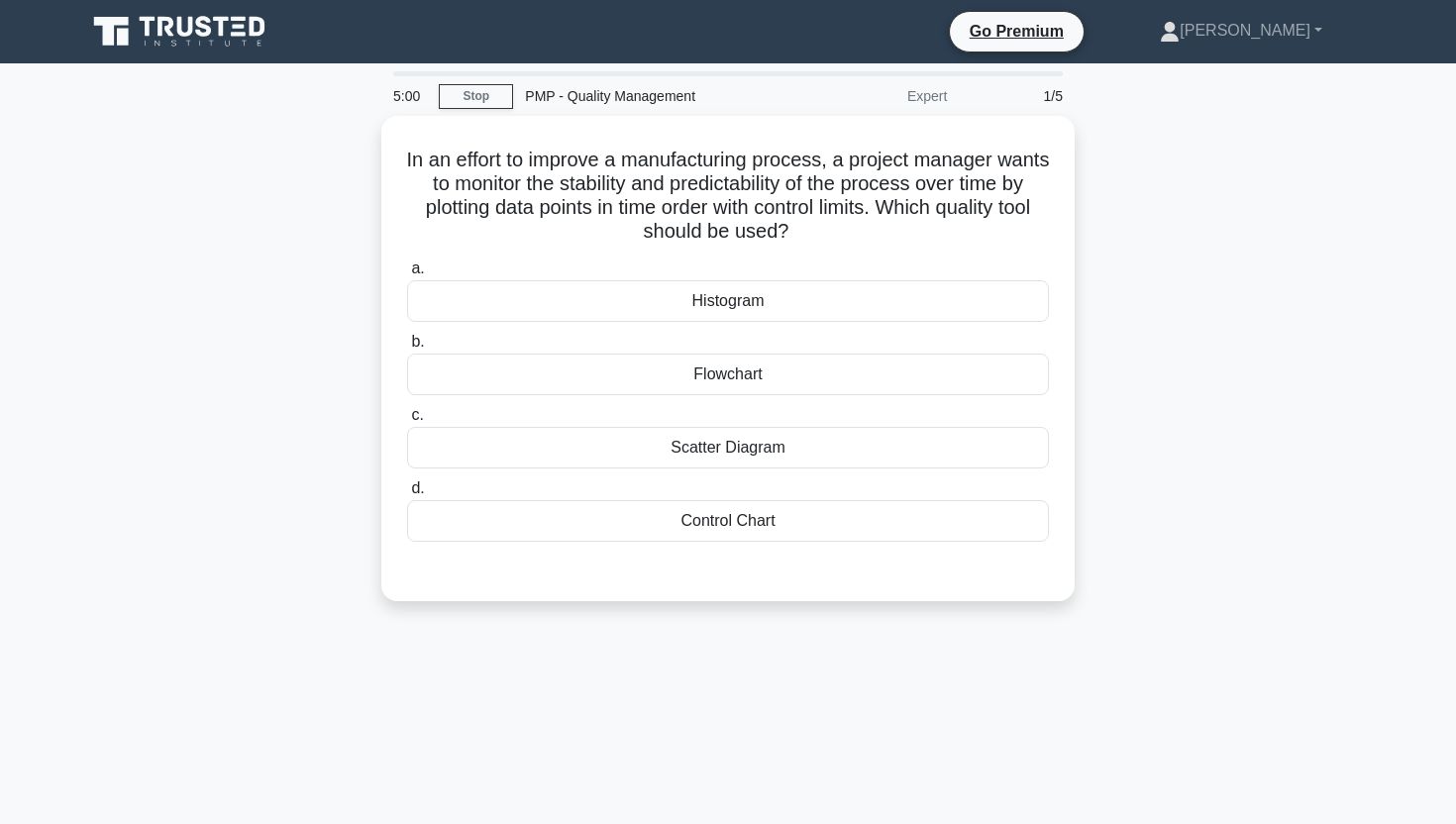 scroll, scrollTop: 0, scrollLeft: 0, axis: both 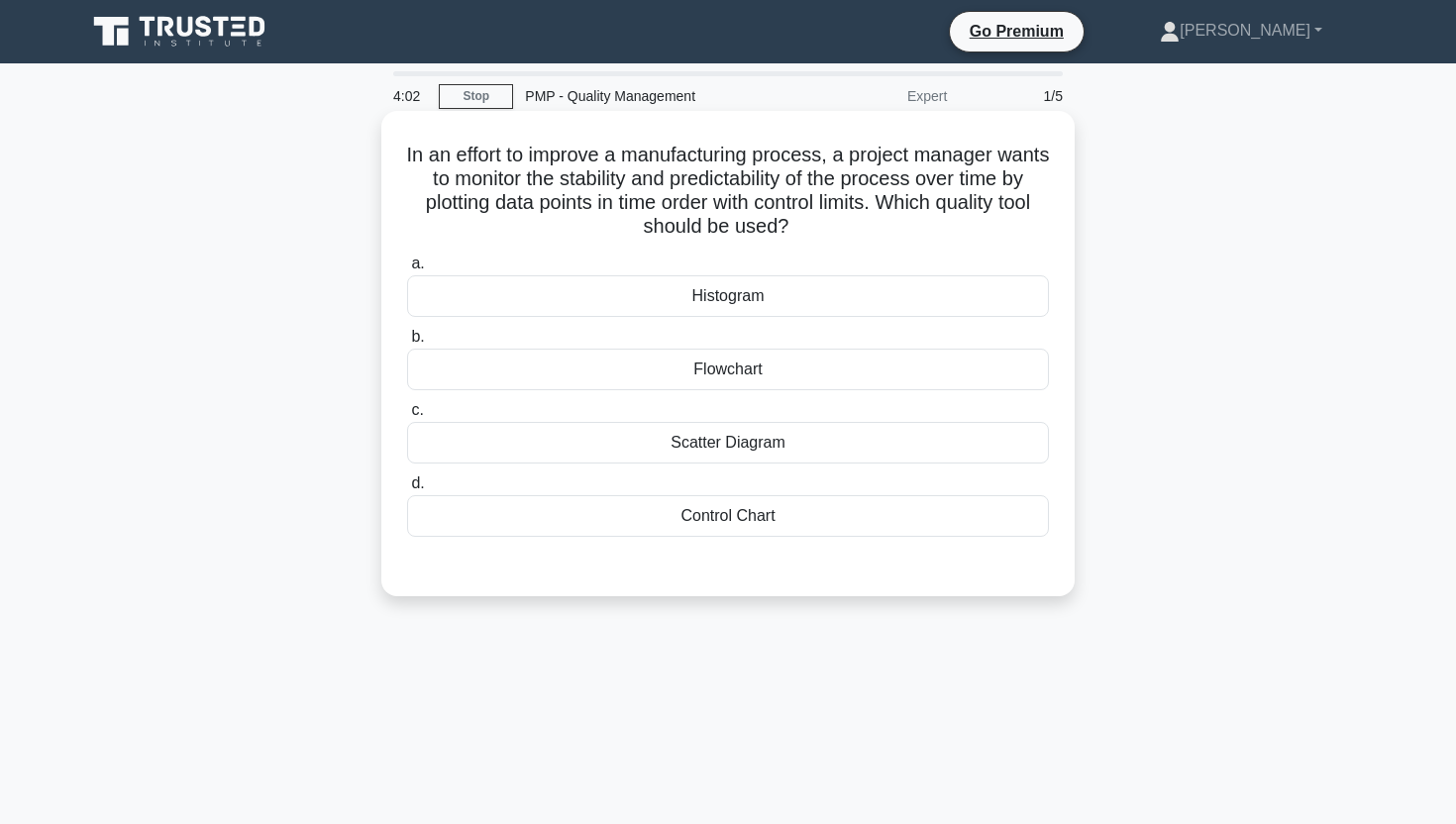 click on "Scatter Diagram" at bounding box center [728, 443] 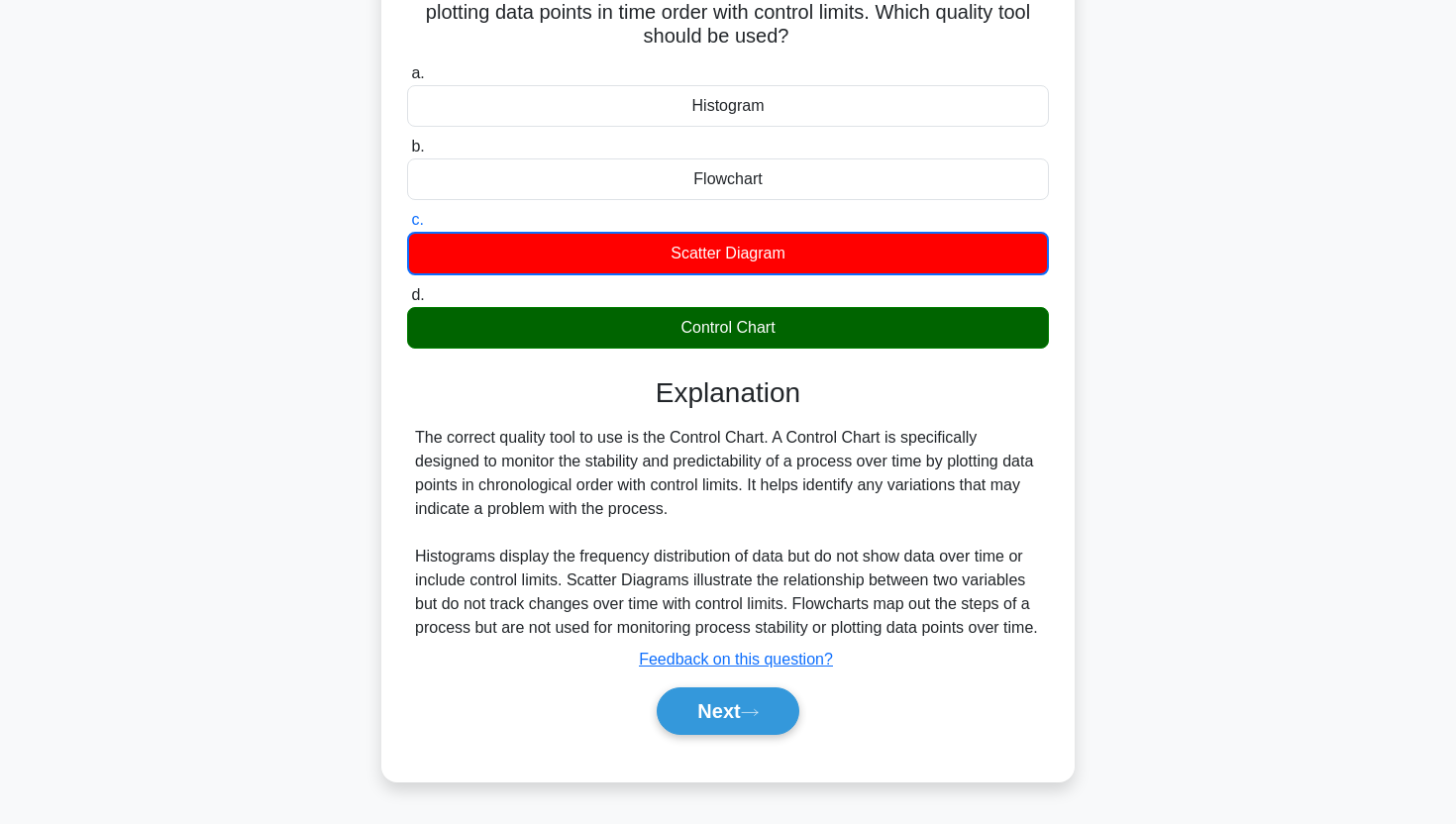 scroll, scrollTop: 215, scrollLeft: 0, axis: vertical 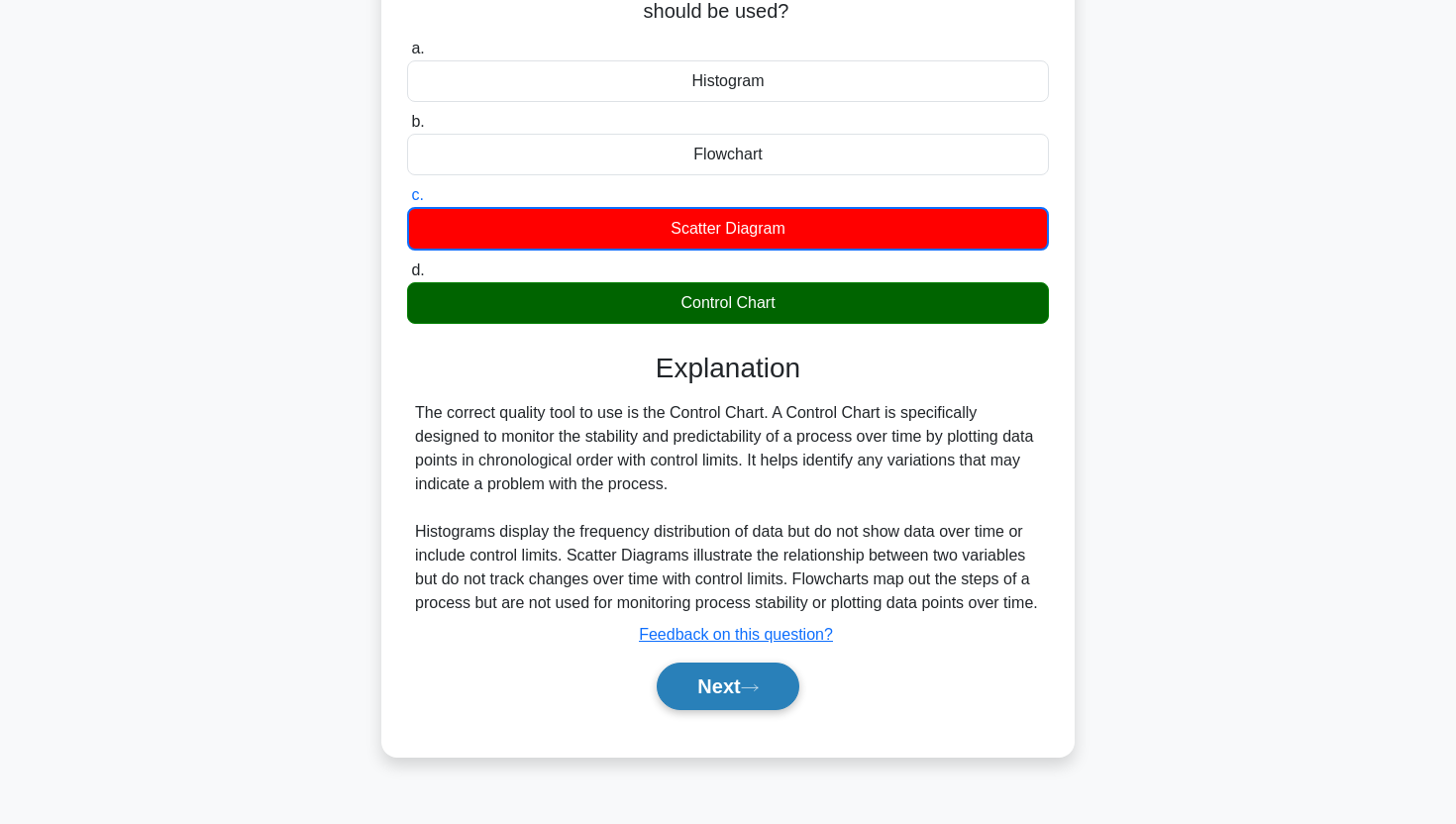 click on "Next" at bounding box center (727, 686) 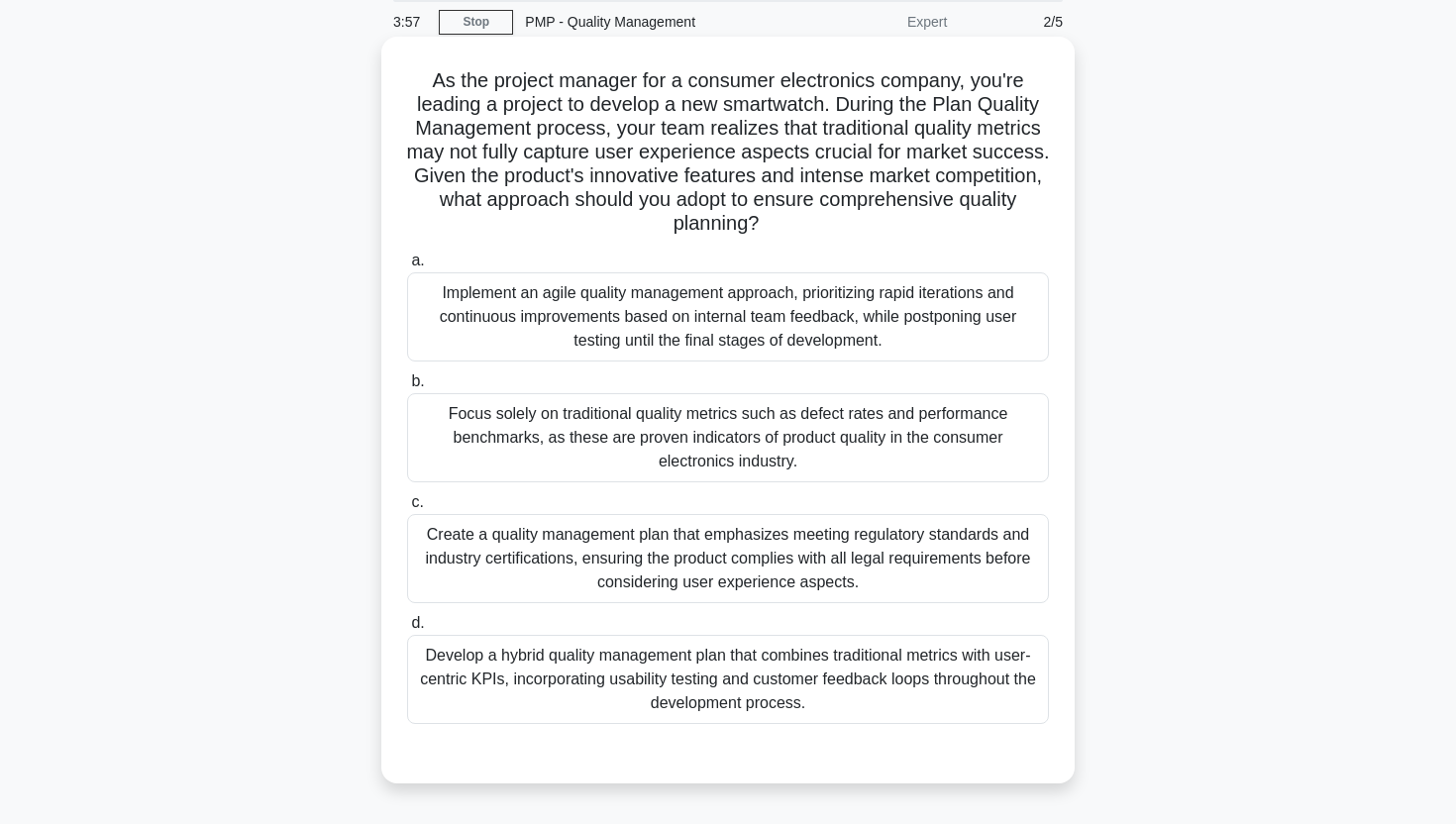 scroll, scrollTop: 63, scrollLeft: 0, axis: vertical 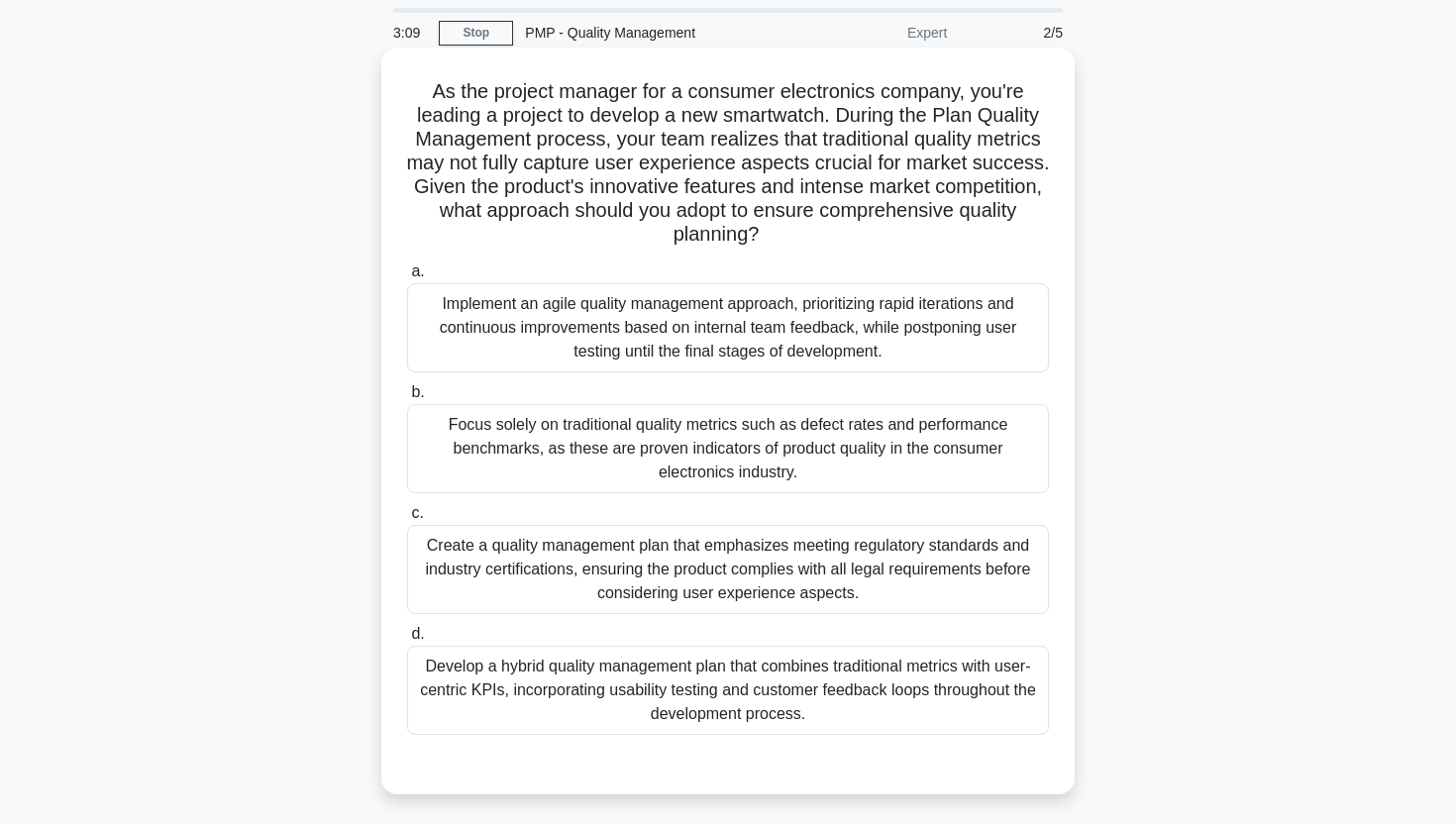 drag, startPoint x: 813, startPoint y: 717, endPoint x: 390, endPoint y: 87, distance: 758.83397 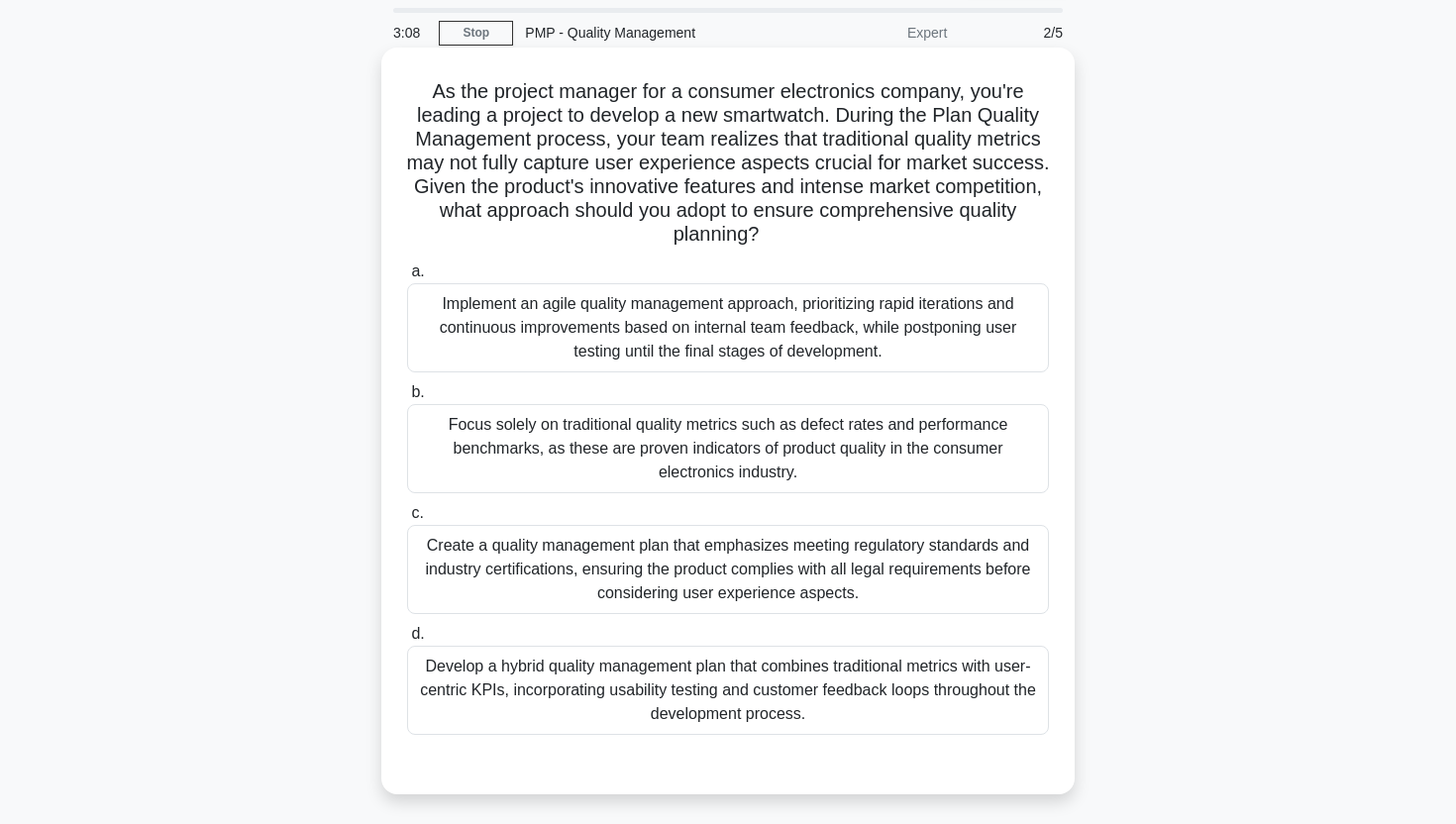 copy on "As the project manager for a consumer electronics company, you're leading a project to develop a new smartwatch. During the Plan Quality Management process, your team realizes that traditional quality metrics may not fully capture user experience aspects crucial for market success. Given the product's innovative features and intense market competition, what approach should you adopt to ensure comprehensive quality planning?
.spinner_0XTQ{transform-origin:center;animation:spinner_y6GP .75s linear infinite}@keyframes spinner_y6GP{100%{transform:rotate(360deg)}}
a.
Implement an agile quality management approach, prioritizing rapid iterations and continuous improvements based on internal team feedback, while postponing user testing until the final stages of development.
b.
Focus solely on traditional quality metrics such as defect rates and perfor..." 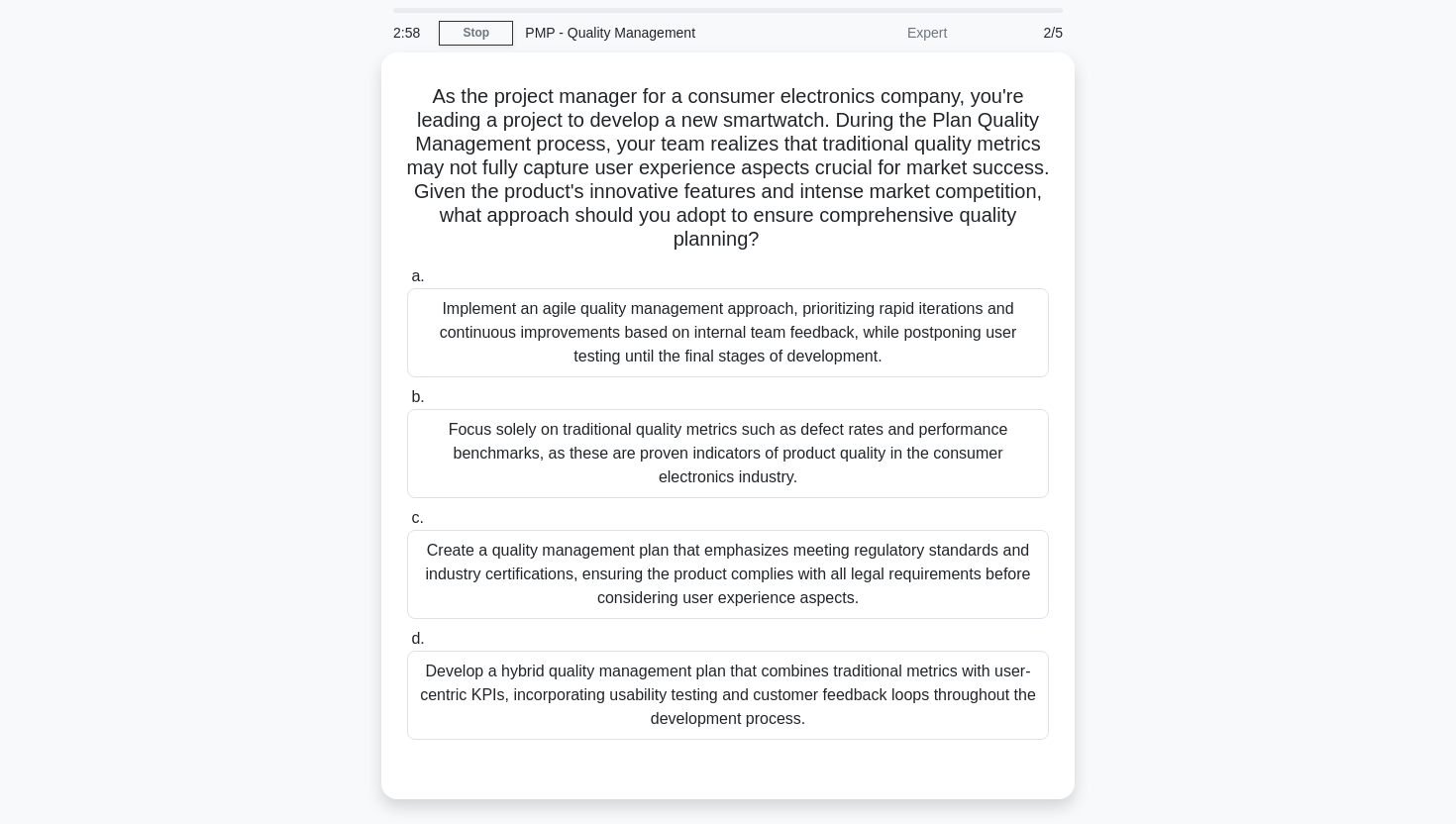 click on "As the project manager for a consumer electronics company, you're leading a project to develop a new smartwatch. During the Plan Quality Management process, your team realizes that traditional quality metrics may not fully capture user experience aspects crucial for market success. Given the product's innovative features and intense market competition, what approach should you adopt to ensure comprehensive quality planning?
.spinner_0XTQ{transform-origin:center;animation:spinner_y6GP .75s linear infinite}@keyframes spinner_y6GP{100%{transform:rotate(360deg)}}
a.
b. c. d." at bounding box center [728, 438] 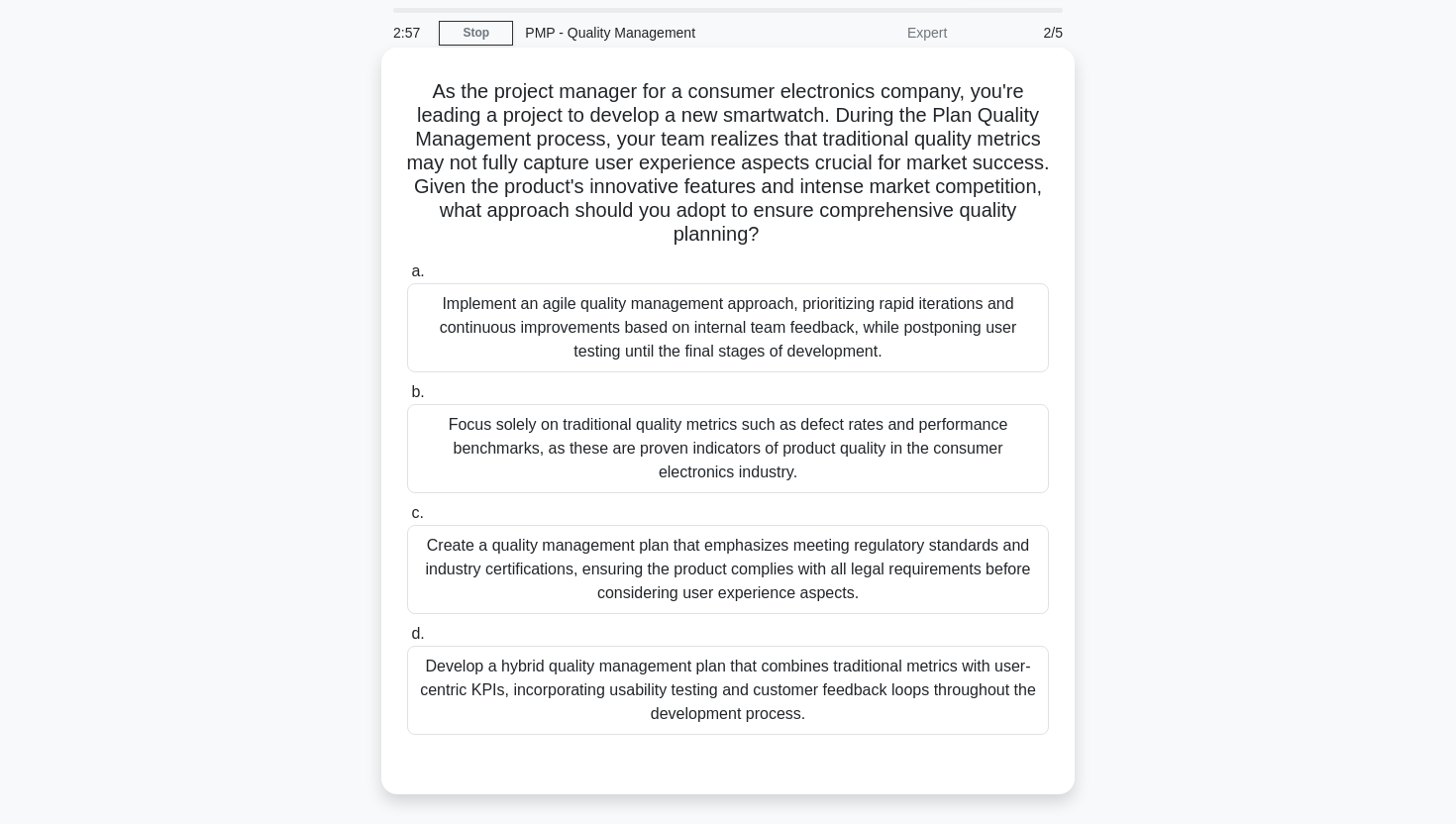 click on "Develop a hybrid quality management plan that combines traditional metrics with user-centric KPIs, incorporating usability testing and customer feedback loops throughout the development process." at bounding box center [728, 690] 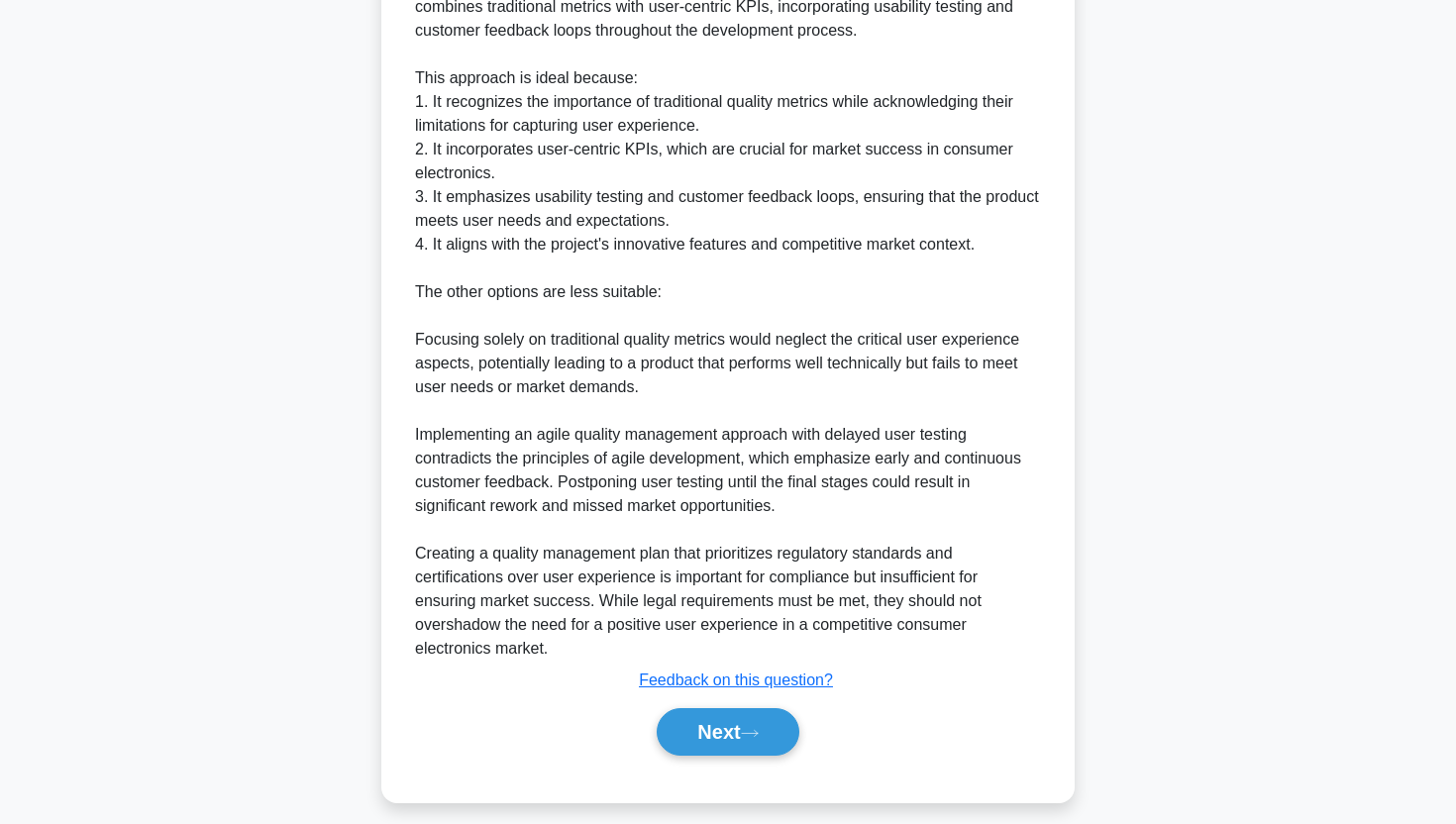 scroll, scrollTop: 920, scrollLeft: 0, axis: vertical 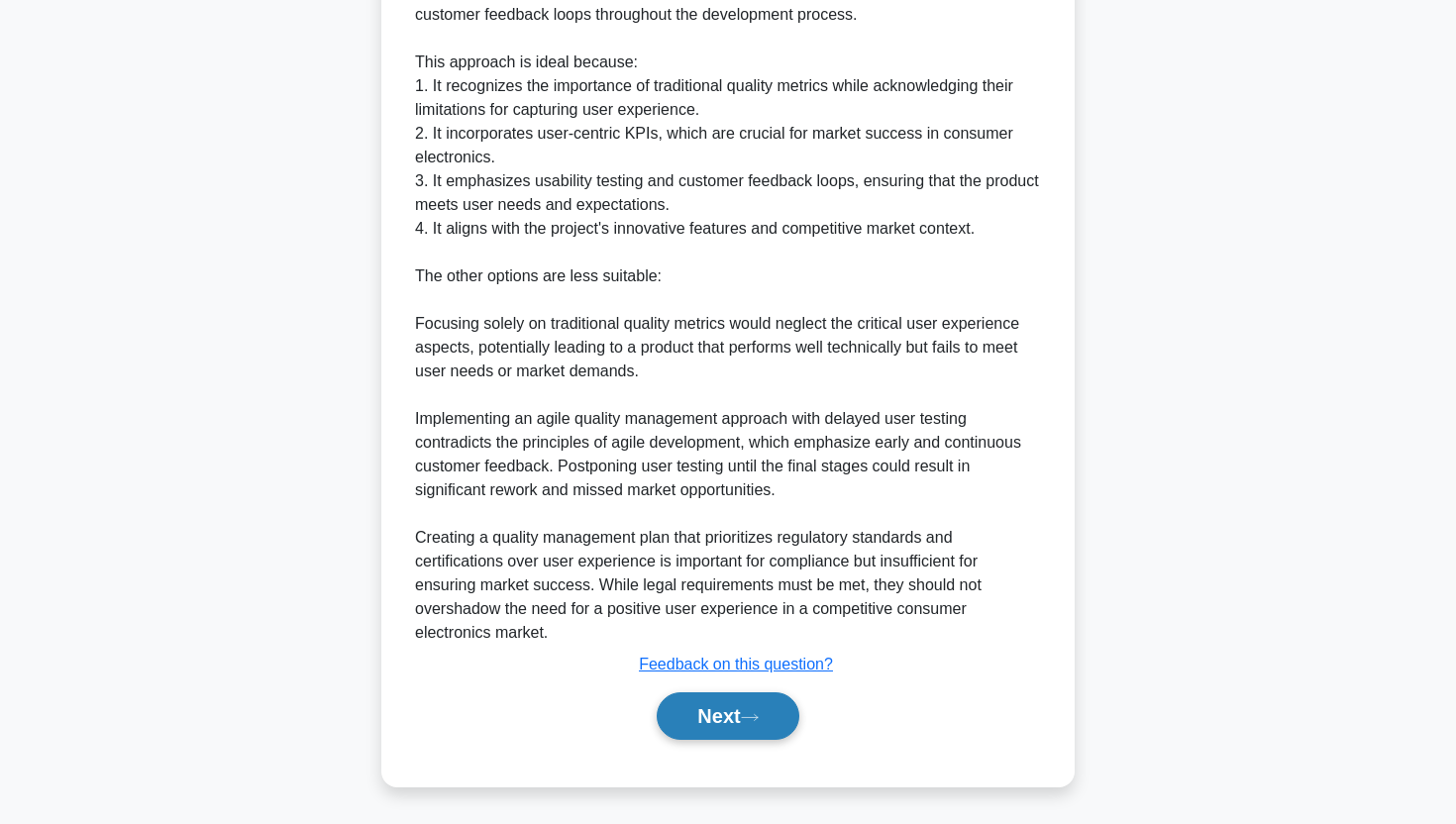 click on "Next" at bounding box center [727, 716] 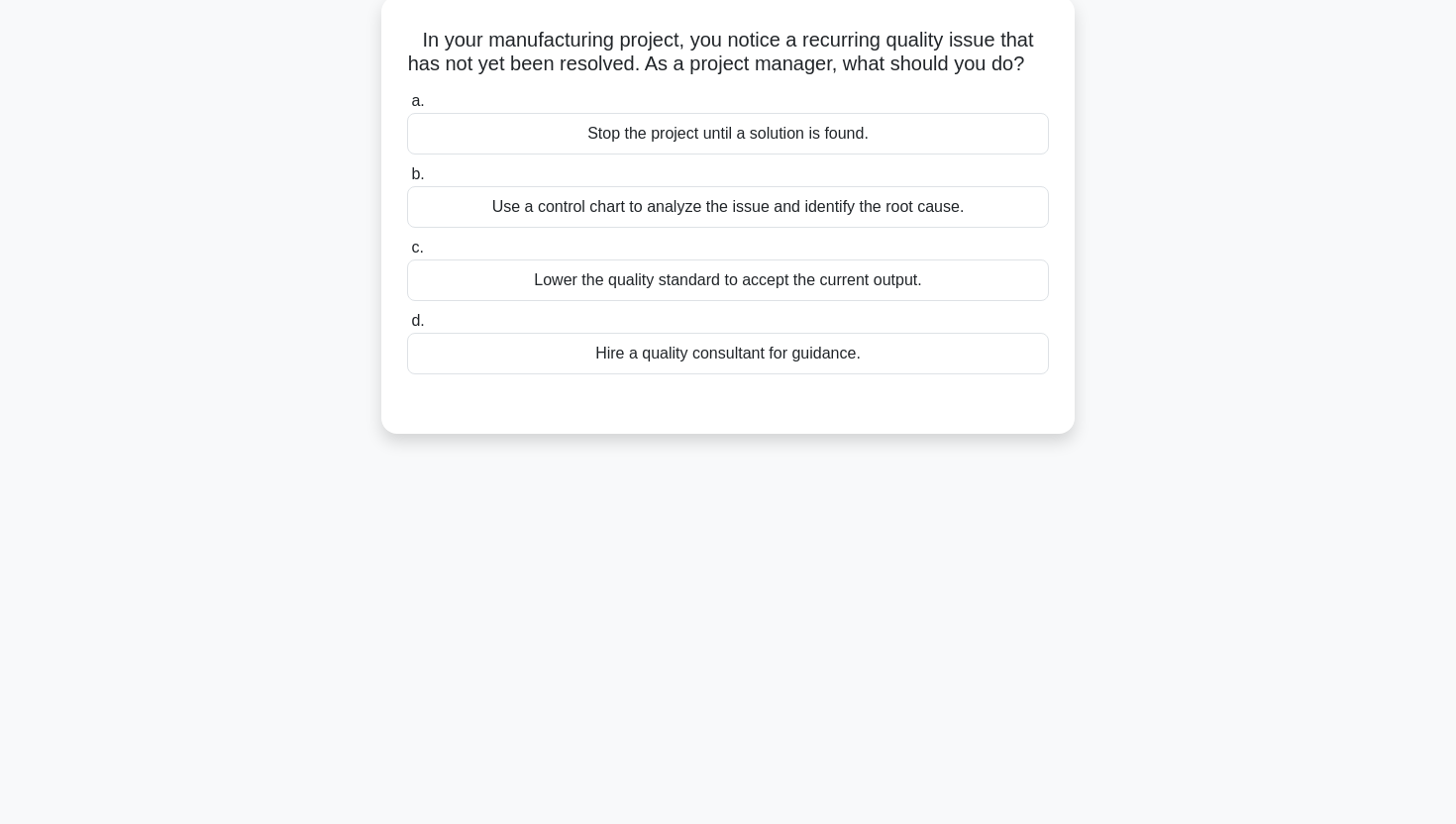 scroll, scrollTop: 0, scrollLeft: 0, axis: both 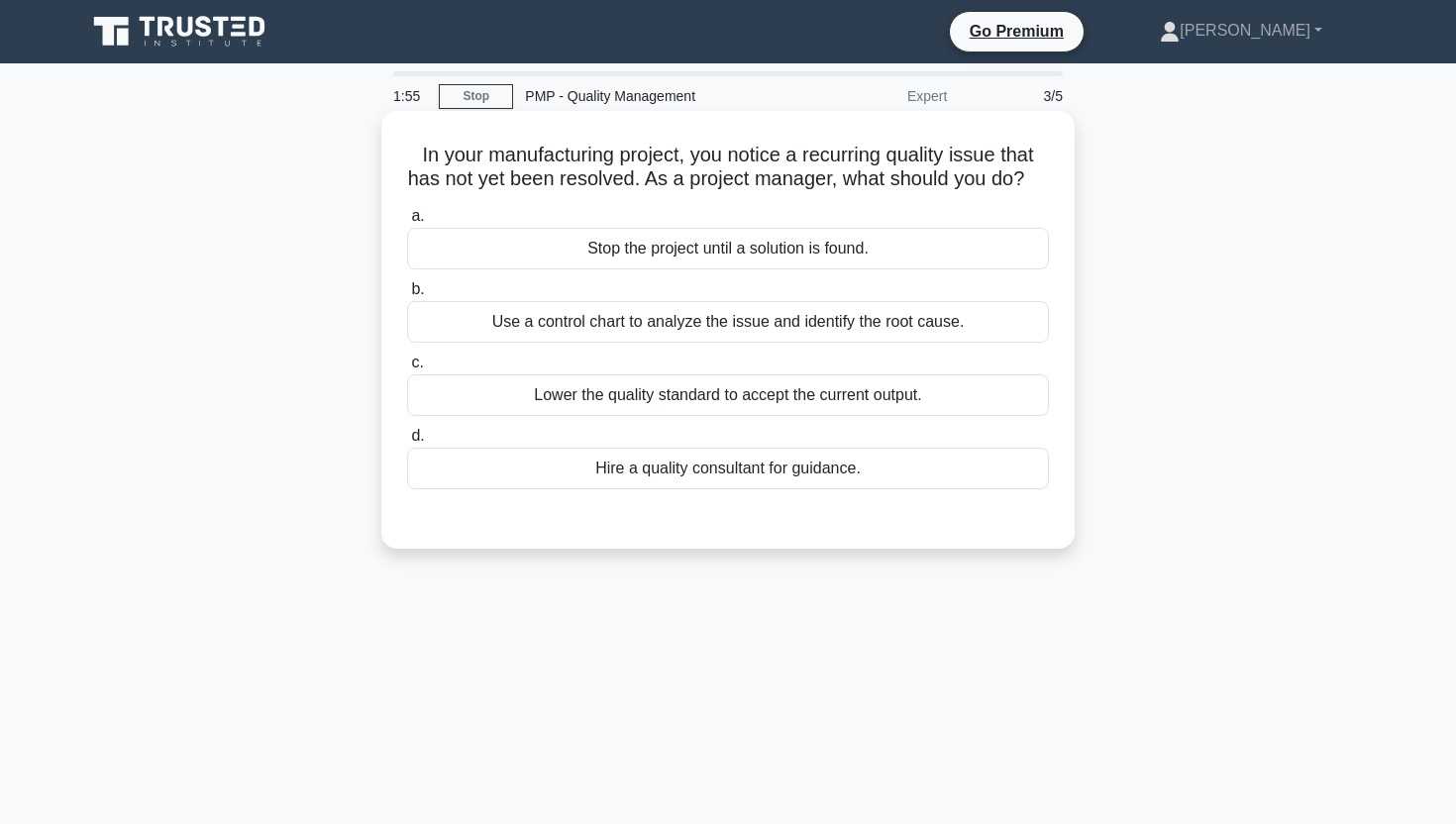 click on "In your manufacturing project, you notice a recurring quality issue that has not yet been resolved. As a project manager, what should you do?
.spinner_0XTQ{transform-origin:center;animation:spinner_y6GP .75s linear infinite}@keyframes spinner_y6GP{100%{transform:rotate(360deg)}}
a.
Stop the project until a solution is found.
b." at bounding box center [728, 330] 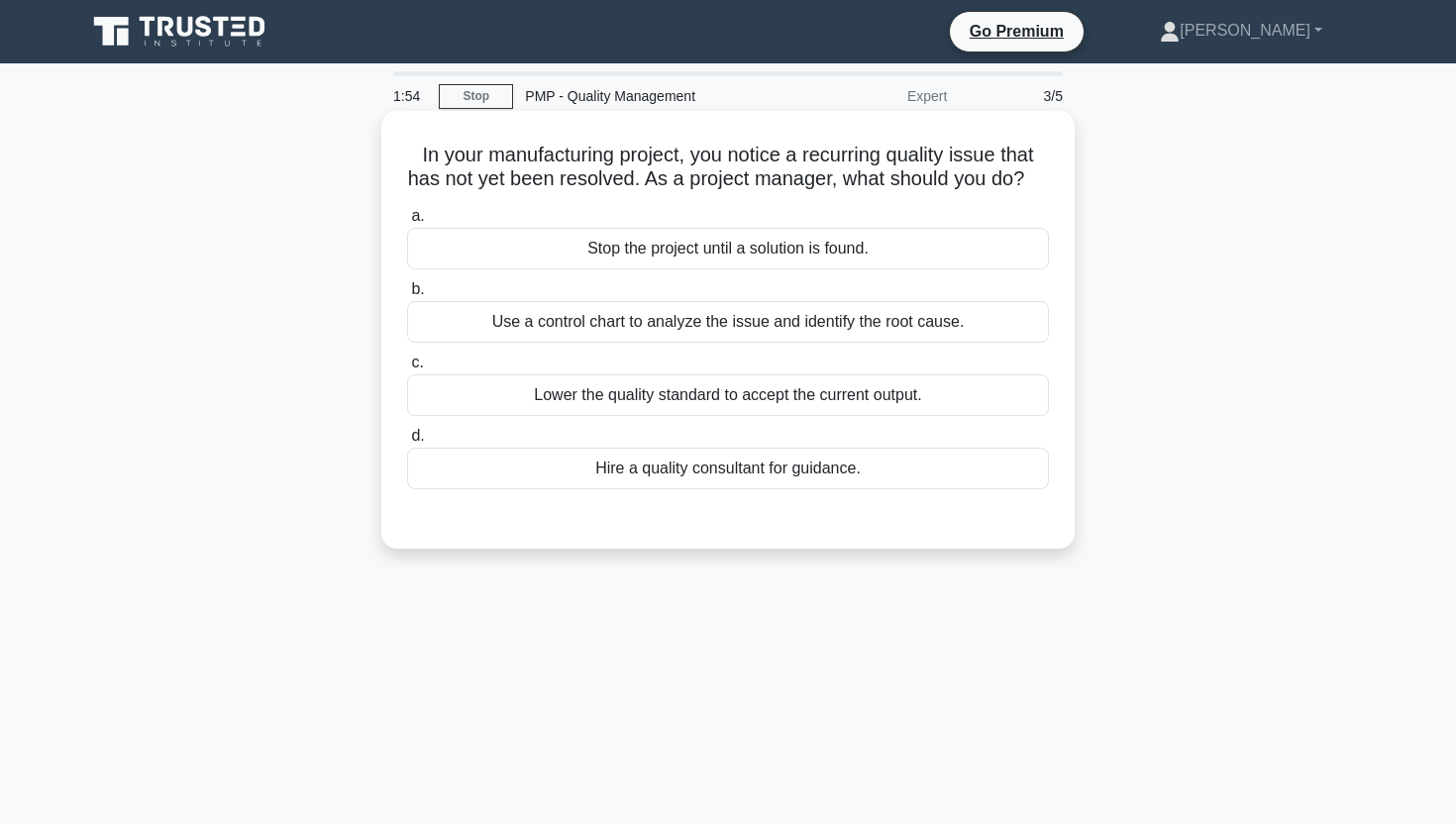 copy on "In your manufacturing project, you notice a recurring quality issue that has not yet been resolved. As a project manager, what should you do?
.spinner_0XTQ{transform-origin:center;animation:spinner_y6GP .75s linear infinite}@keyframes spinner_y6GP{100%{transform:rotate(360deg)}}
a.
Stop the project until a solution is found.
b.
Use a control chart to analyze the issue and identify the root cause.
c.
Lower the quality standard to accept the current output.
d.
Hire a quality consultant for guidance." 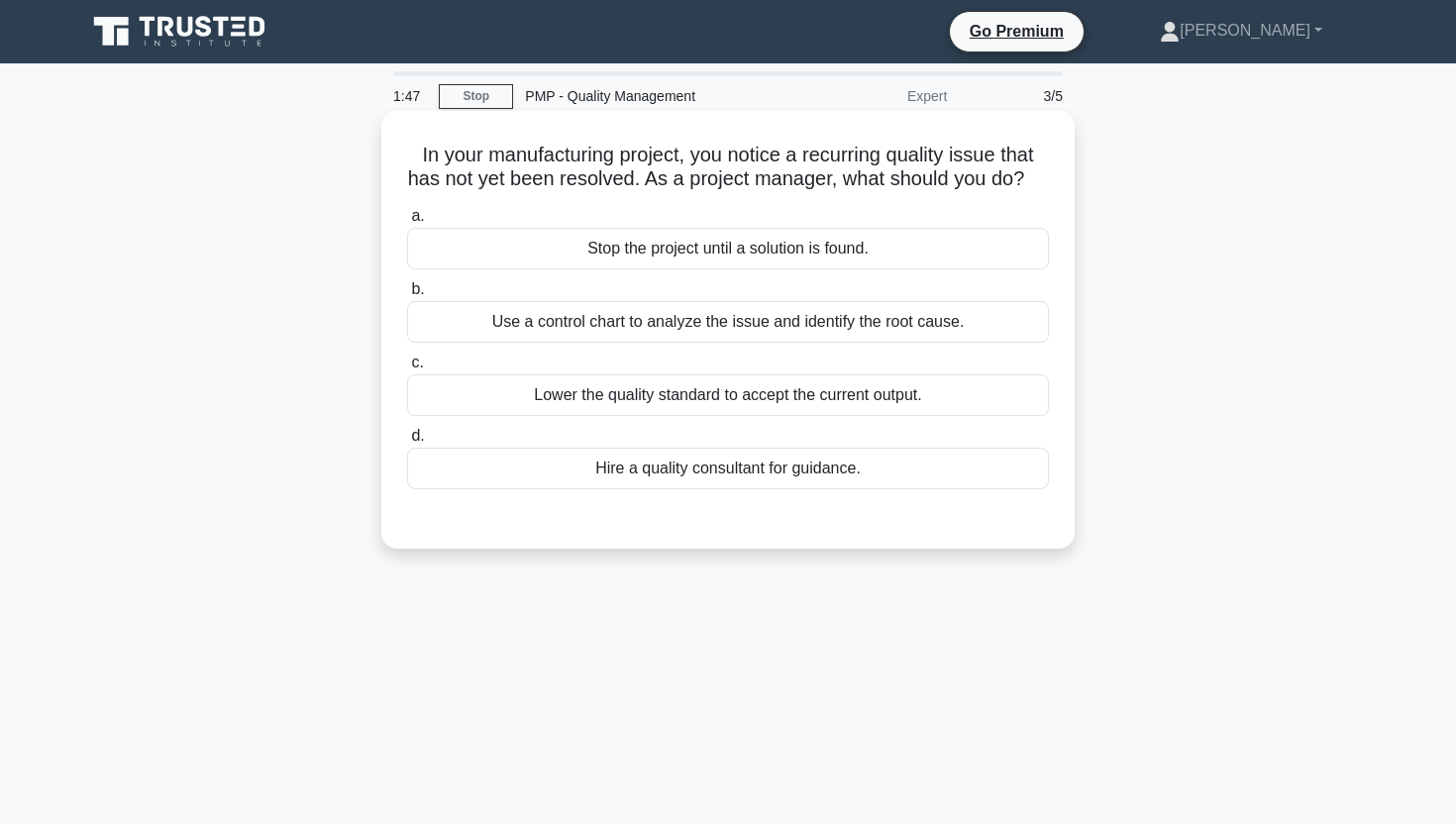 click on "Use a control chart to analyze the issue and identify the root cause." at bounding box center (728, 322) 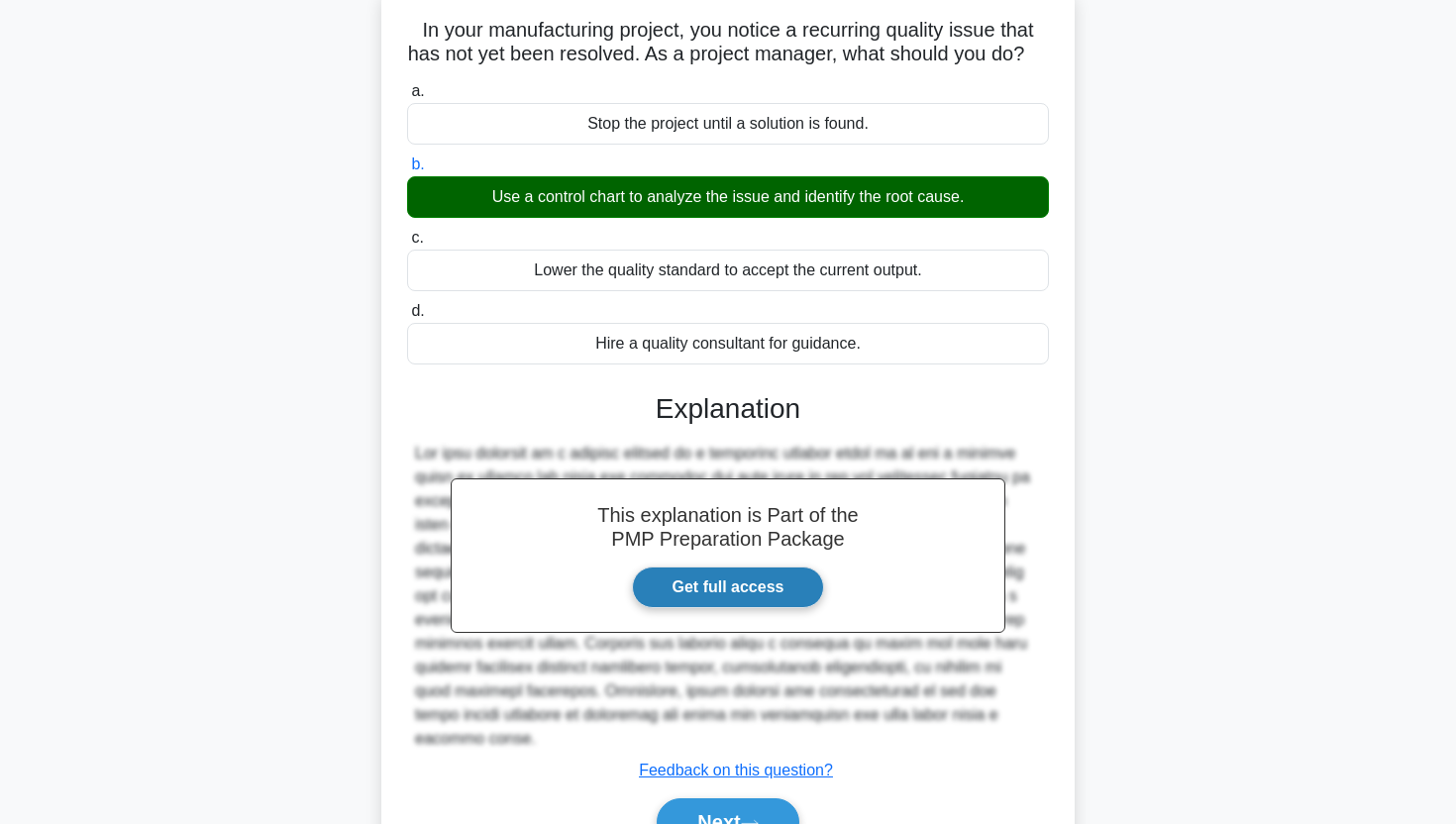 scroll, scrollTop: 246, scrollLeft: 0, axis: vertical 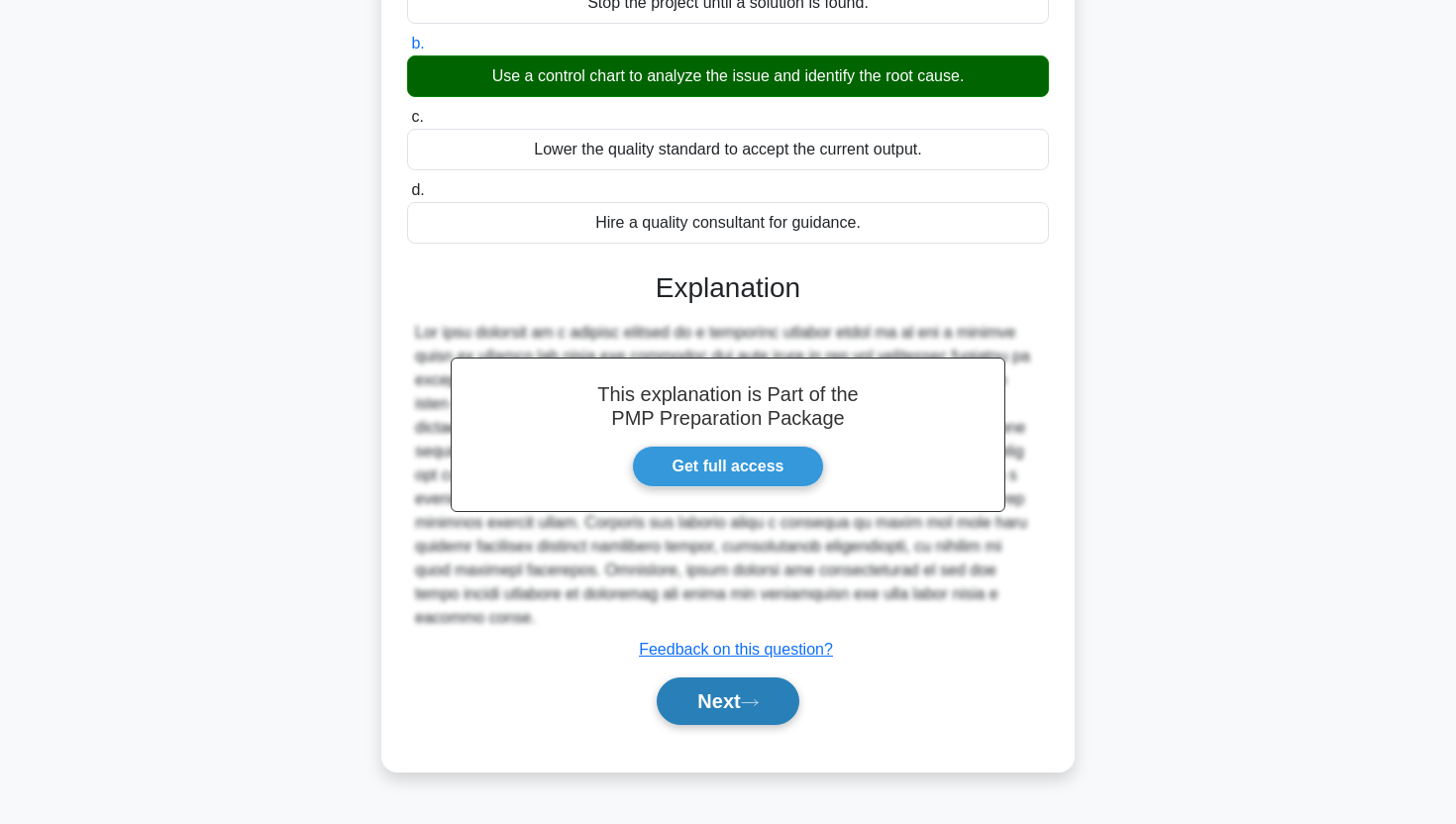 click on "Next" at bounding box center [727, 701] 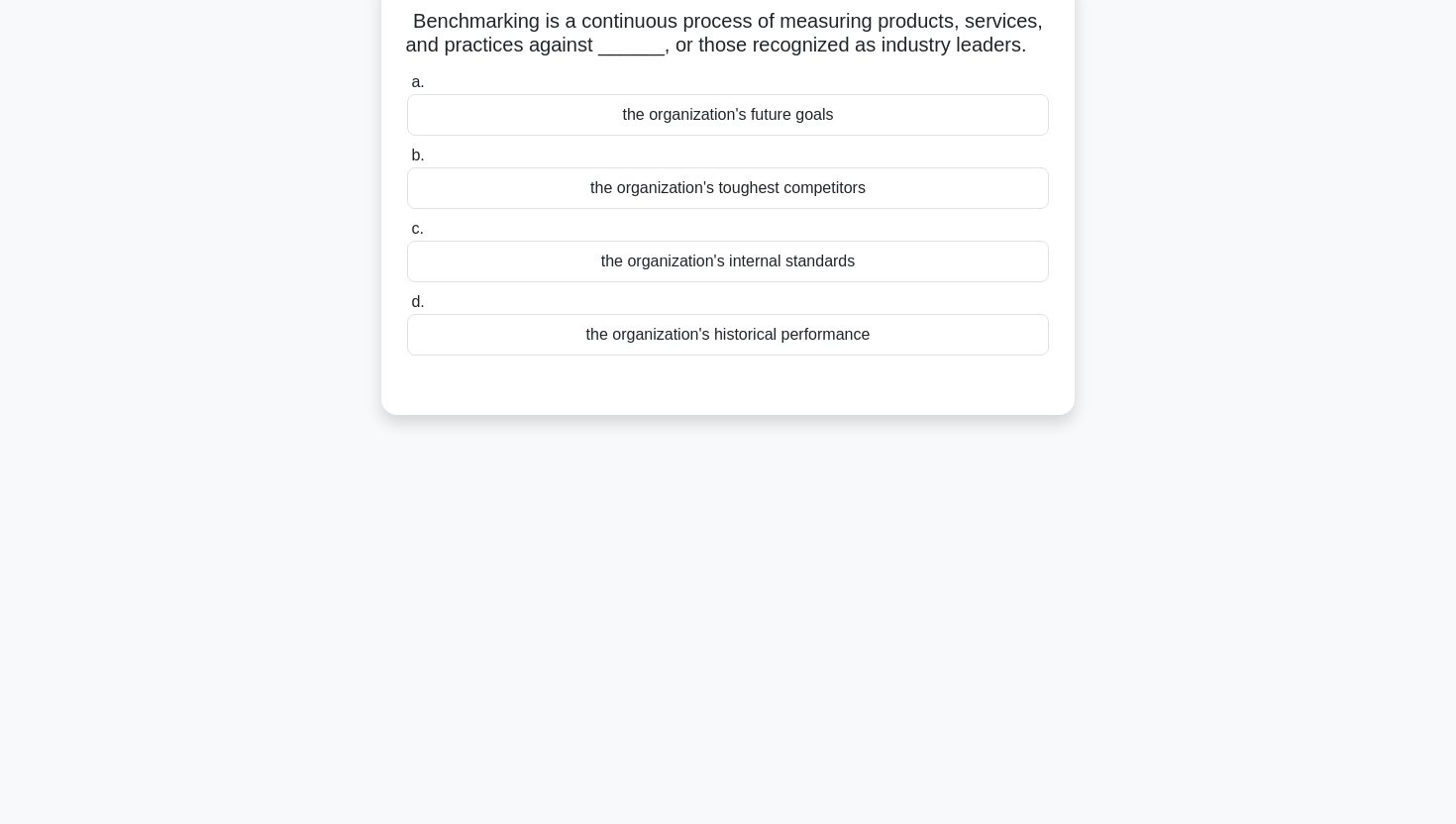 scroll, scrollTop: 0, scrollLeft: 0, axis: both 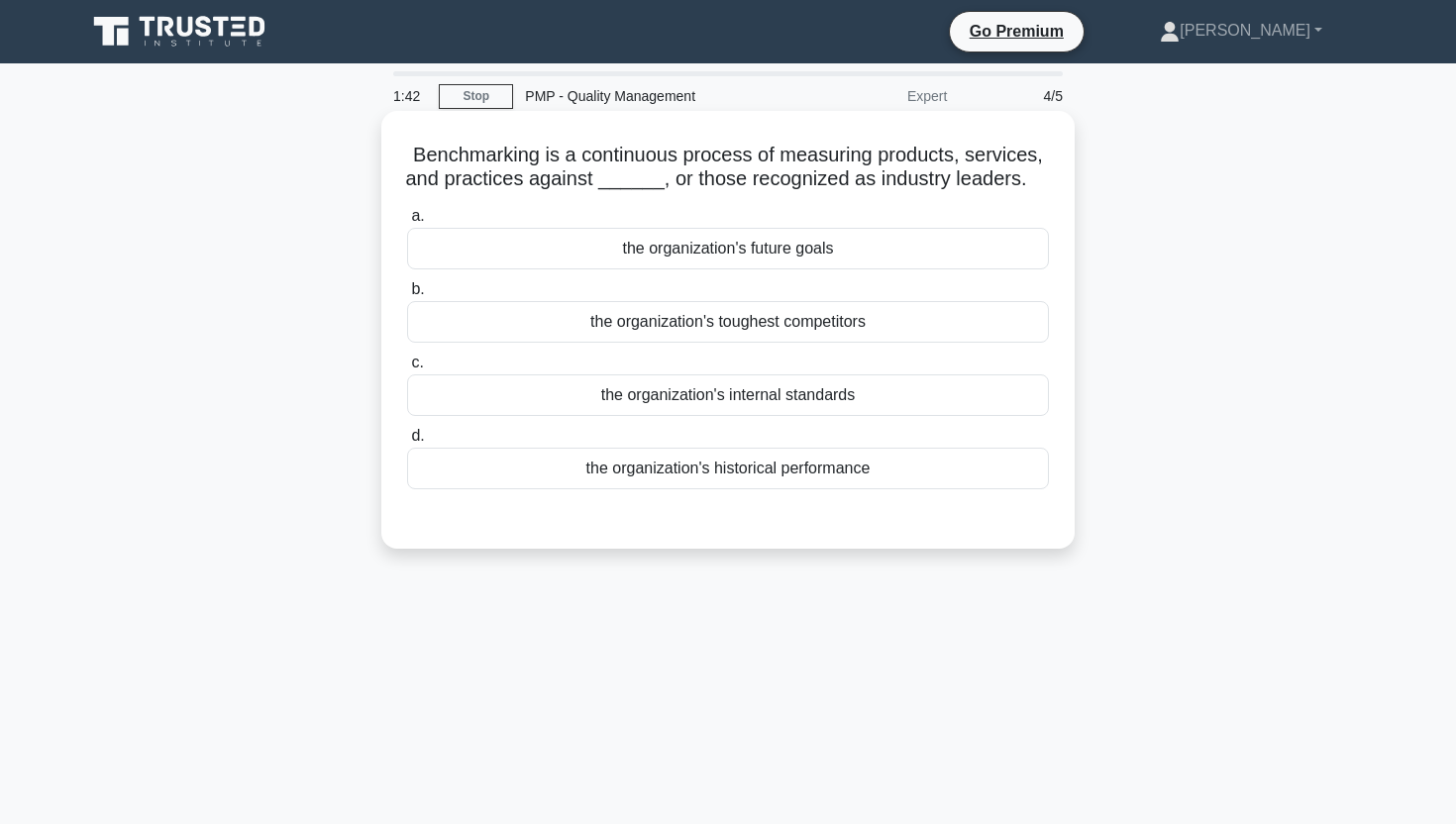 drag, startPoint x: 909, startPoint y: 496, endPoint x: 395, endPoint y: 154, distance: 617.38157 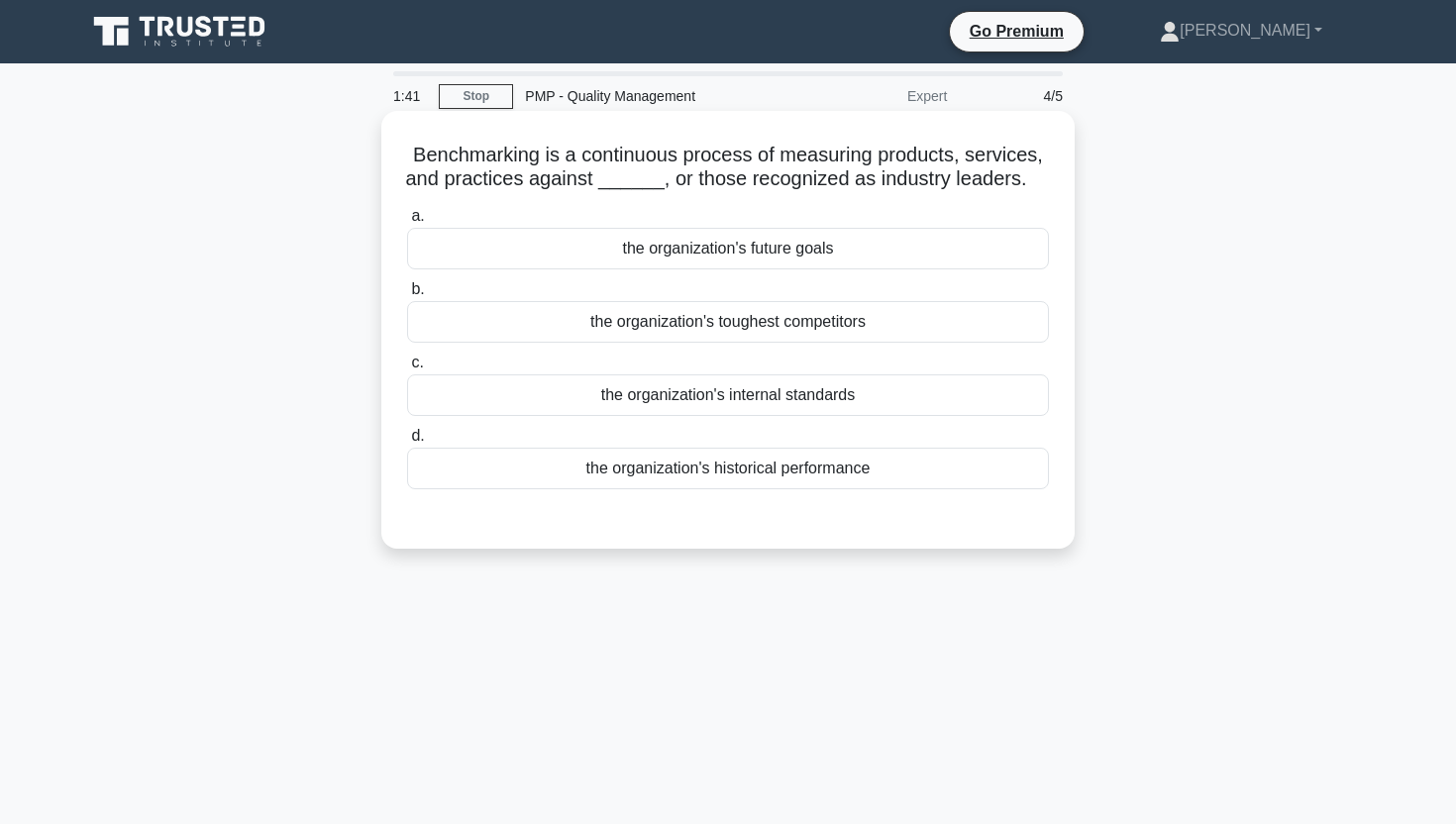 copy on "Benchmarking is a continuous process of measuring products, services, and practices against ______, or those recognized as industry leaders.
.spinner_0XTQ{transform-origin:center;animation:spinner_y6GP .75s linear infinite}@keyframes spinner_y6GP{100%{transform:rotate(360deg)}}
a.
the organization's future goals
b.
the organization's toughest competitors
c.
the organization's internal standards
d.
the organization's historical performance" 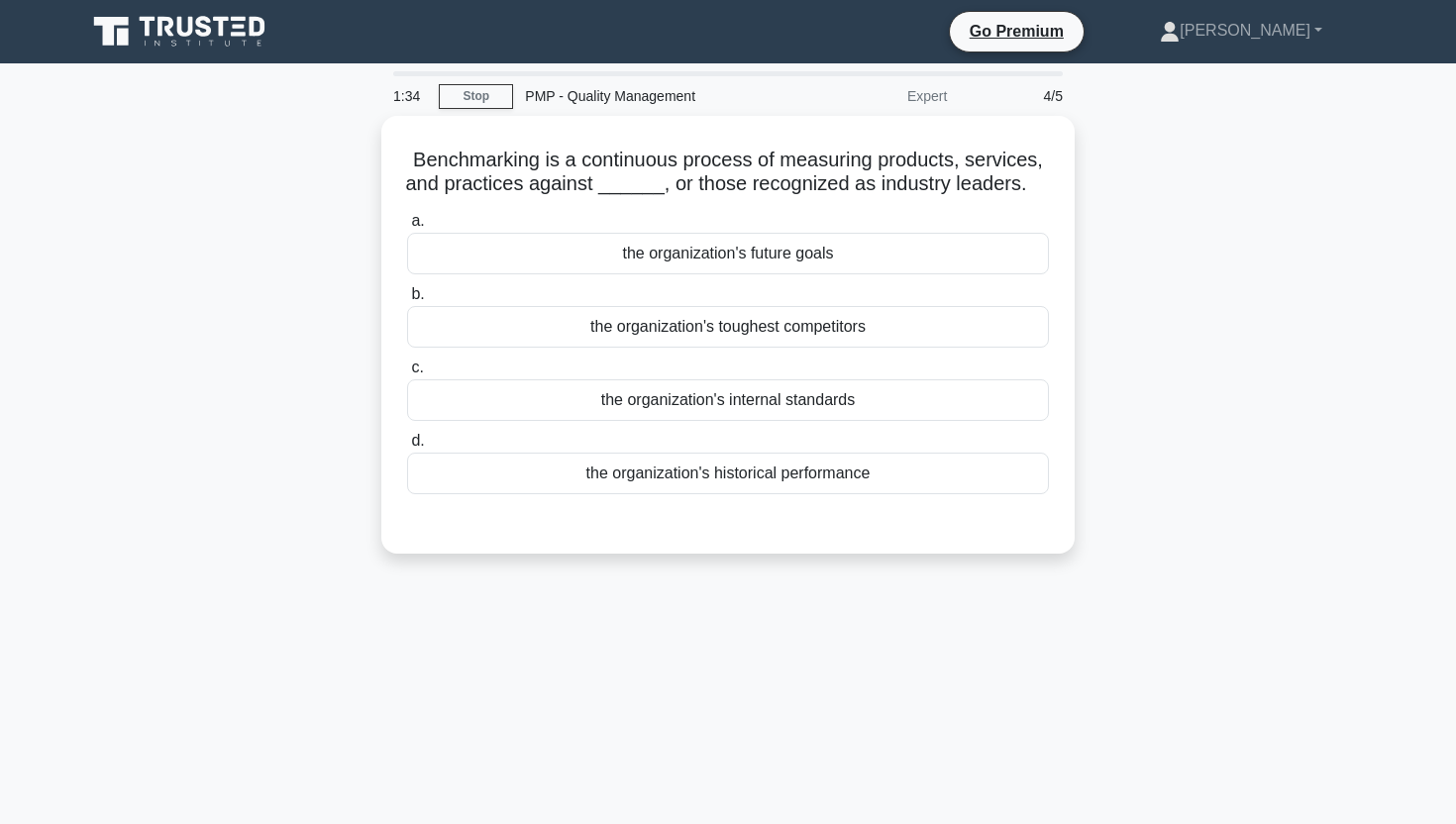 click on "1:34
Stop
PMP  - Quality Management
Expert
4/5
Benchmarking is a continuous process of measuring products, services, and practices against ______, or those recognized as industry leaders.
.spinner_0XTQ{transform-origin:center;animation:spinner_y6GP .75s linear infinite}@keyframes spinner_y6GP{100%{transform:rotate(360deg)}}
a.
b." at bounding box center (728, 566) 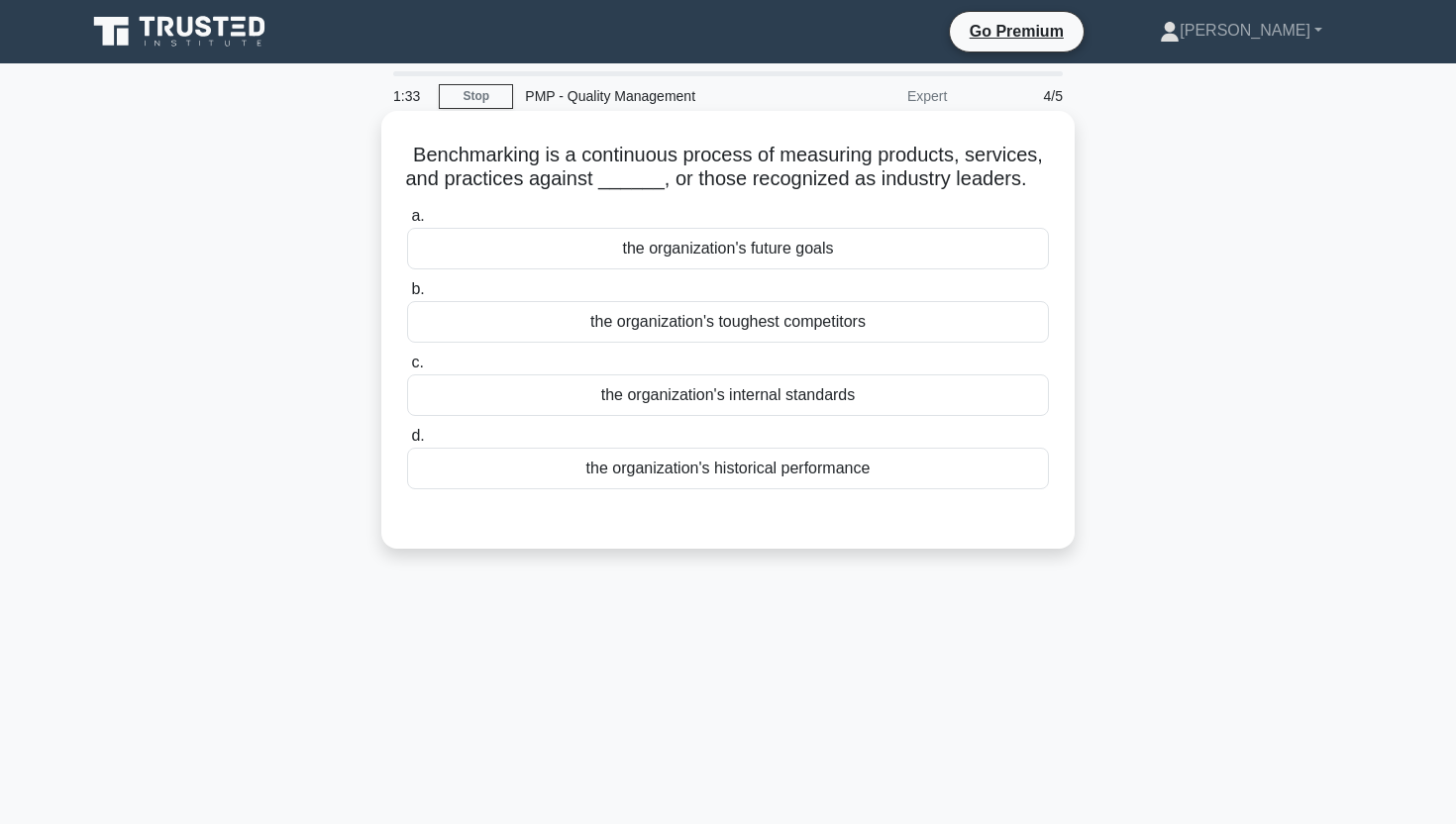 click on "the organization's toughest competitors" at bounding box center [728, 322] 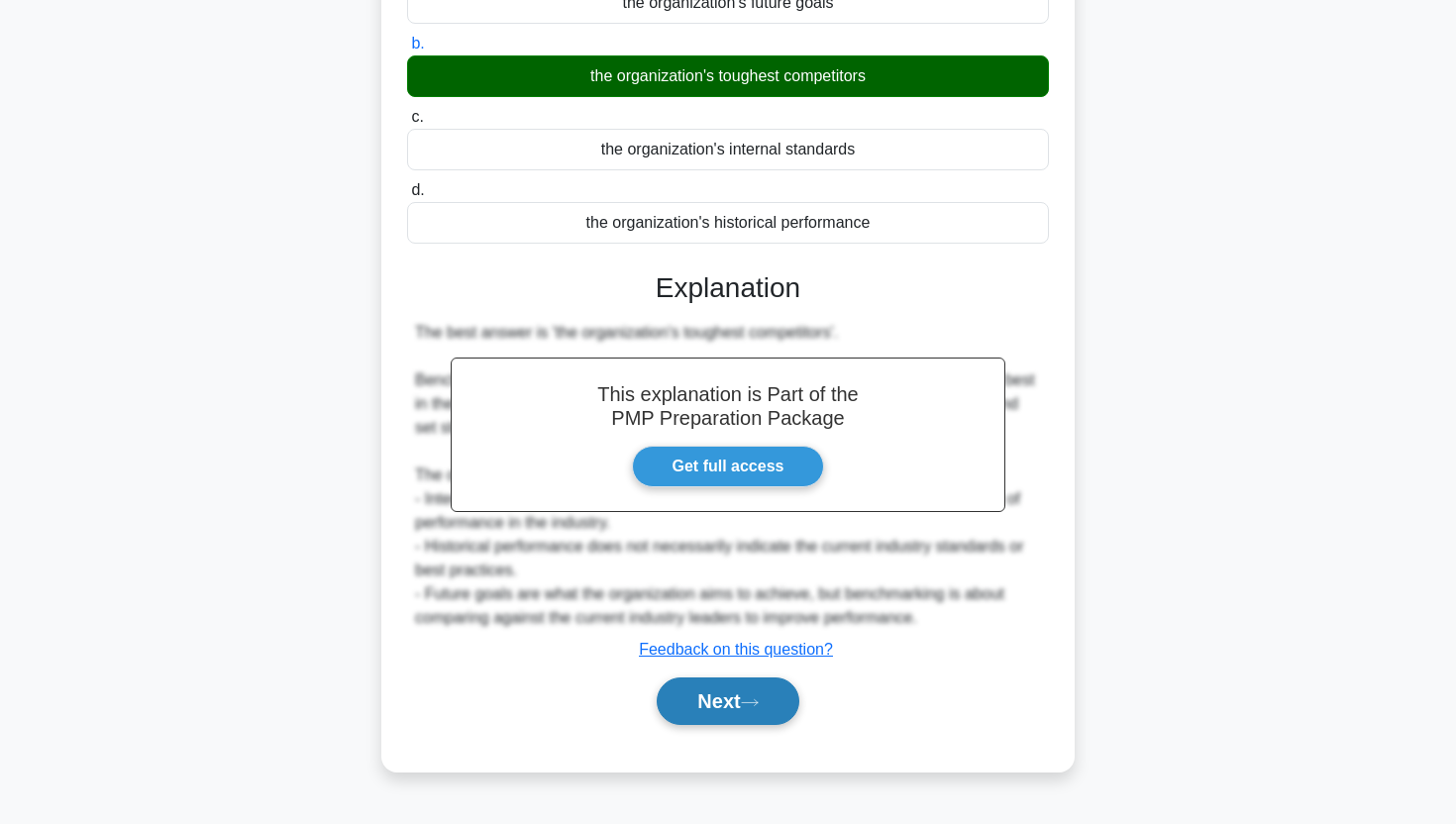 click on "Next" at bounding box center (727, 701) 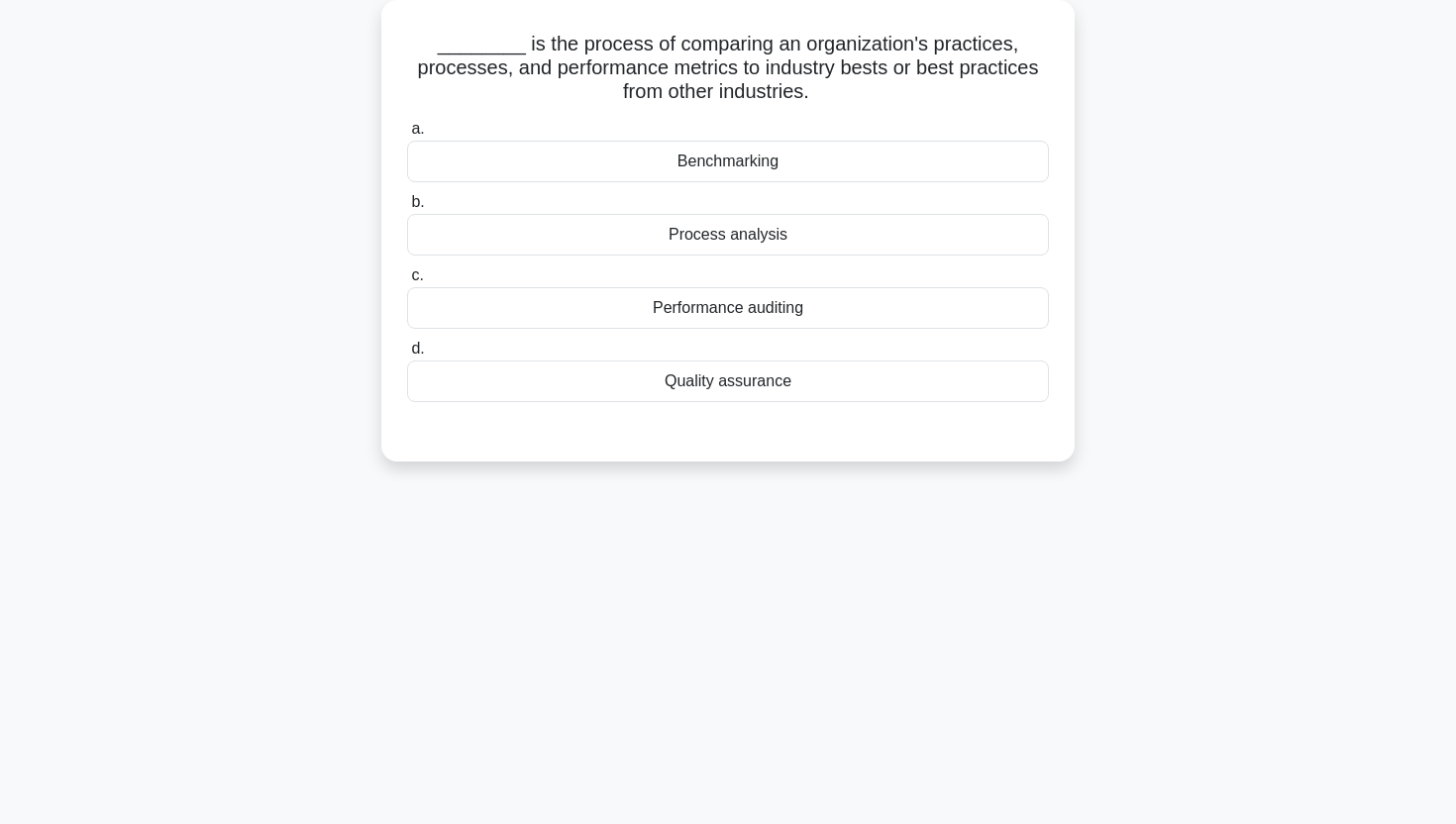 scroll, scrollTop: 0, scrollLeft: 0, axis: both 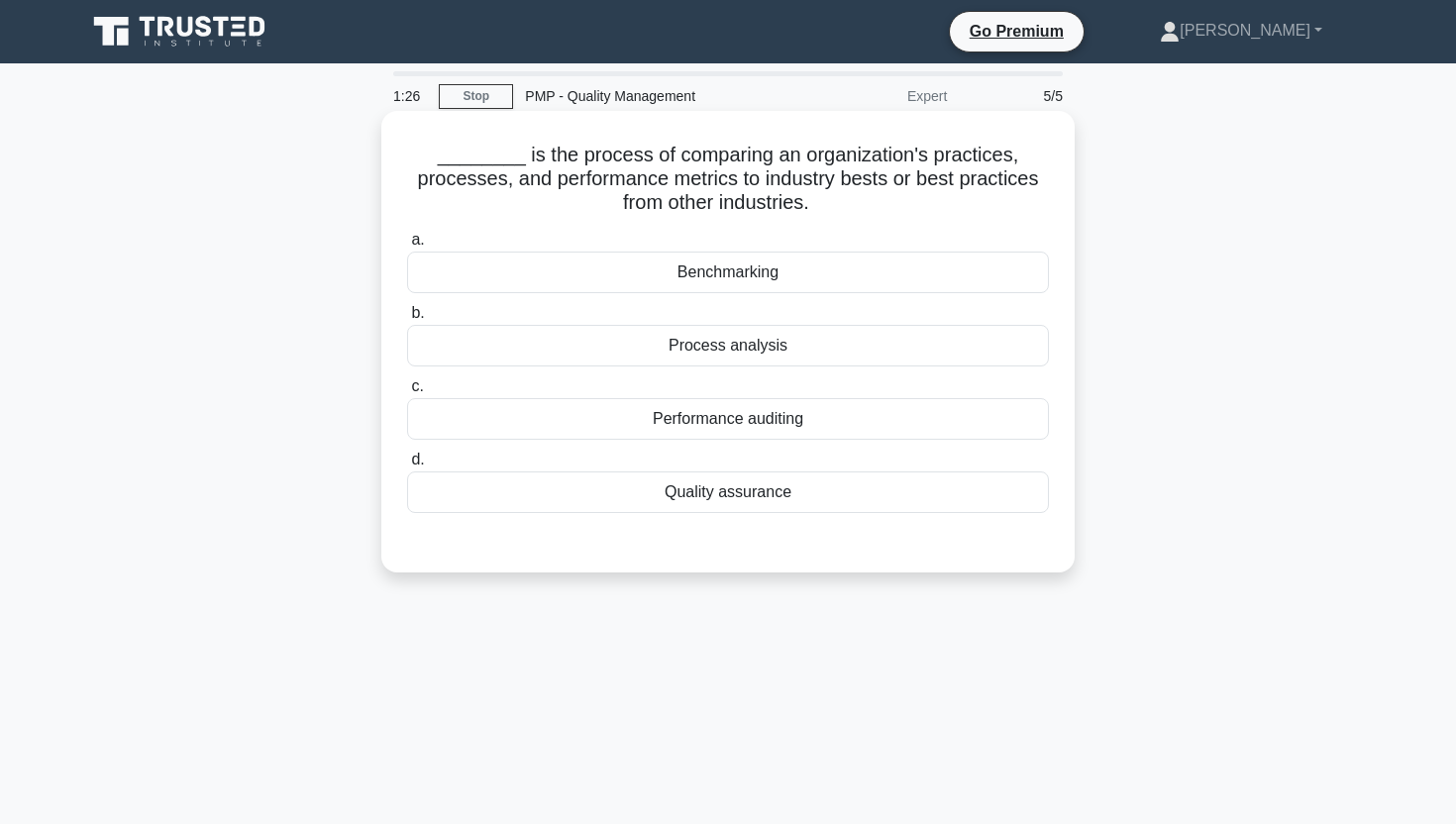 click on "Benchmarking" at bounding box center (728, 272) 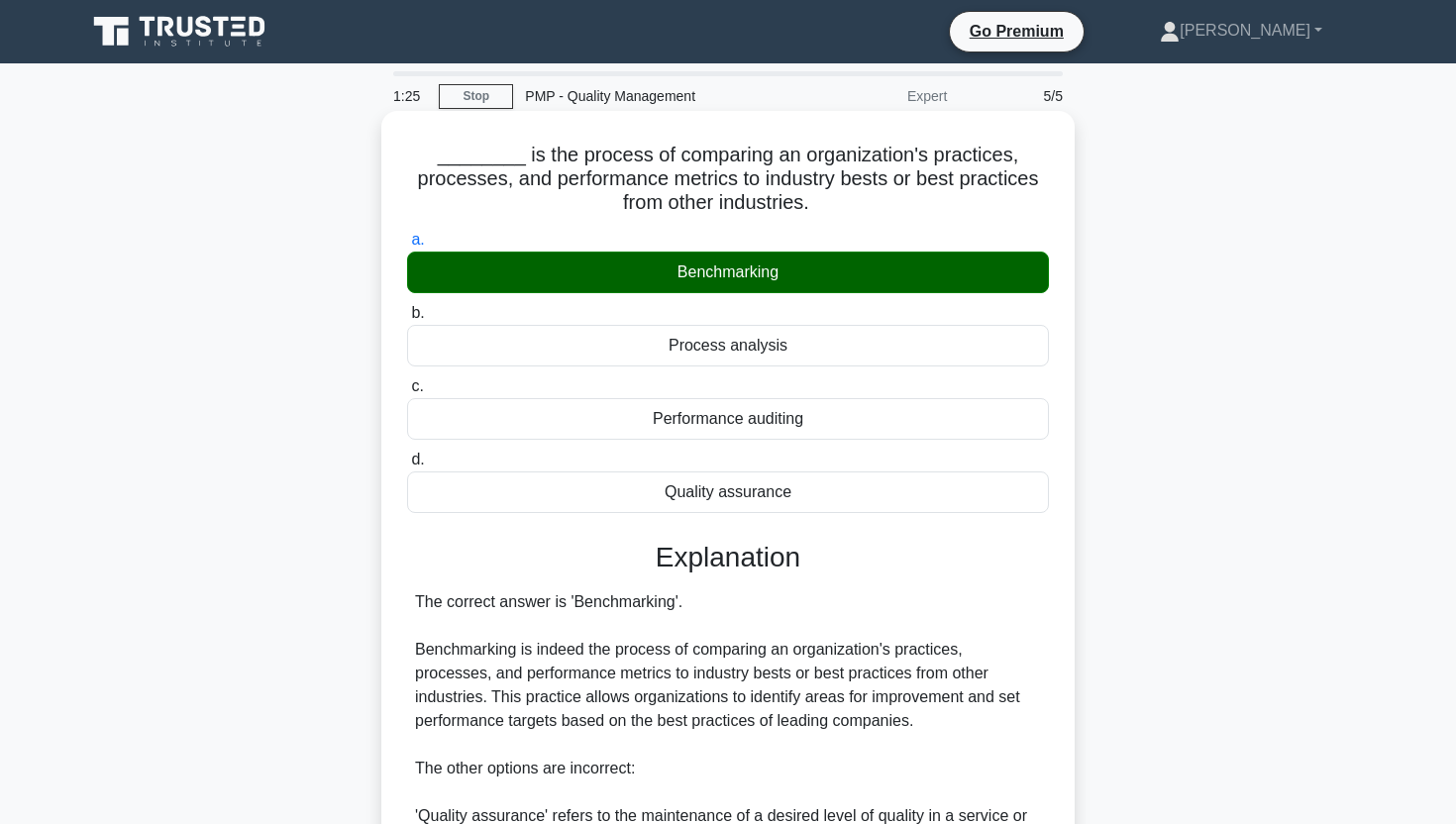 scroll, scrollTop: 492, scrollLeft: 0, axis: vertical 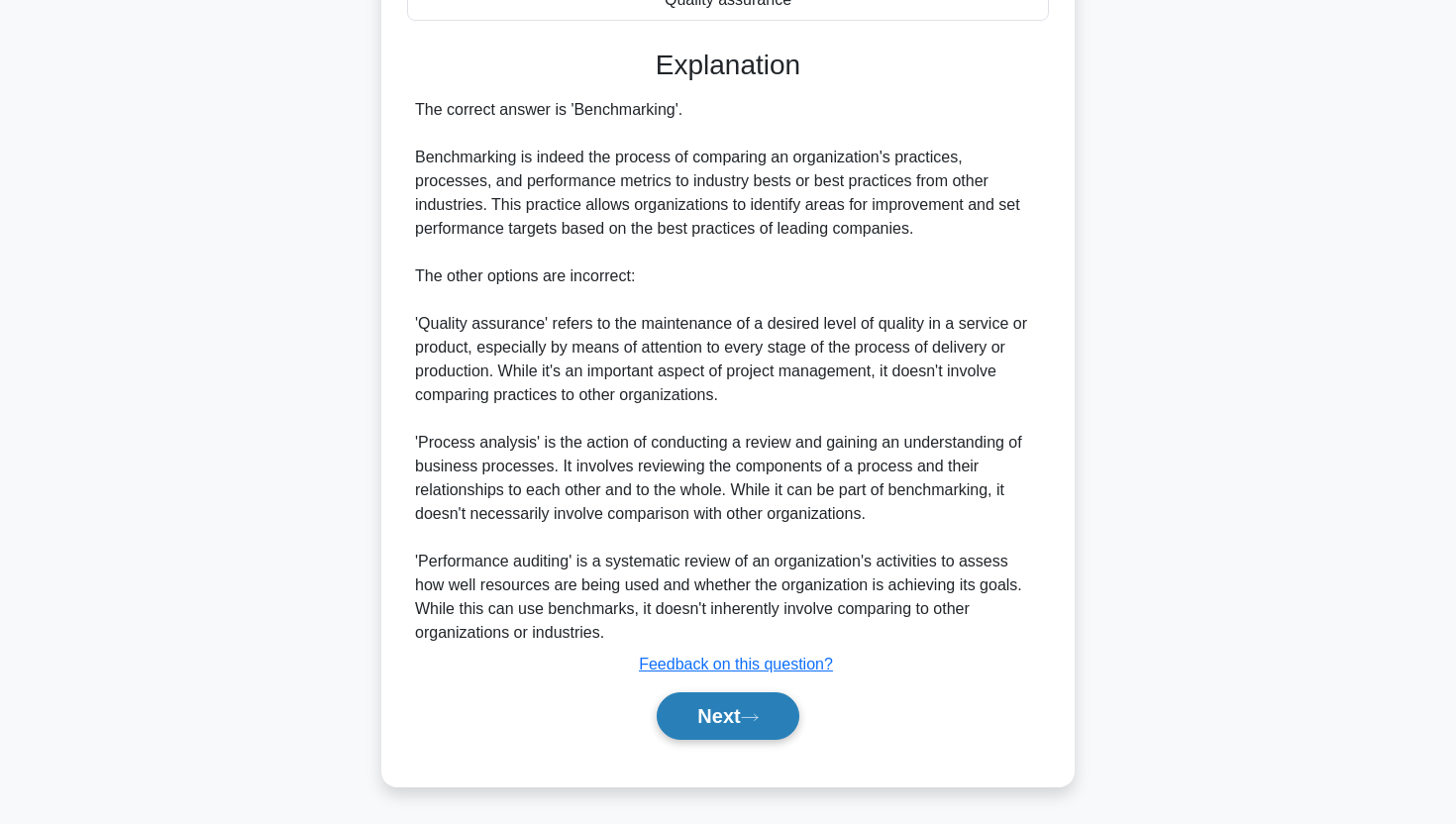 click on "Next" at bounding box center [727, 716] 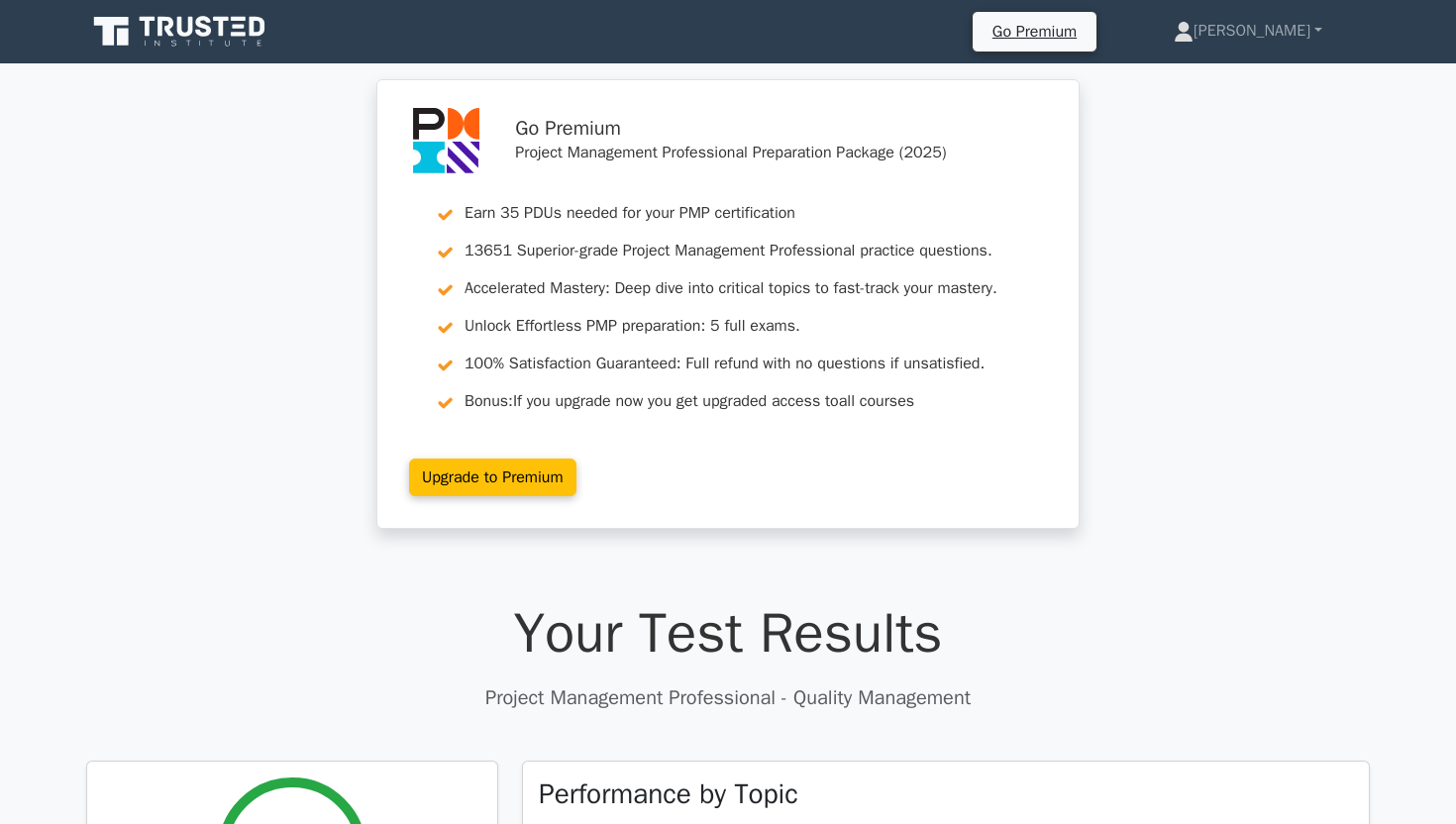 scroll, scrollTop: 0, scrollLeft: 0, axis: both 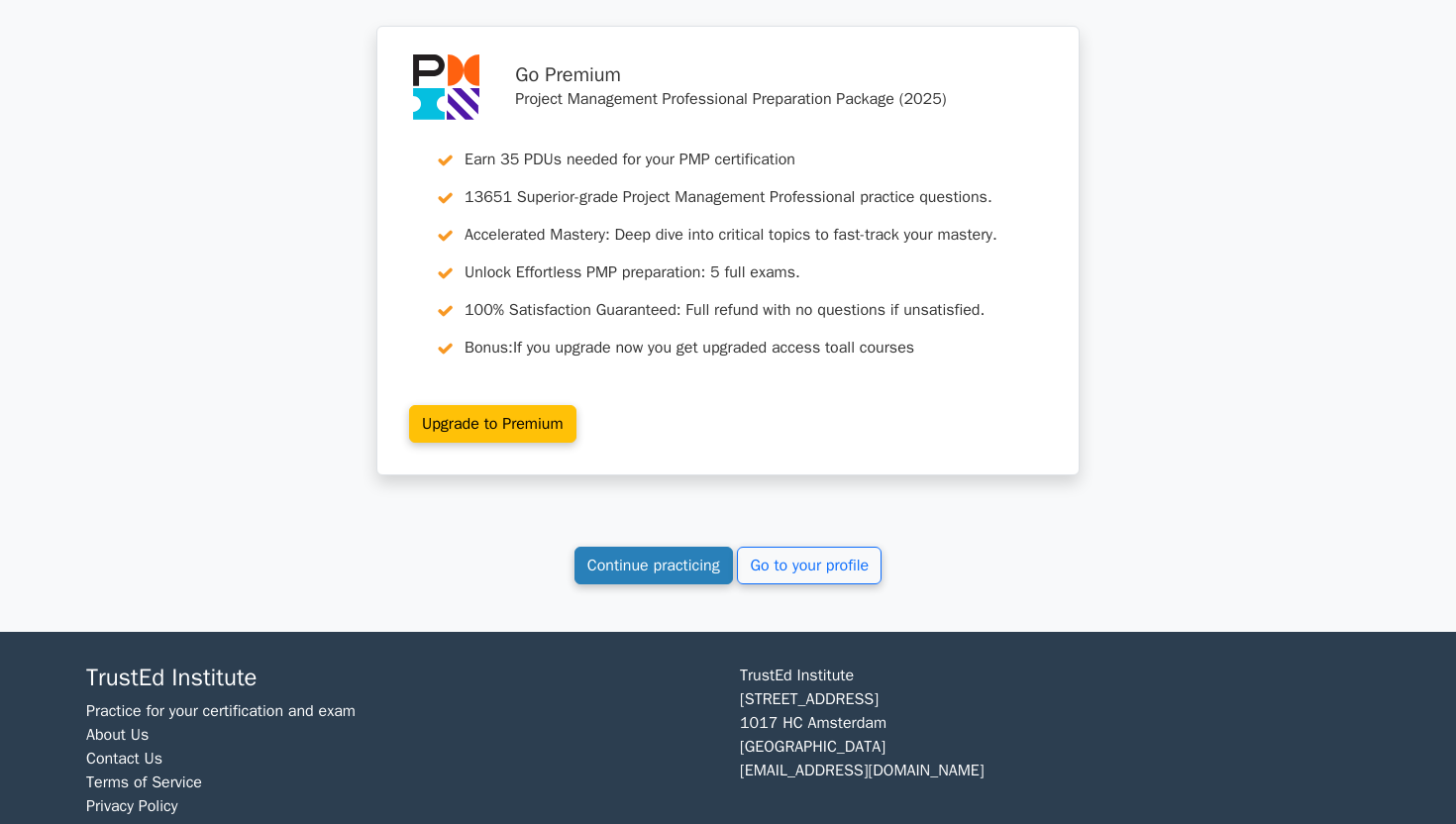 click on "Continue practicing" at bounding box center [654, 566] 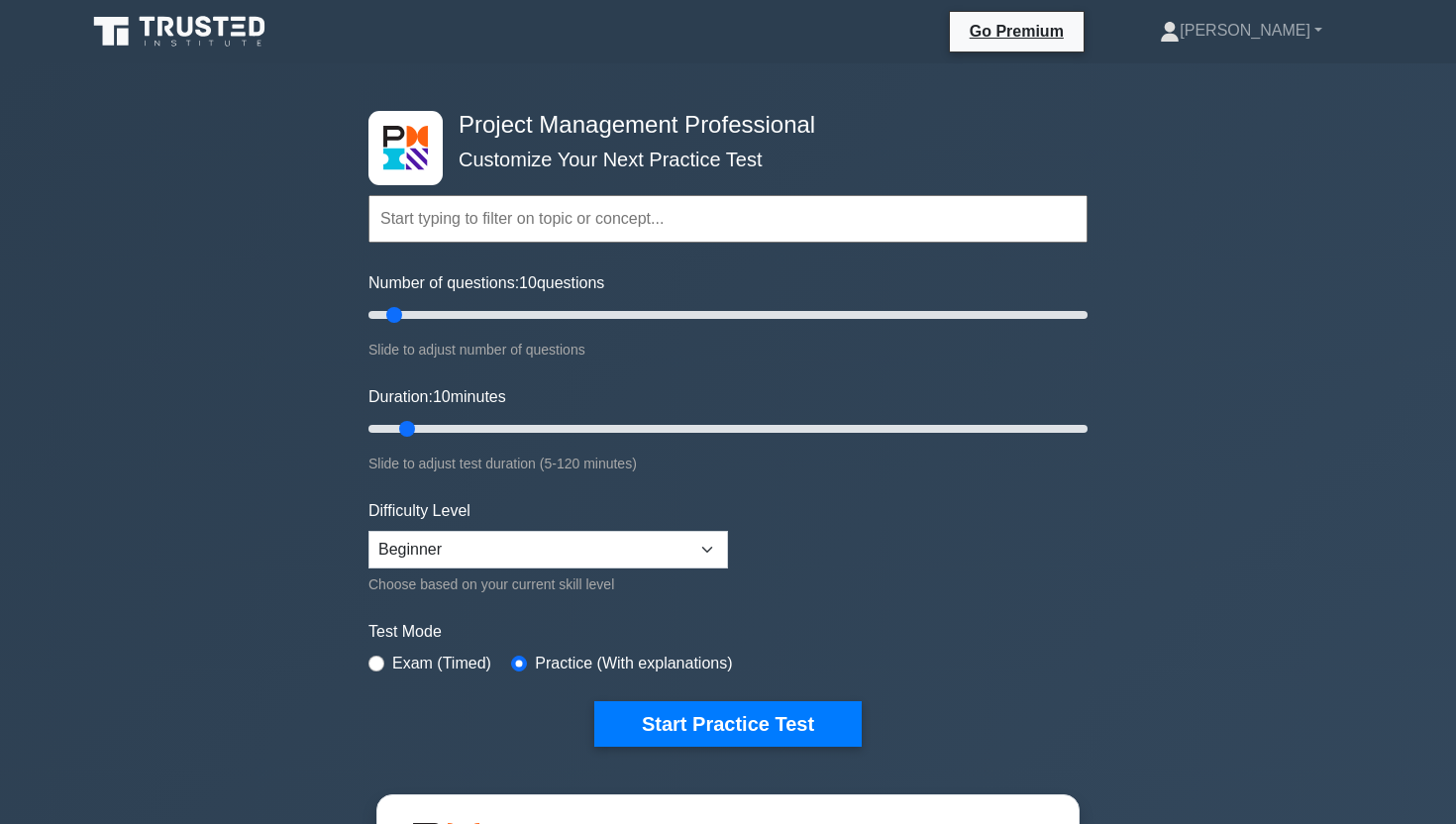 scroll, scrollTop: 0, scrollLeft: 0, axis: both 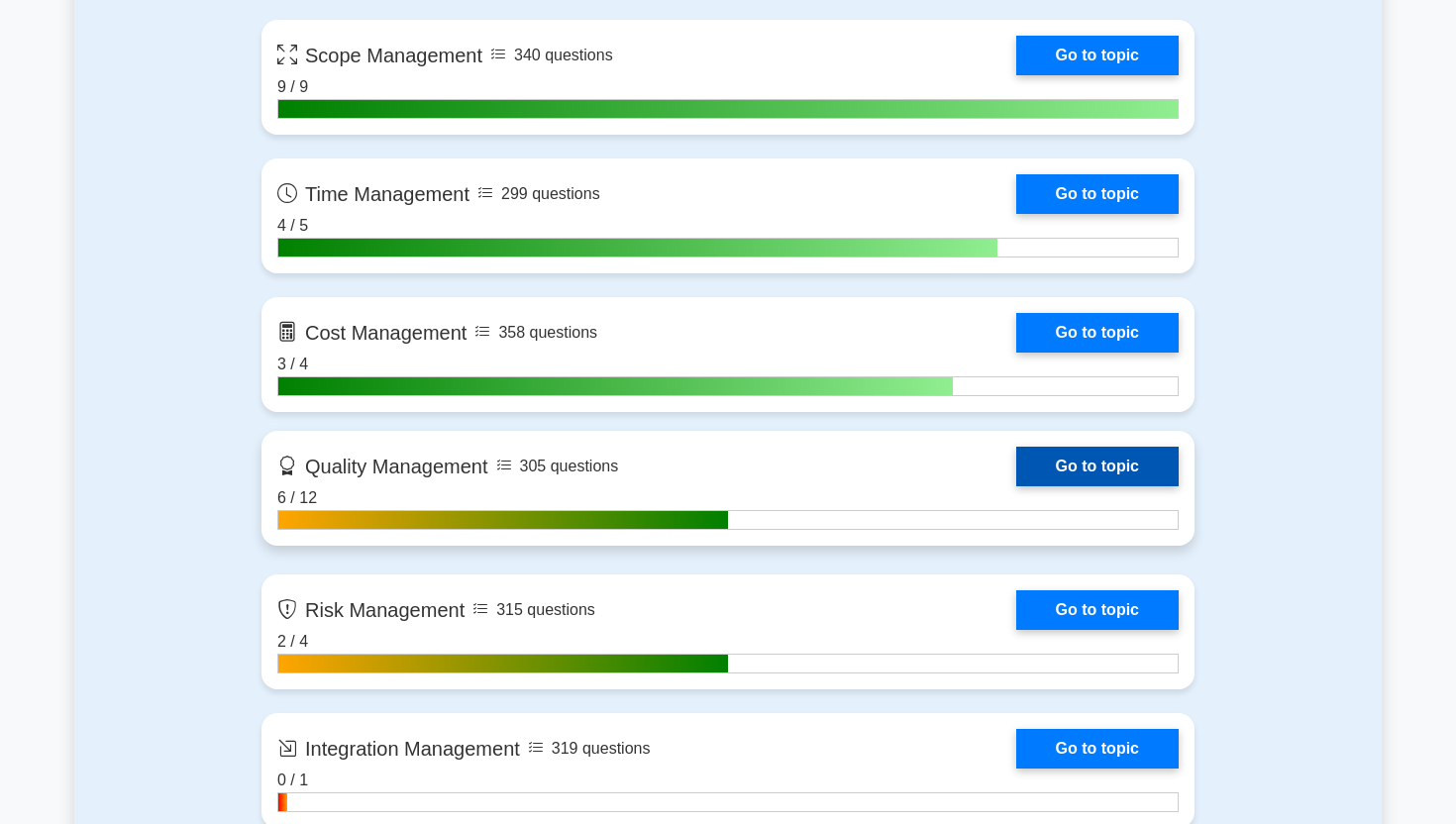 click on "Go to topic" at bounding box center (1097, 466) 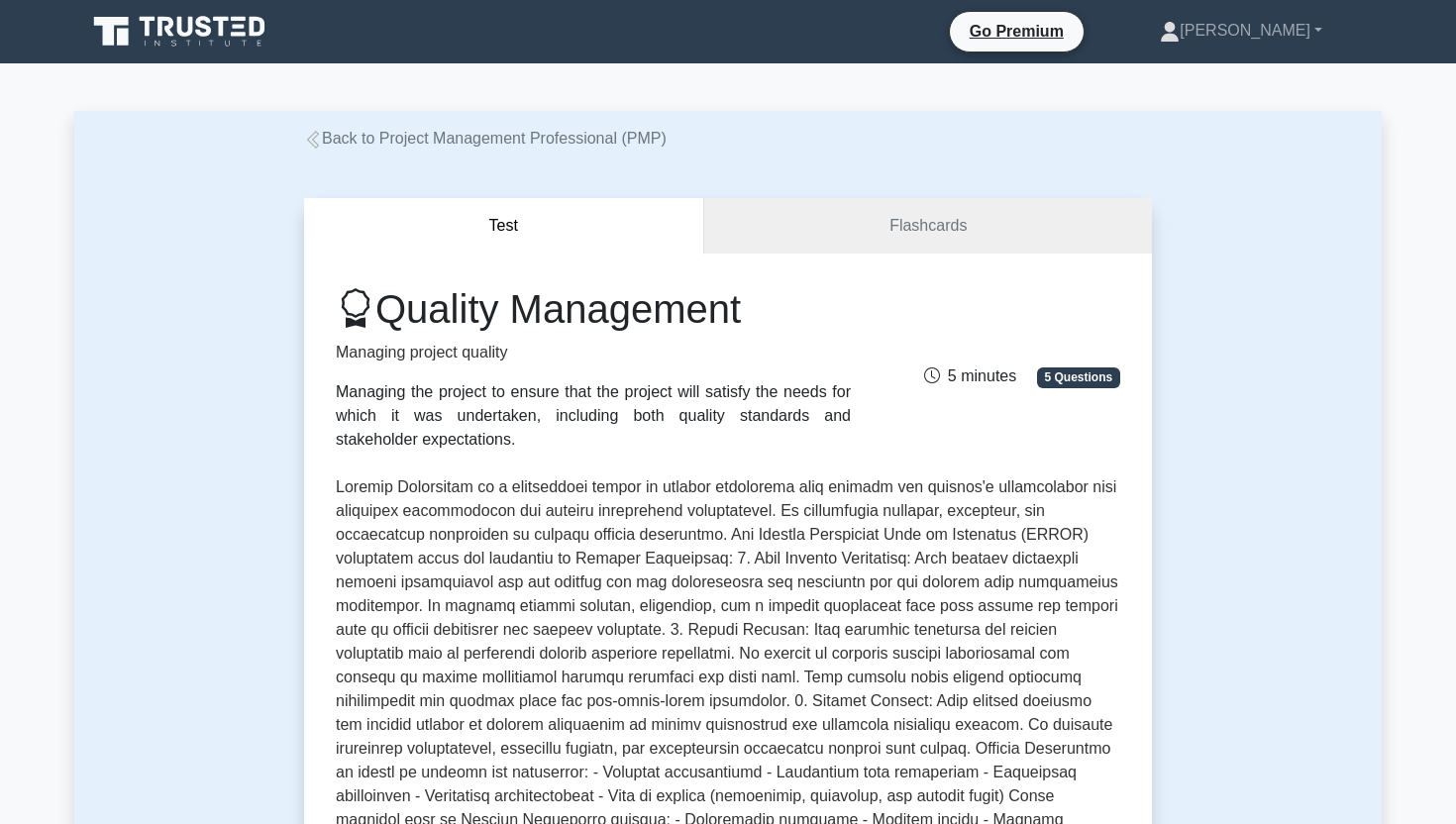 scroll, scrollTop: 0, scrollLeft: 0, axis: both 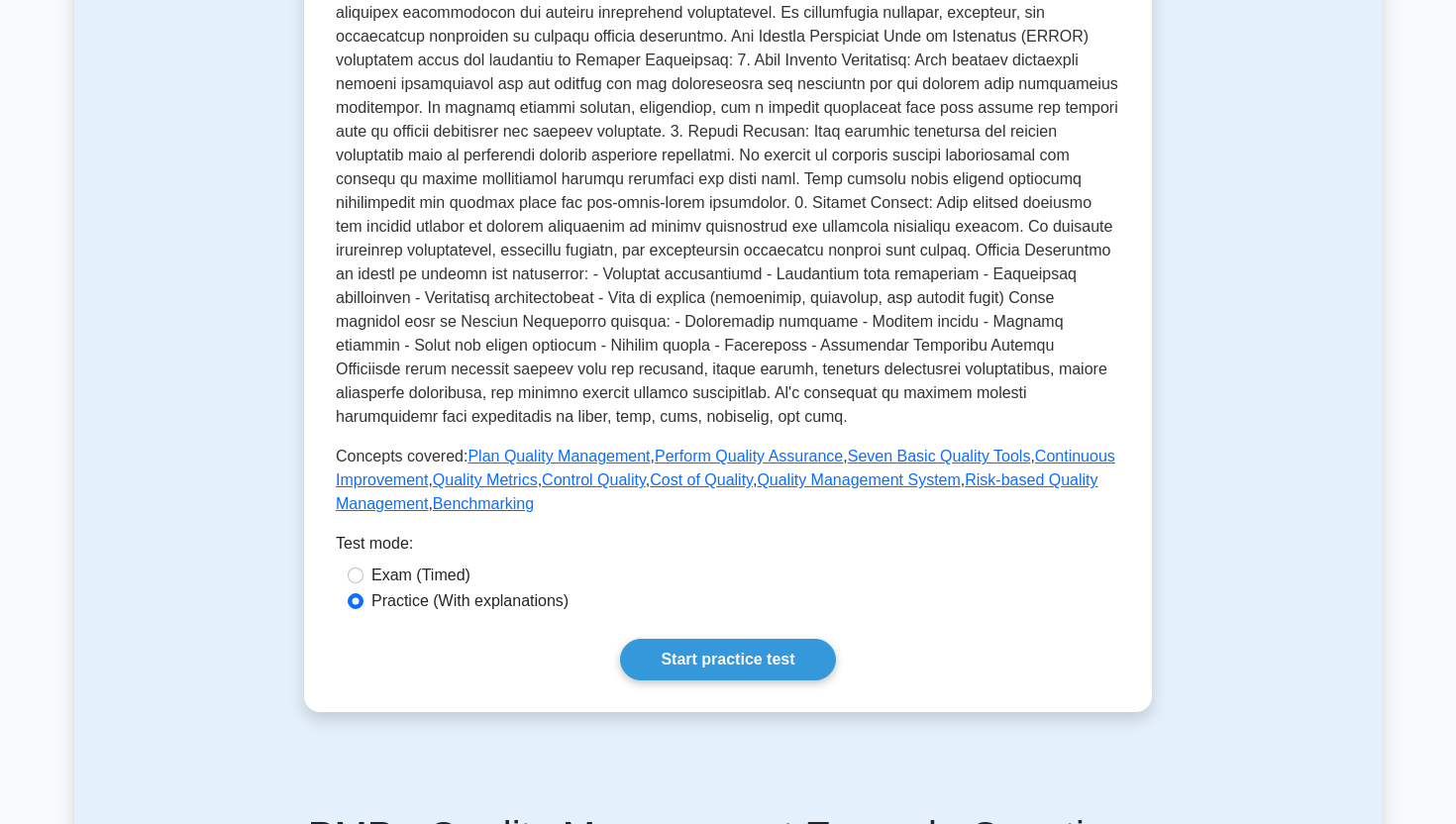 click on "Exam (Timed)" at bounding box center (421, 575) 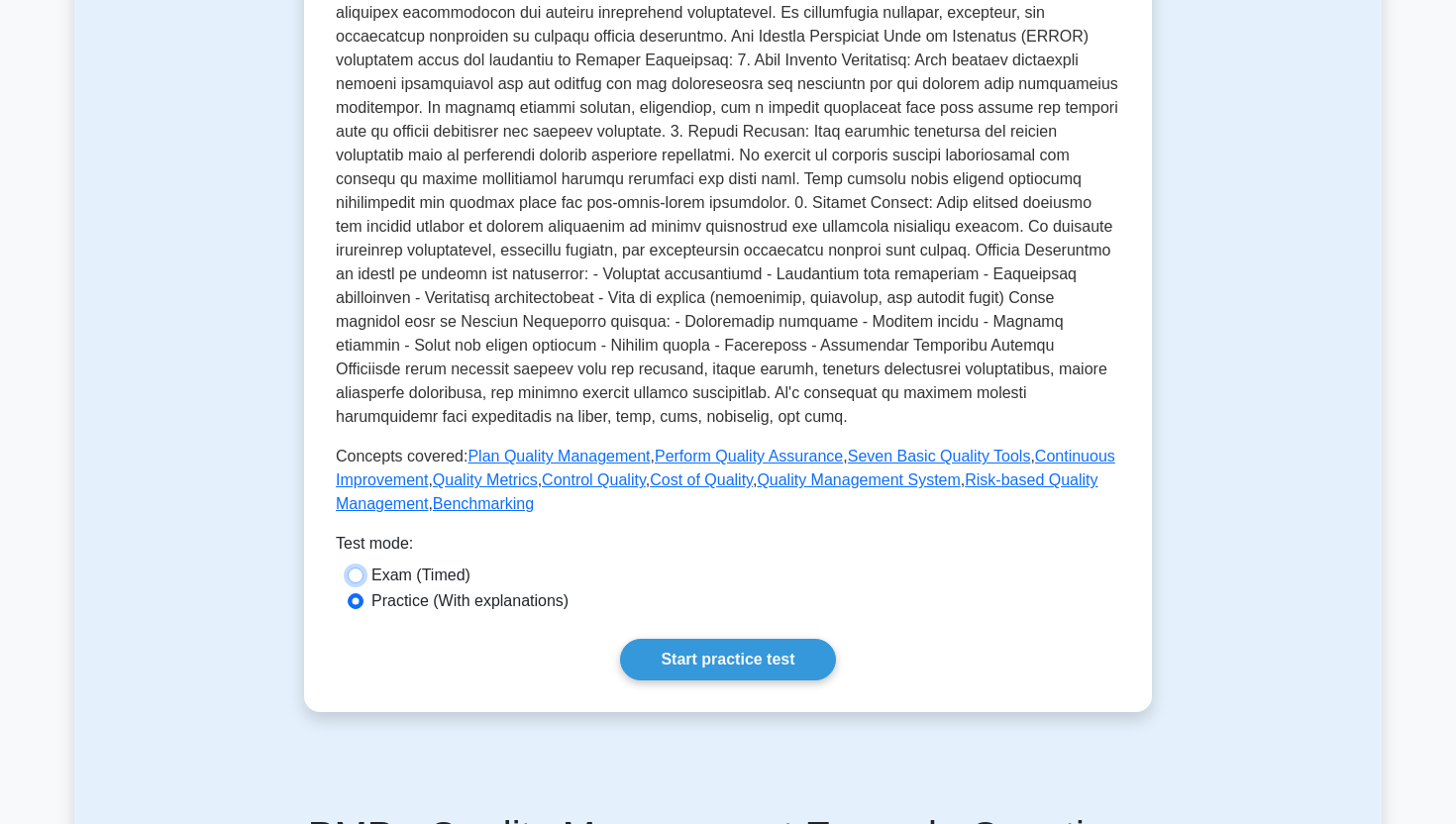 click on "Exam (Timed)" at bounding box center (356, 575) 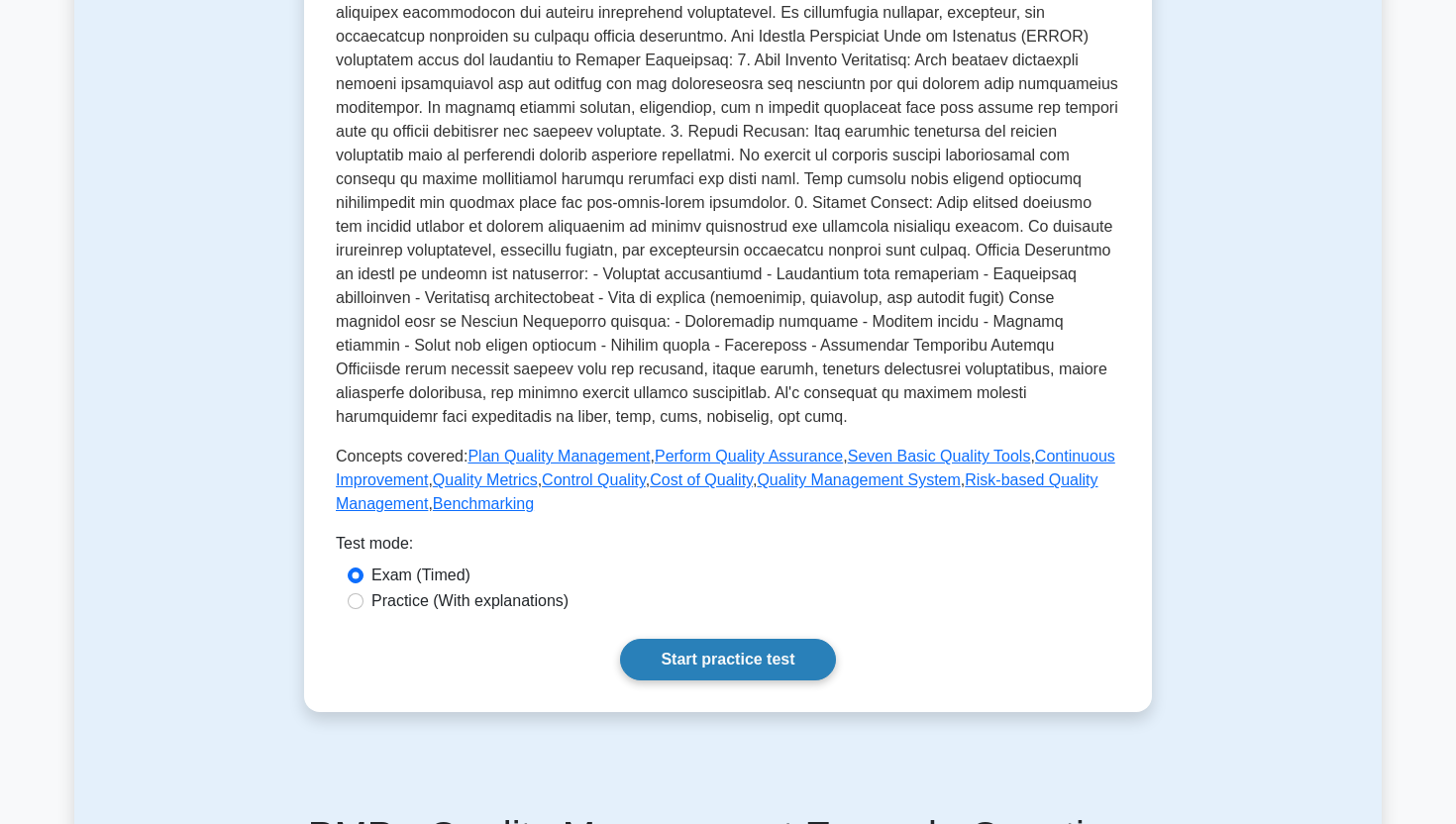 click on "Start practice test" at bounding box center (727, 660) 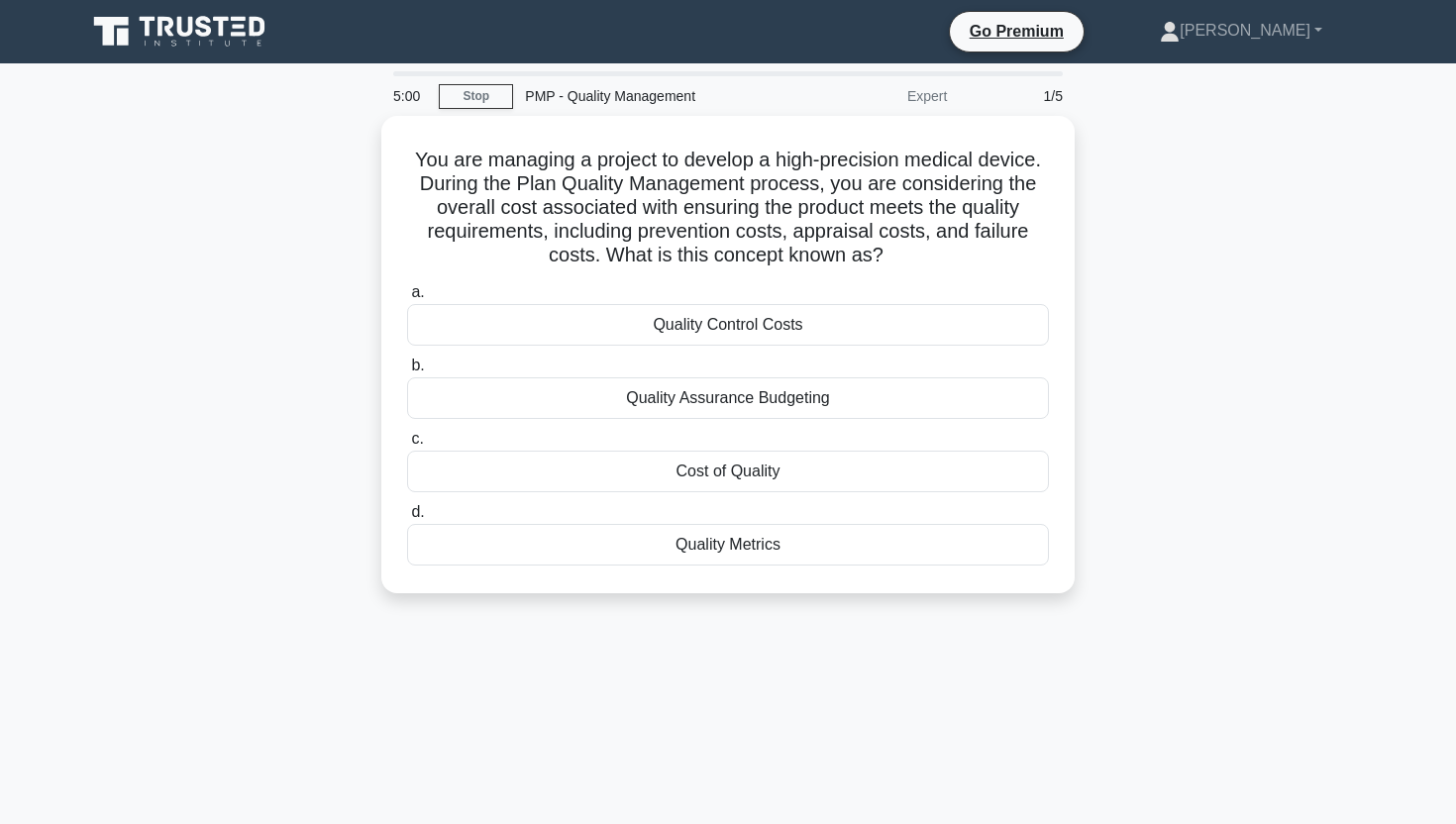 scroll, scrollTop: 0, scrollLeft: 0, axis: both 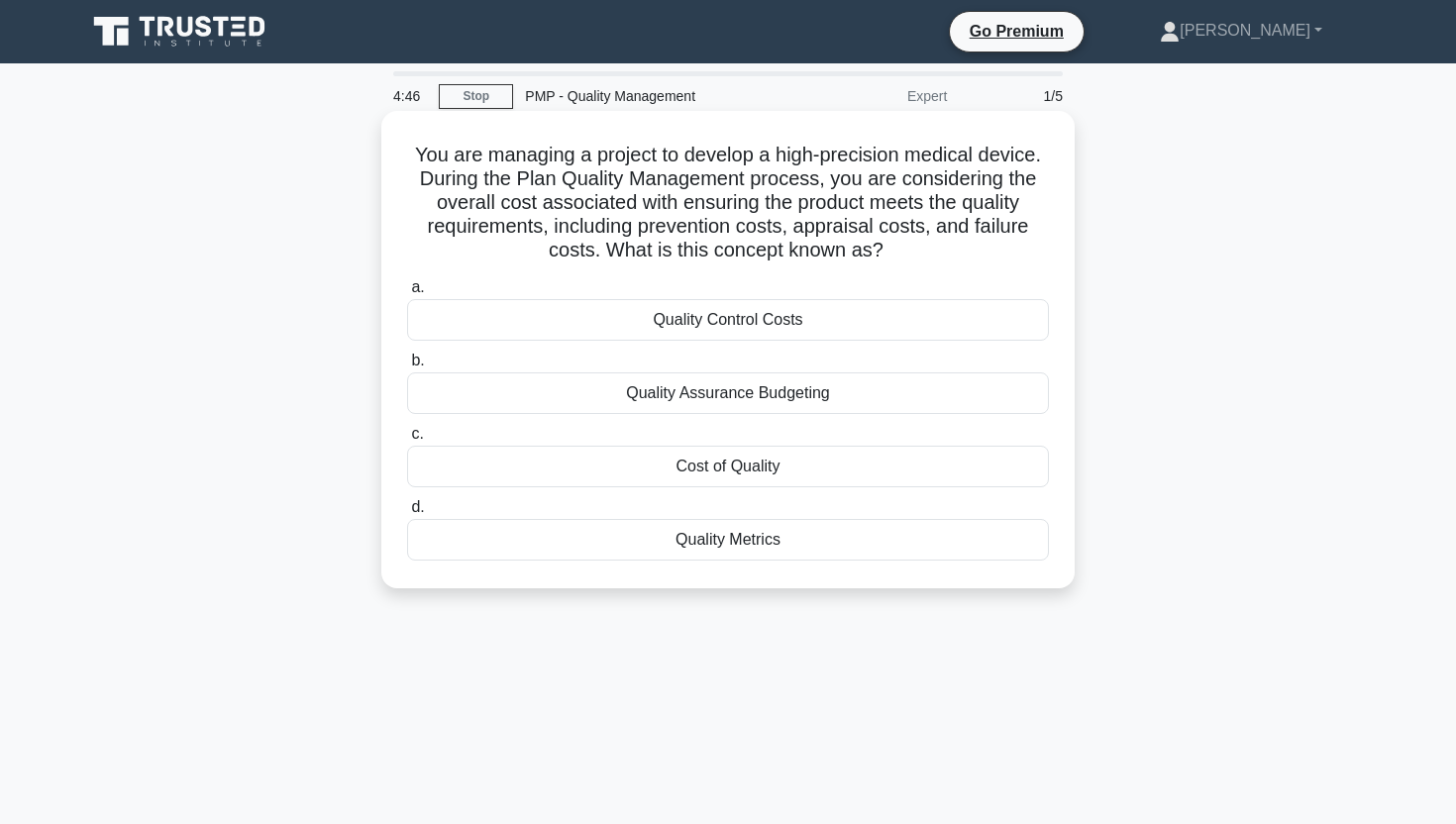 drag, startPoint x: 822, startPoint y: 542, endPoint x: 404, endPoint y: 151, distance: 572.3679 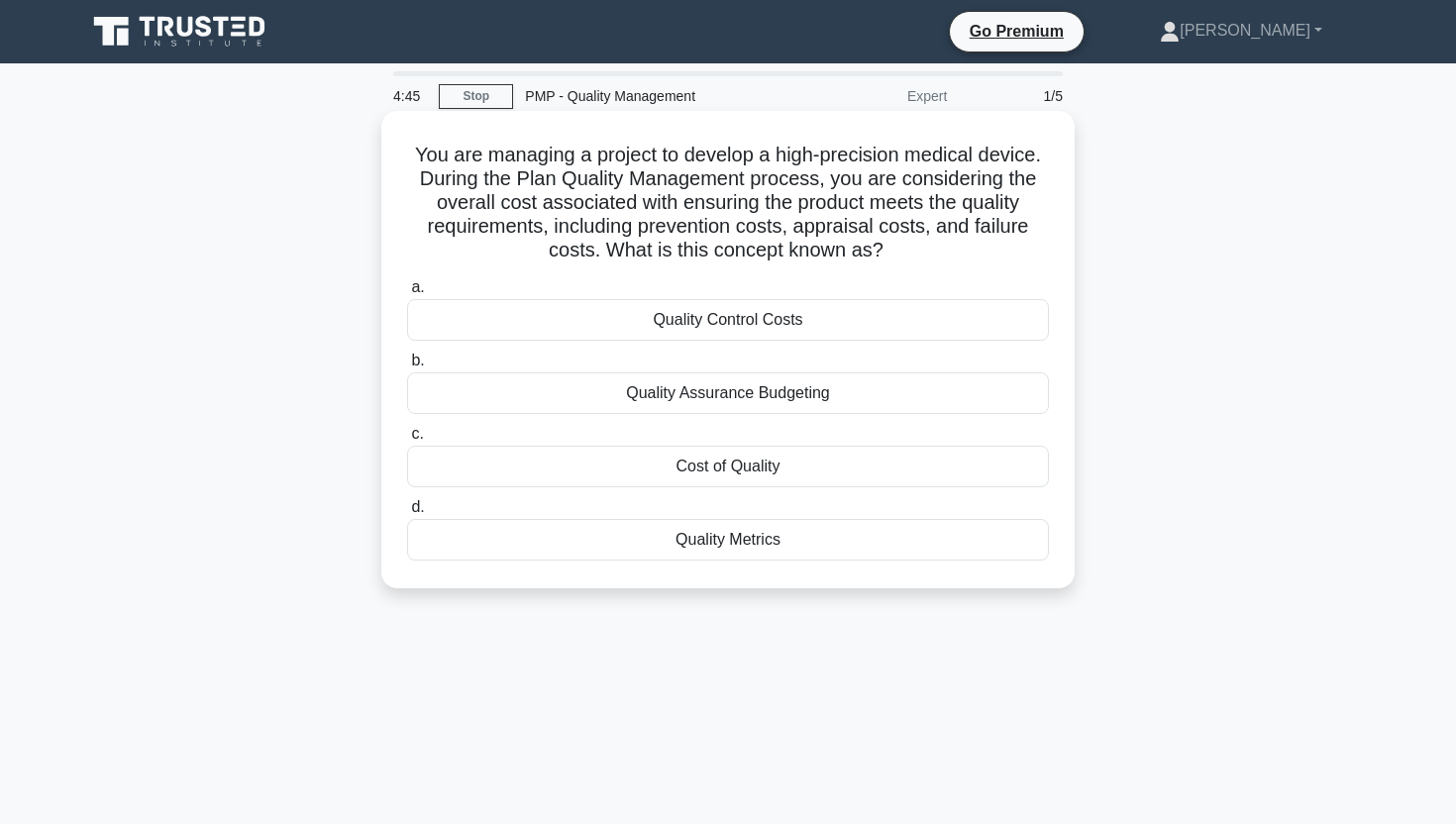 copy on "You are managing a project to develop a high-precision medical device. During the Plan Quality Management process, you are considering the overall cost associated with ensuring the product meets the quality requirements, including prevention costs, appraisal costs, and failure costs. What is this concept known as?
.spinner_0XTQ{transform-origin:center;animation:spinner_y6GP .75s linear infinite}@keyframes spinner_y6GP{100%{transform:rotate(360deg)}}
a.
Quality Control Costs
b.
Quality Assurance Budgeting
c.
Cost of Quality
d.
Quality Metrics" 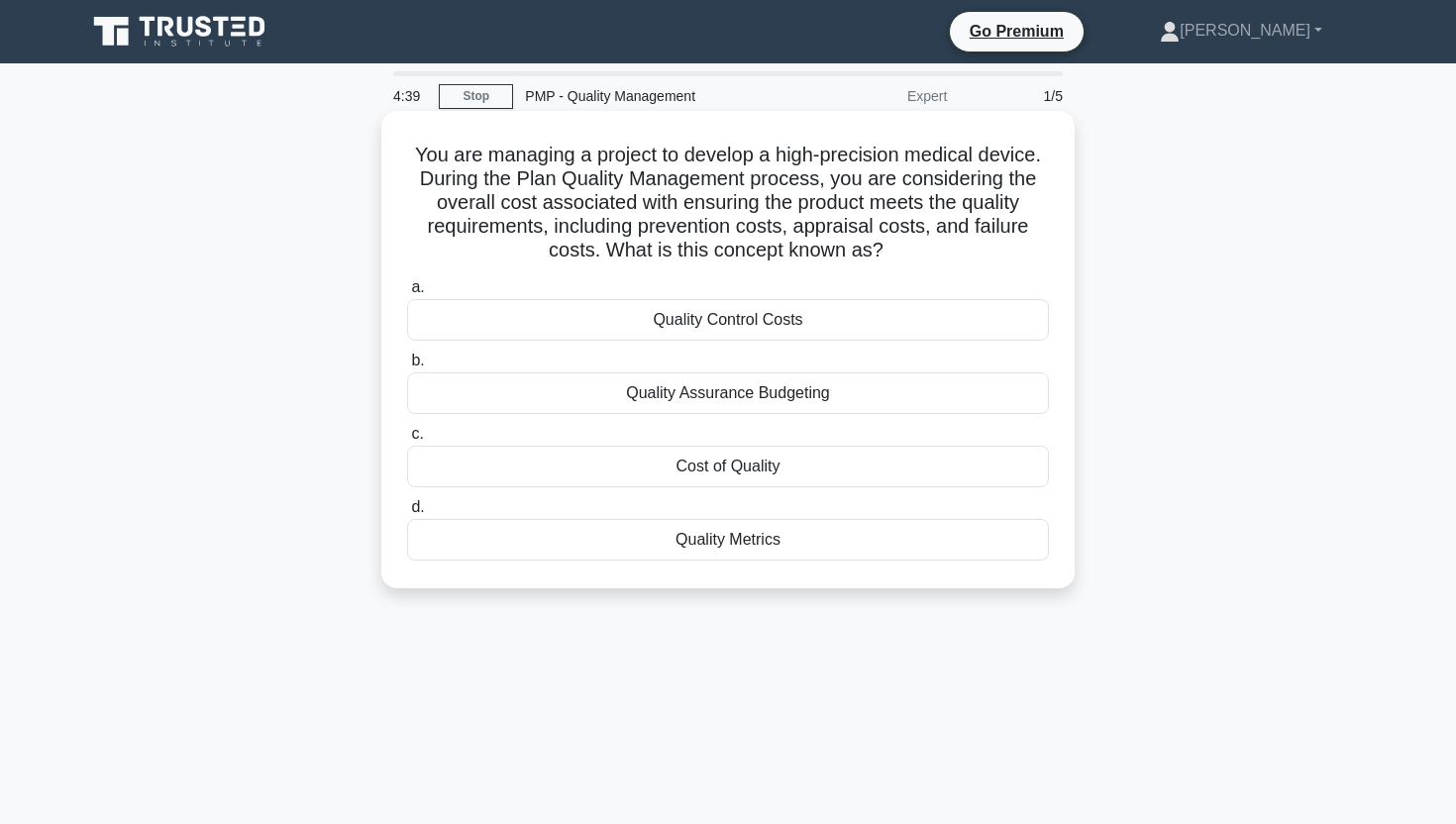 click on "Cost of Quality" at bounding box center (728, 466) 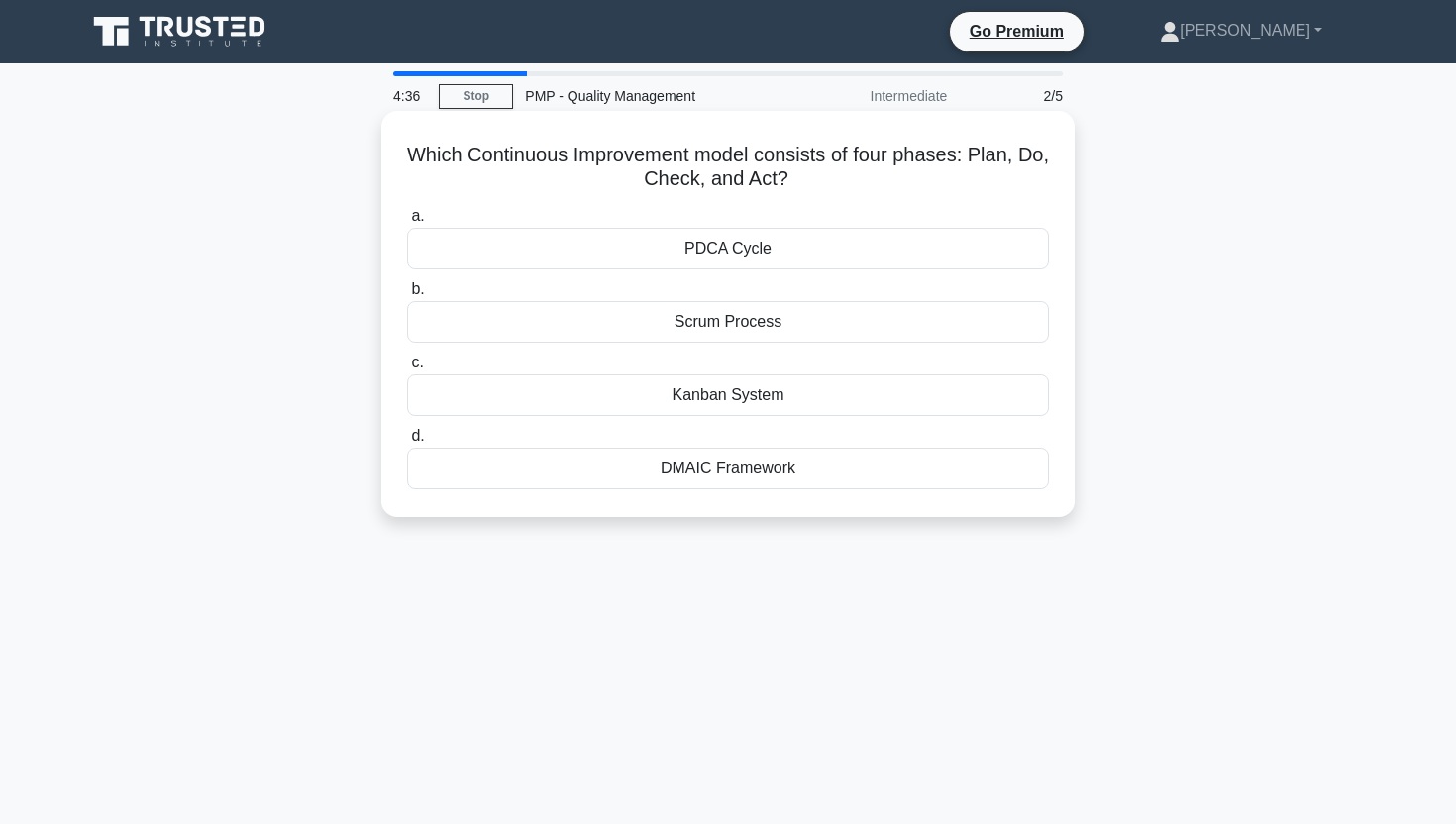 drag, startPoint x: 819, startPoint y: 488, endPoint x: 410, endPoint y: 139, distance: 537.66346 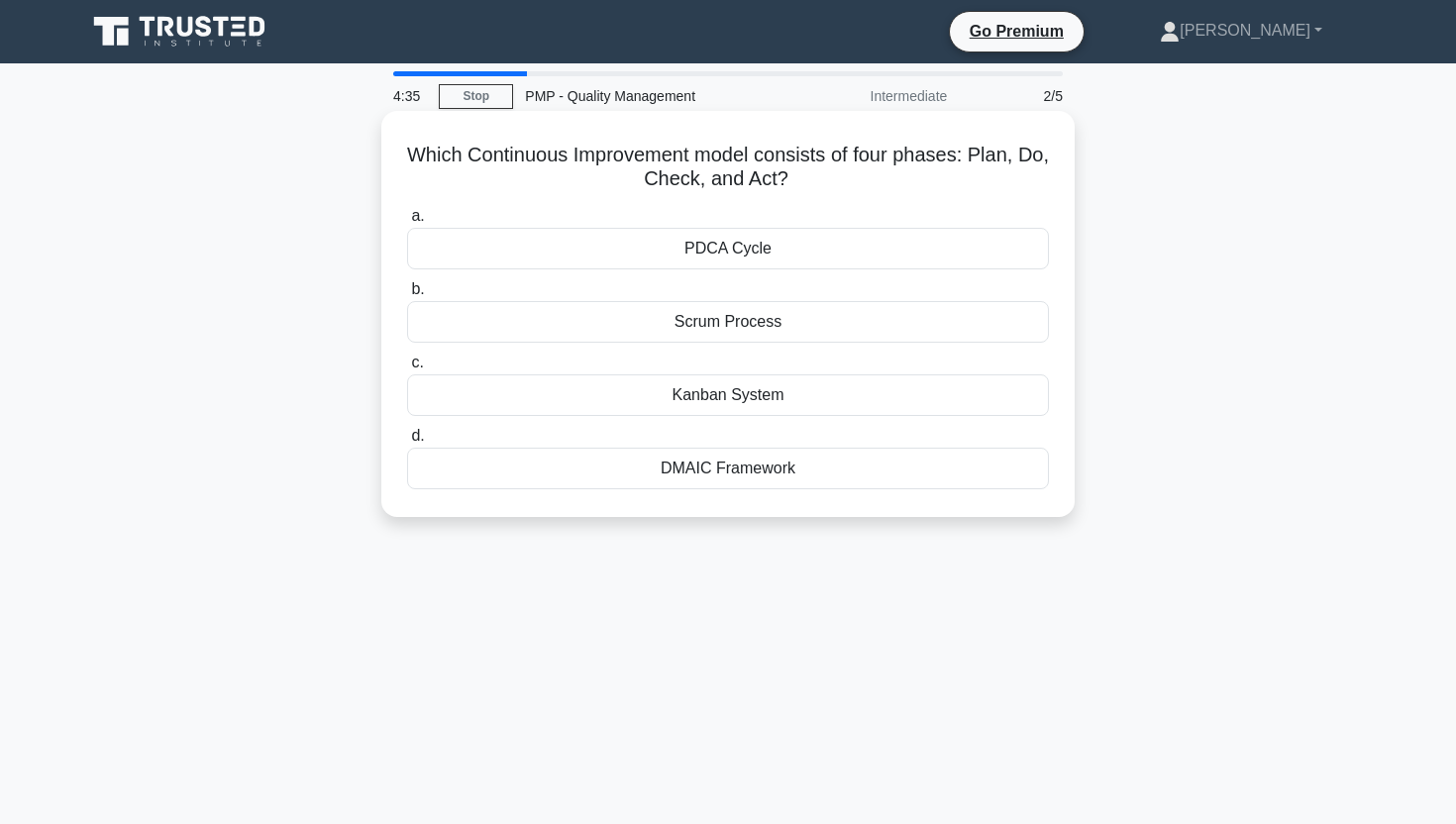 copy on "Which Continuous Improvement model consists of four phases: Plan, Do, Check, and Act?
.spinner_0XTQ{transform-origin:center;animation:spinner_y6GP .75s linear infinite}@keyframes spinner_y6GP{100%{transform:rotate(360deg)}}
a.
PDCA Cycle
b.
Scrum Process
c.
Kanban System
d.
DMAIC Framework" 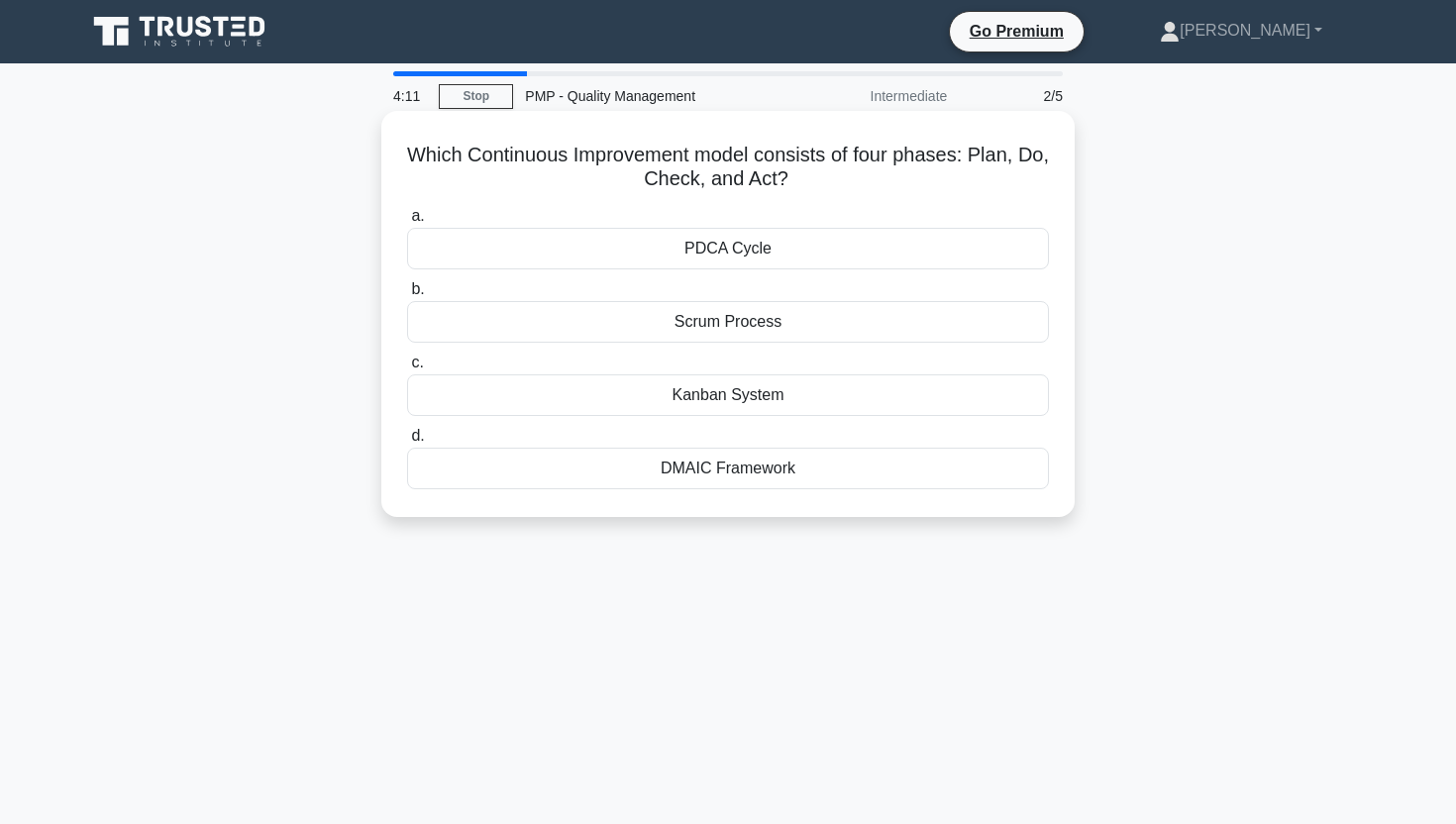 copy on "Which Continuous Improvement model consists of four phases: Plan, Do, Check, and Act?
.spinner_0XTQ{transform-origin:center;animation:spinner_y6GP .75s linear infinite}@keyframes spinner_y6GP{100%{transform:rotate(360deg)}}
a.
PDCA Cycle
b.
Scrum Process
c.
Kanban System
d.
DMAIC Framework" 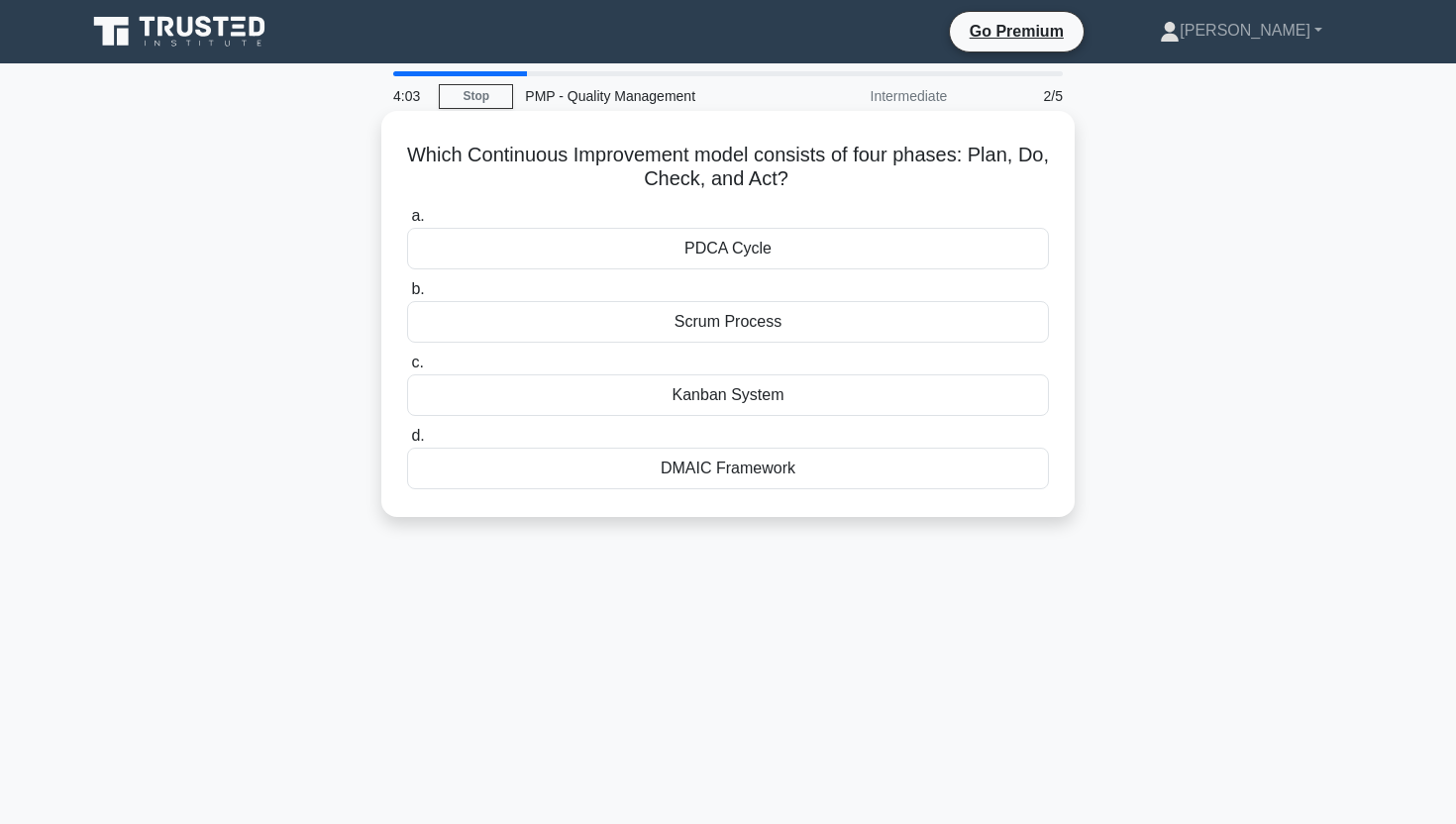 click on "PDCA Cycle" at bounding box center [728, 249] 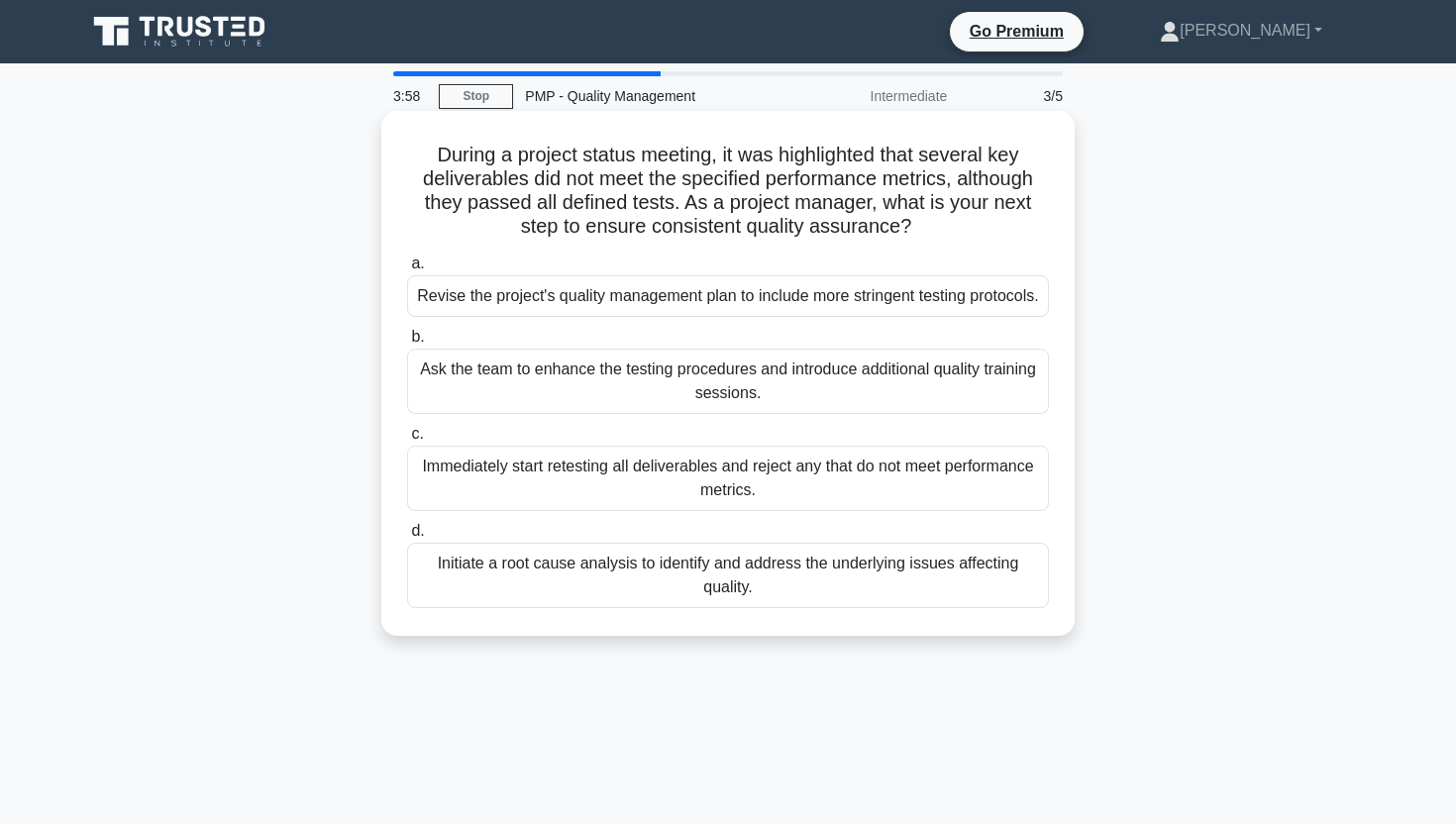 drag, startPoint x: 759, startPoint y: 618, endPoint x: 420, endPoint y: 155, distance: 573.83796 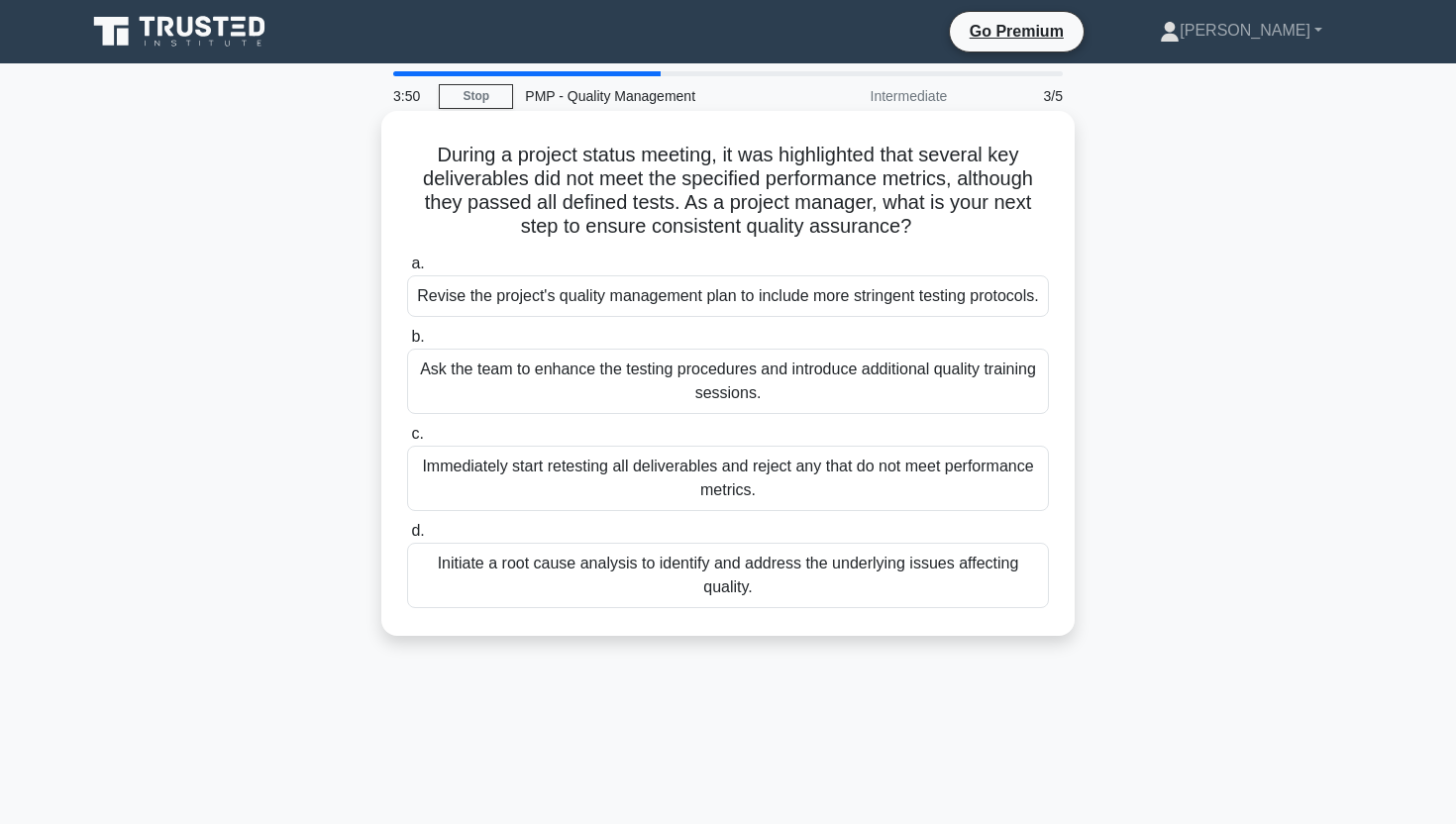 click on "Initiate a root cause analysis to identify and address the underlying issues affecting quality." at bounding box center (728, 575) 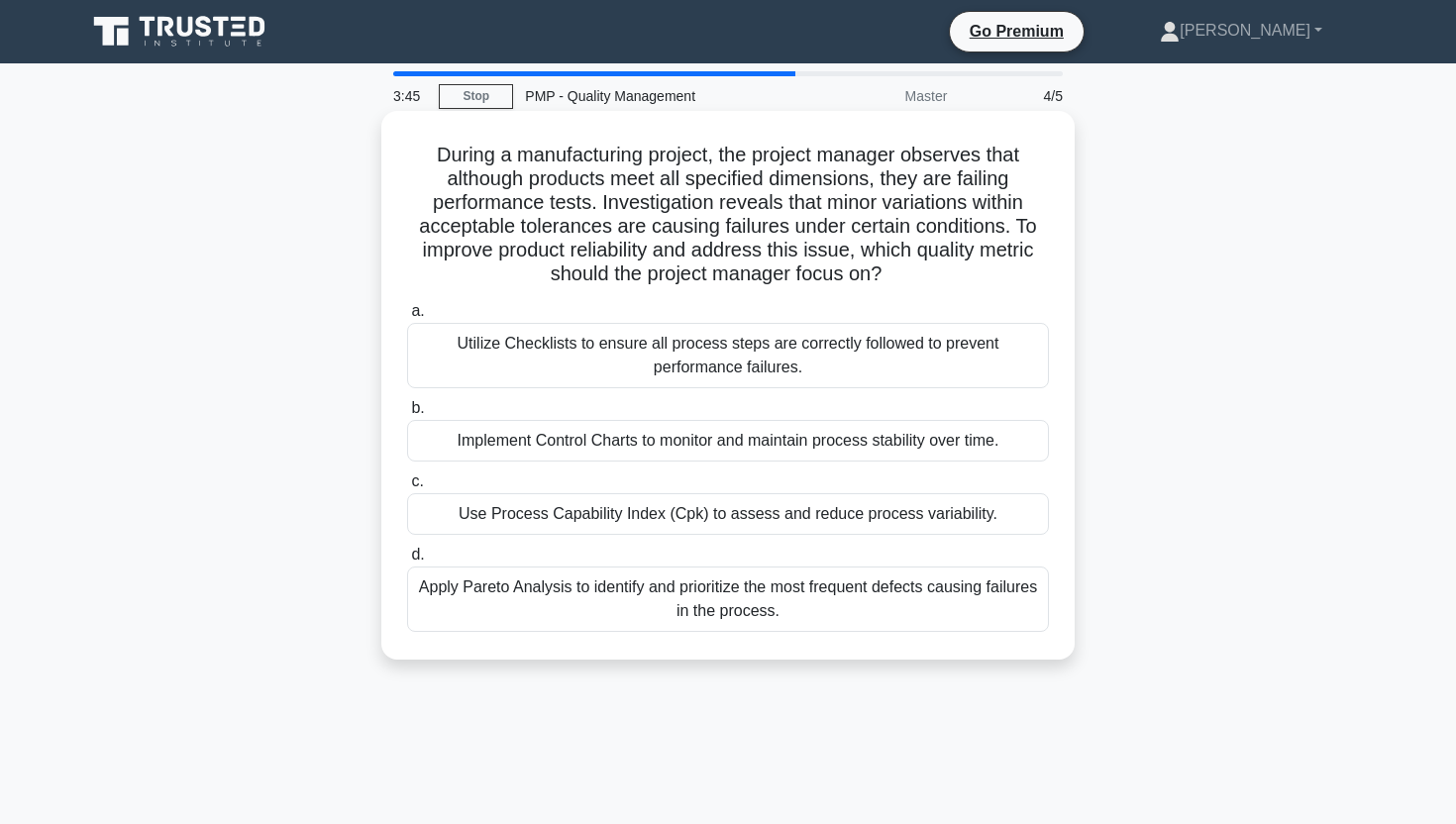 drag, startPoint x: 783, startPoint y: 608, endPoint x: 428, endPoint y: 140, distance: 587.40872 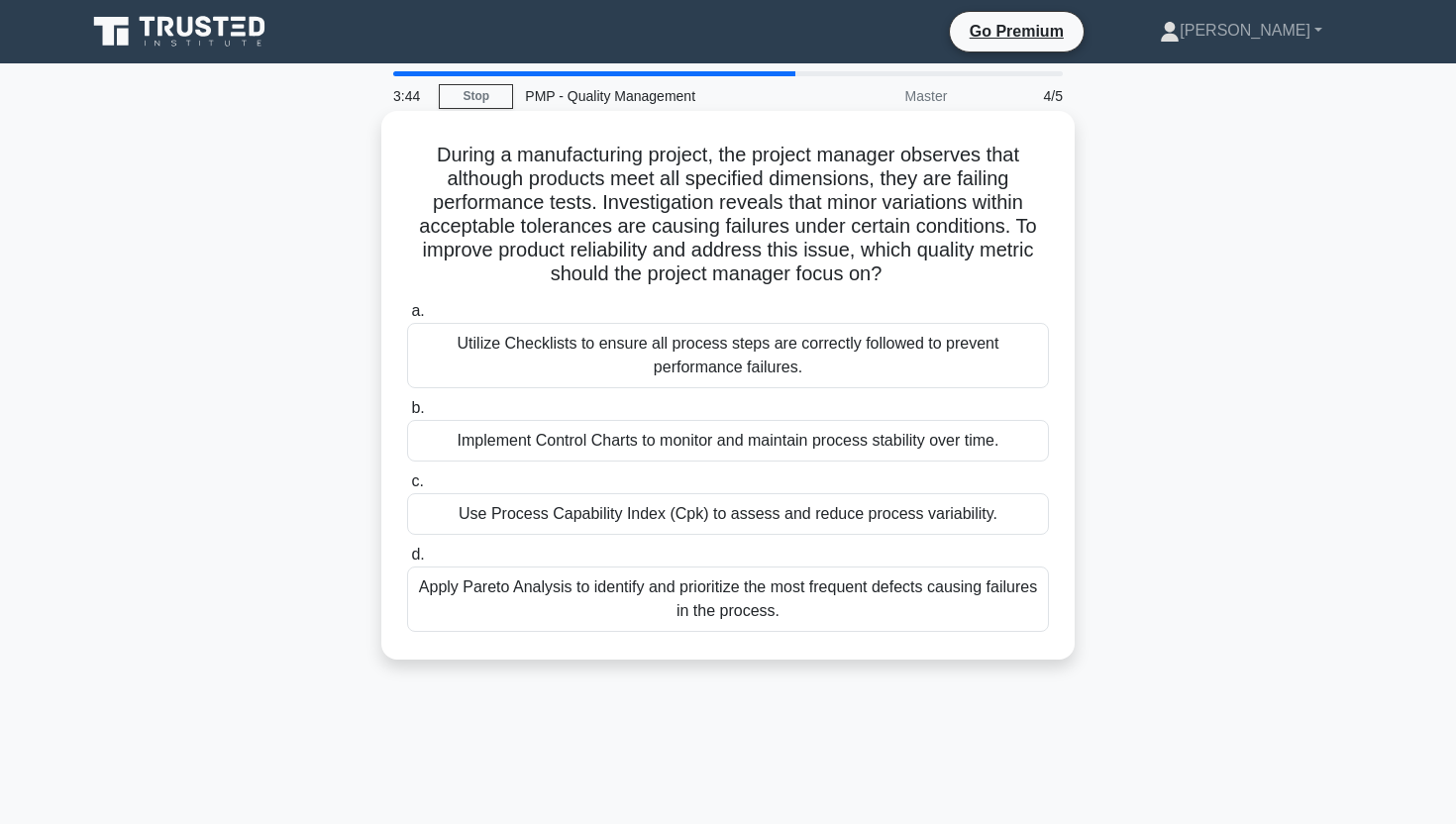 copy on "During a manufacturing project, the project manager observes that although products meet all specified dimensions, they are failing performance tests. Investigation reveals that minor variations within acceptable tolerances are causing failures under certain conditions. To improve product reliability and address this issue, which quality metric should the project manager focus on?
.spinner_0XTQ{transform-origin:center;animation:spinner_y6GP .75s linear infinite}@keyframes spinner_y6GP{100%{transform:rotate(360deg)}}
a.
Utilize Checklists to ensure all process steps are correctly followed to prevent performance failures.
b.
Implement Control Charts to monitor and maintain process stability over time.
c.
Use Process Capability Index (Cpk) to assess and reduce process variabili..." 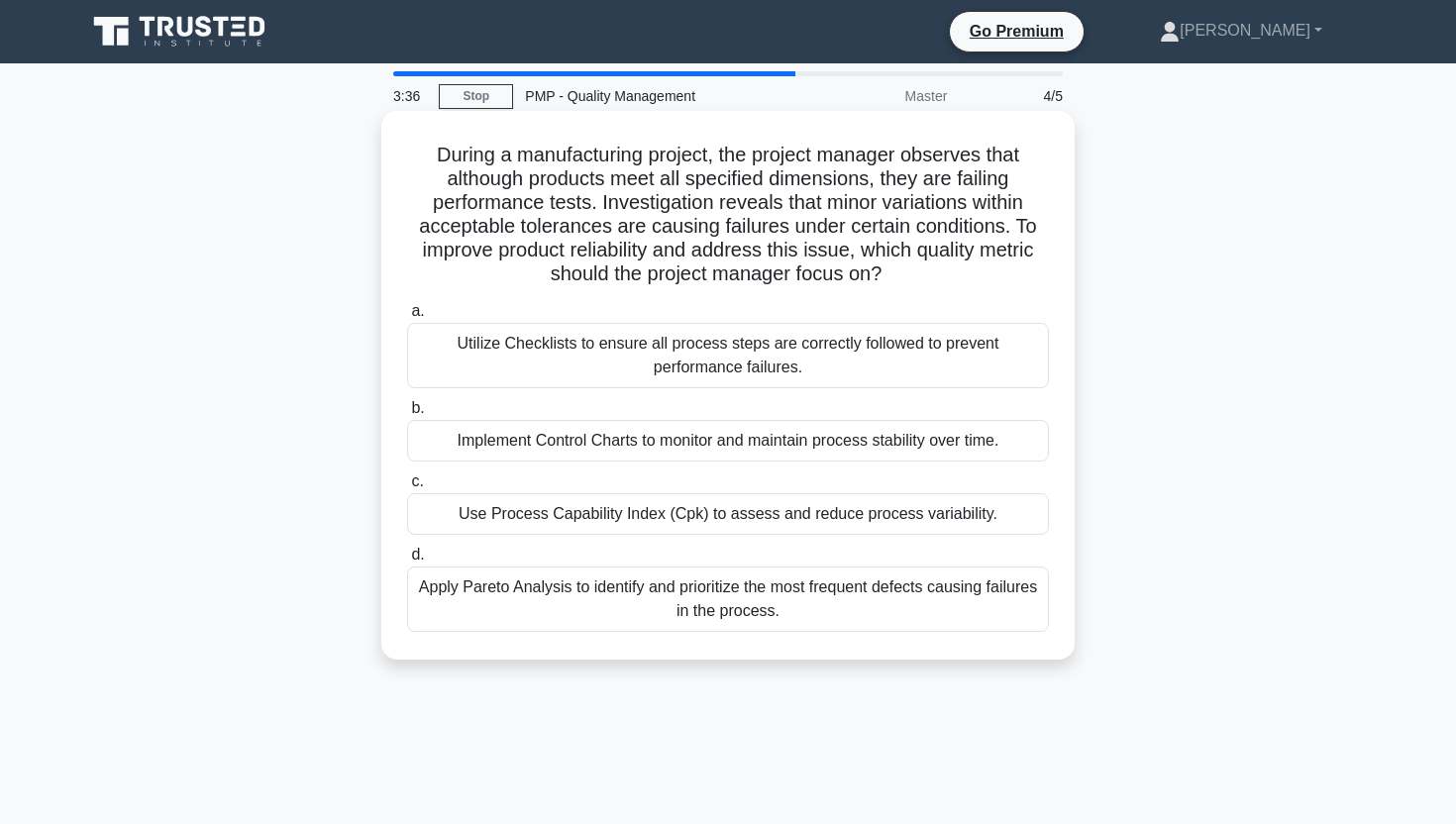 click on "Use Process Capability Index (Cpk) to assess and reduce process variability." at bounding box center [728, 514] 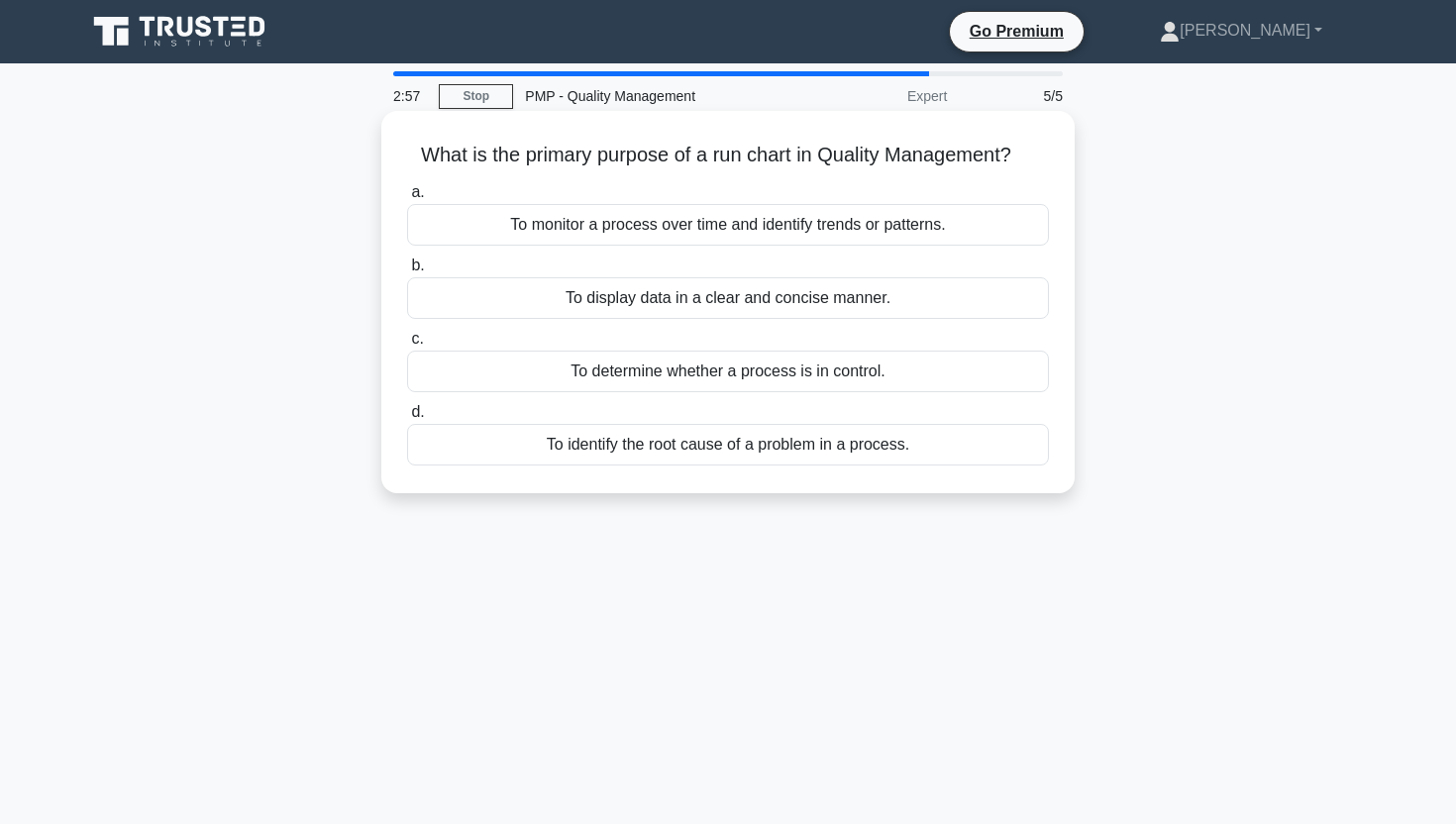 drag, startPoint x: 925, startPoint y: 445, endPoint x: 415, endPoint y: 156, distance: 586.1919 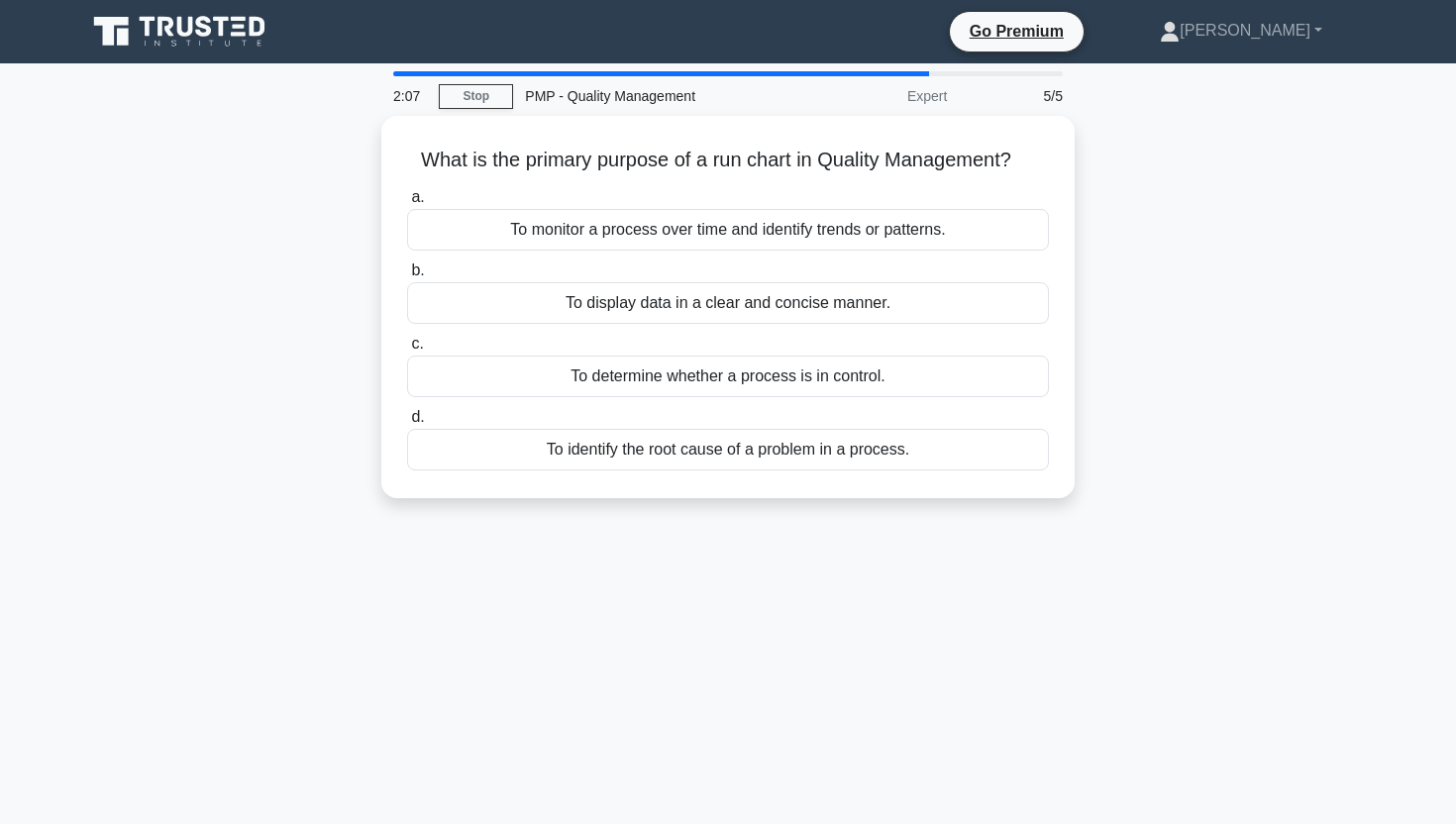 click on "2:07
Stop
PMP  - Quality Management
Expert
5/5
What is the primary purpose of a run chart in Quality Management?
.spinner_0XTQ{transform-origin:center;animation:spinner_y6GP .75s linear infinite}@keyframes spinner_y6GP{100%{transform:rotate(360deg)}}
a.
b." at bounding box center (728, 566) 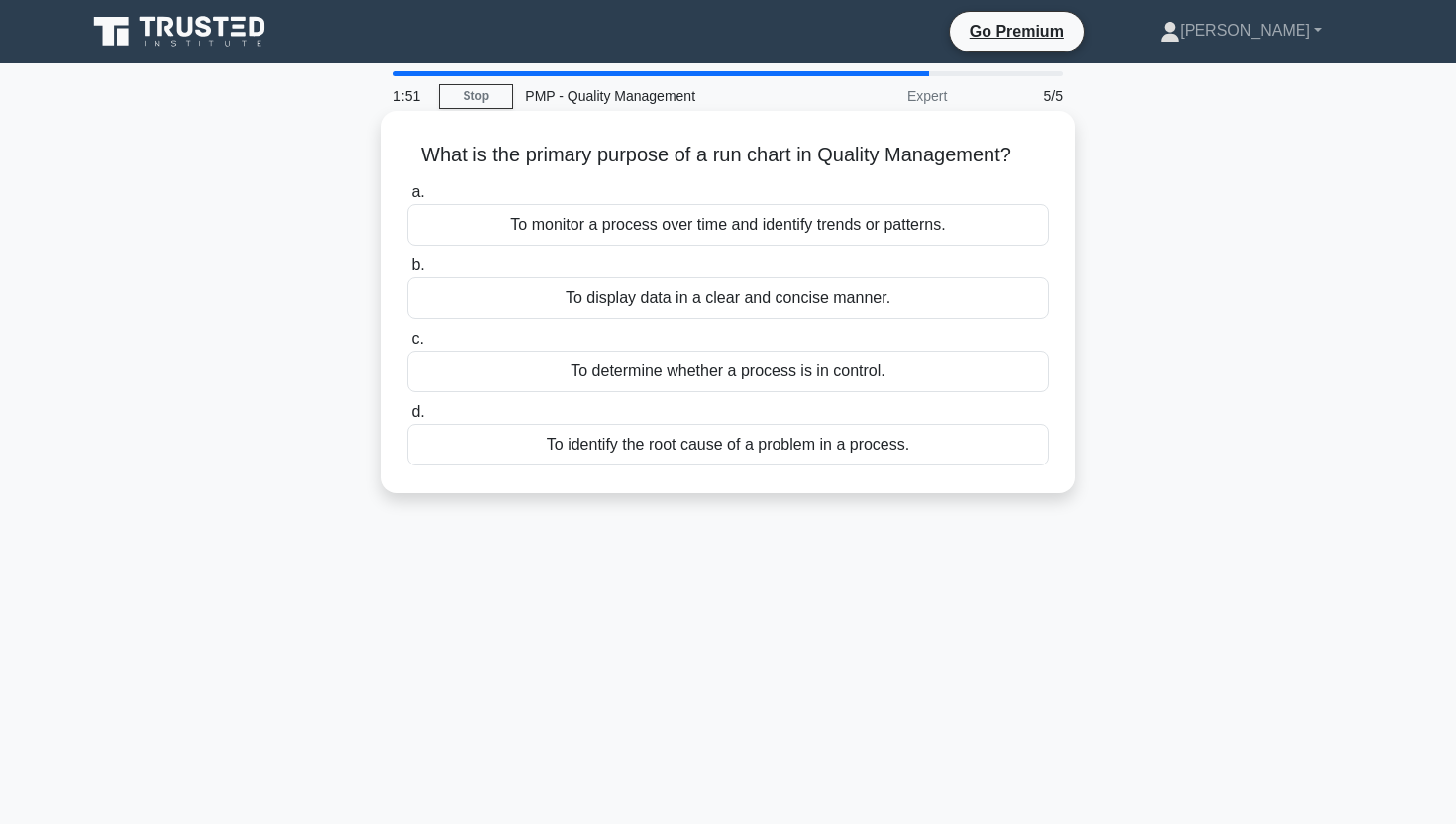 drag, startPoint x: 920, startPoint y: 445, endPoint x: 400, endPoint y: 161, distance: 592.5 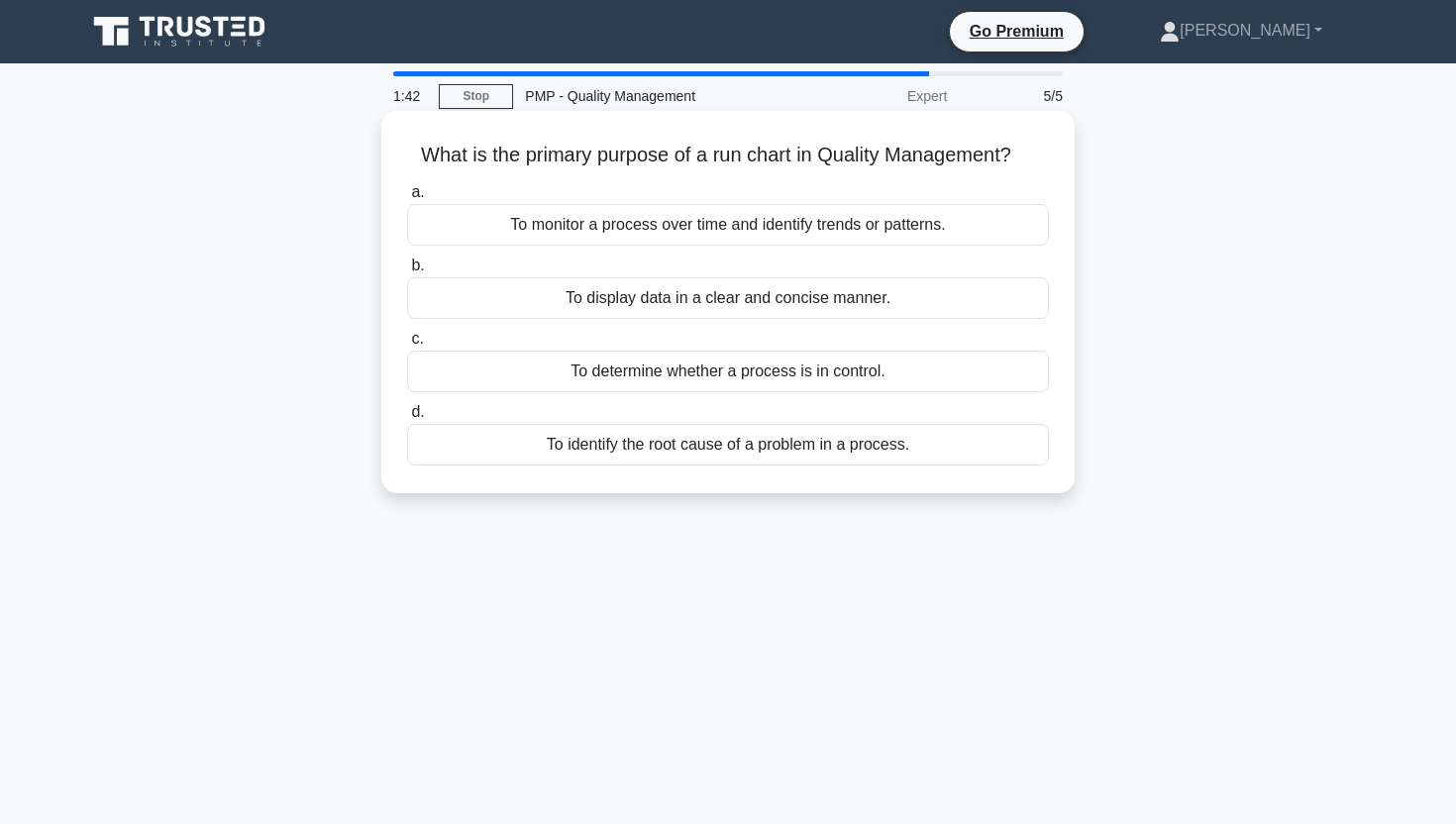 click on "To monitor a process over time and identify trends or patterns." at bounding box center [728, 225] 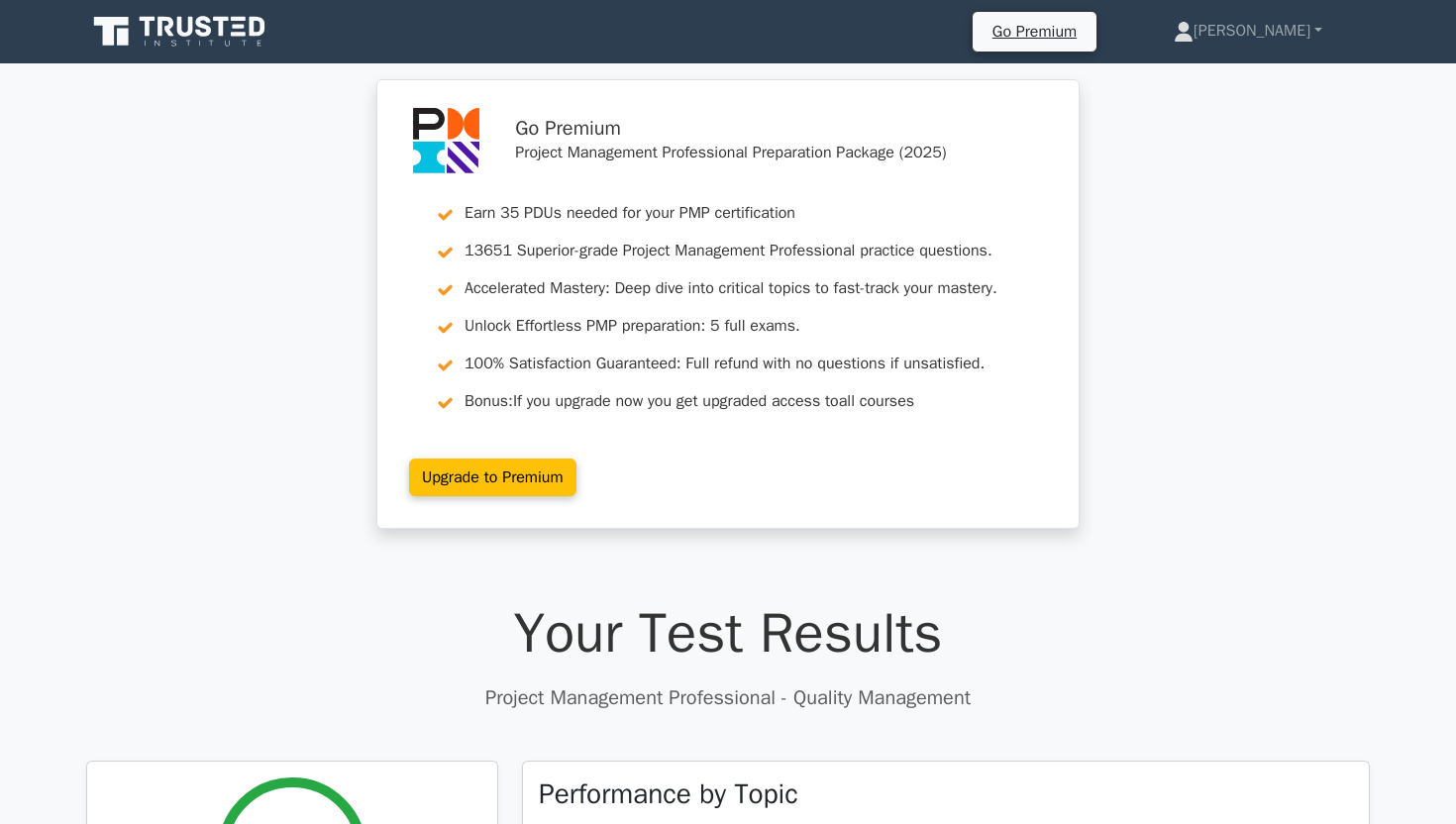 scroll, scrollTop: 0, scrollLeft: 0, axis: both 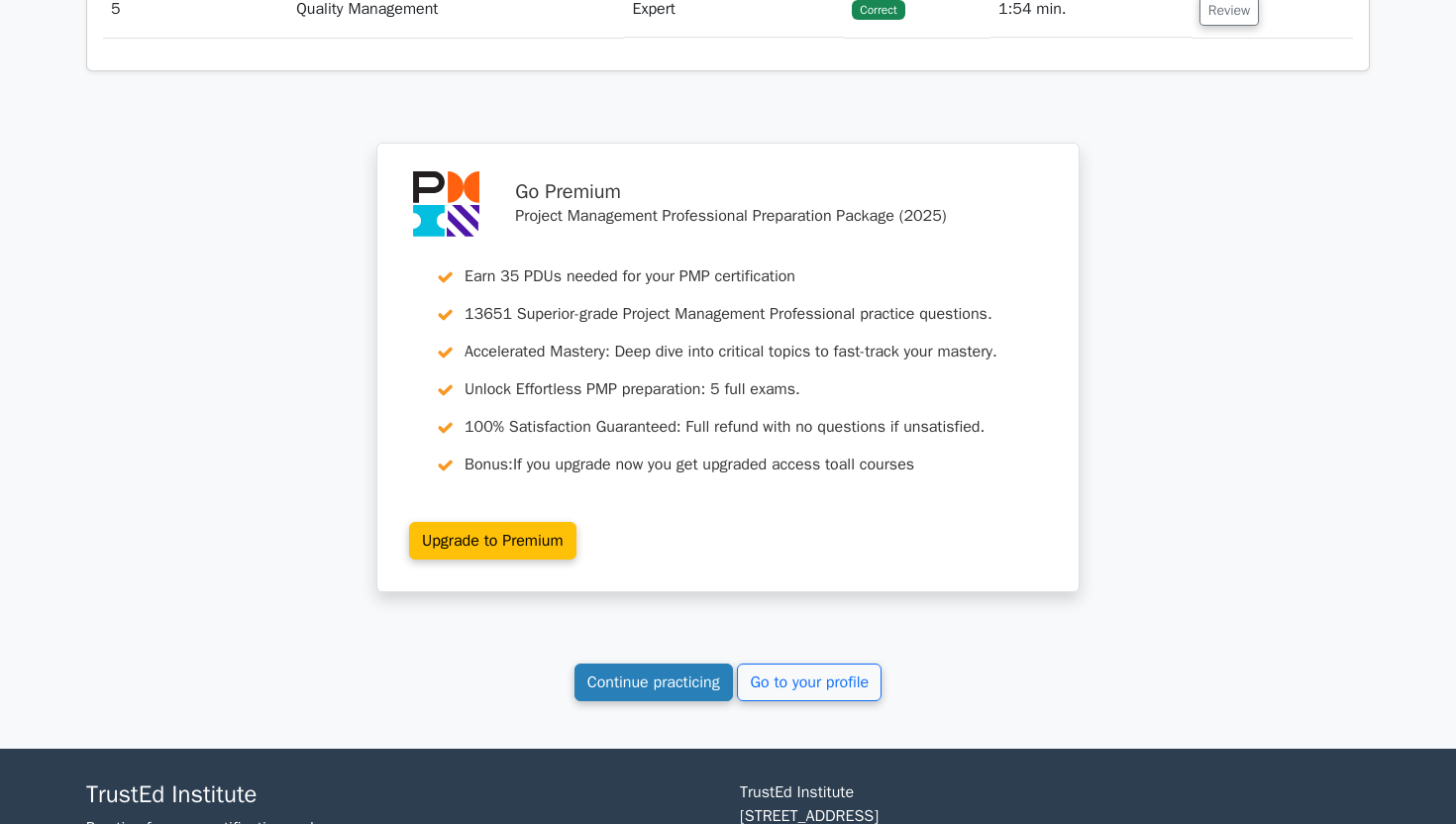 click on "Continue practicing" at bounding box center (654, 682) 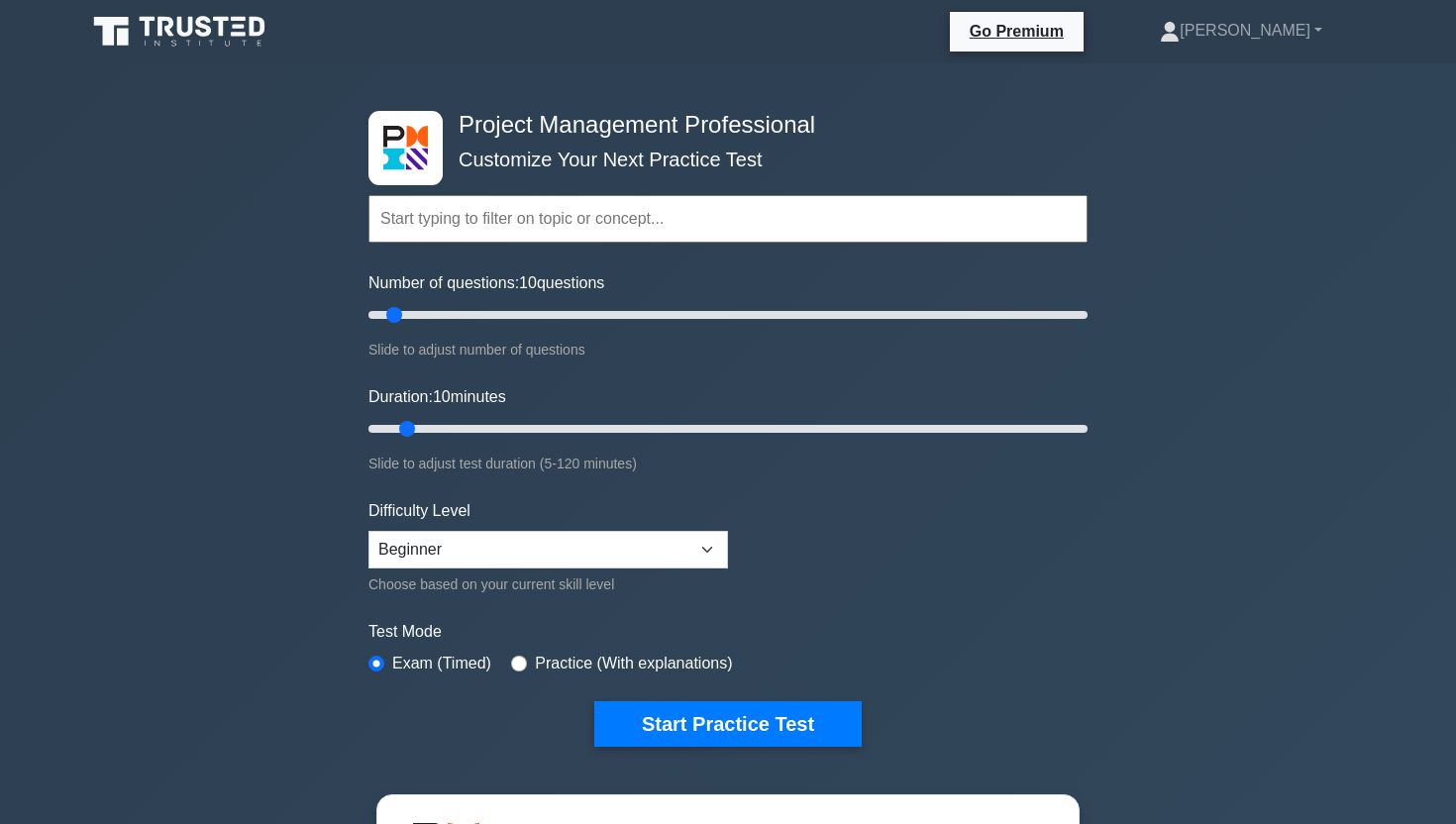 scroll, scrollTop: 0, scrollLeft: 0, axis: both 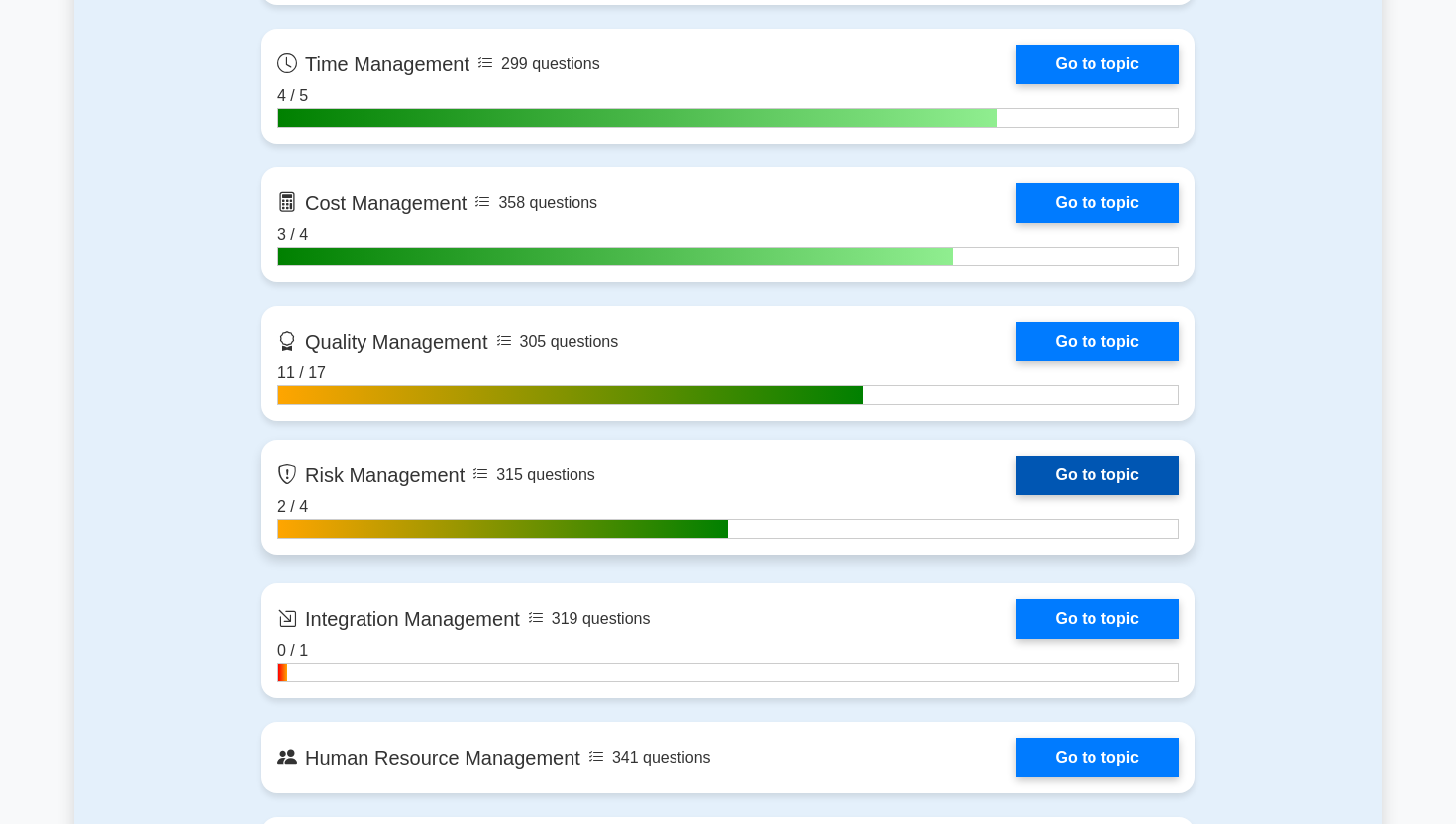 click on "Go to topic" at bounding box center (1097, 475) 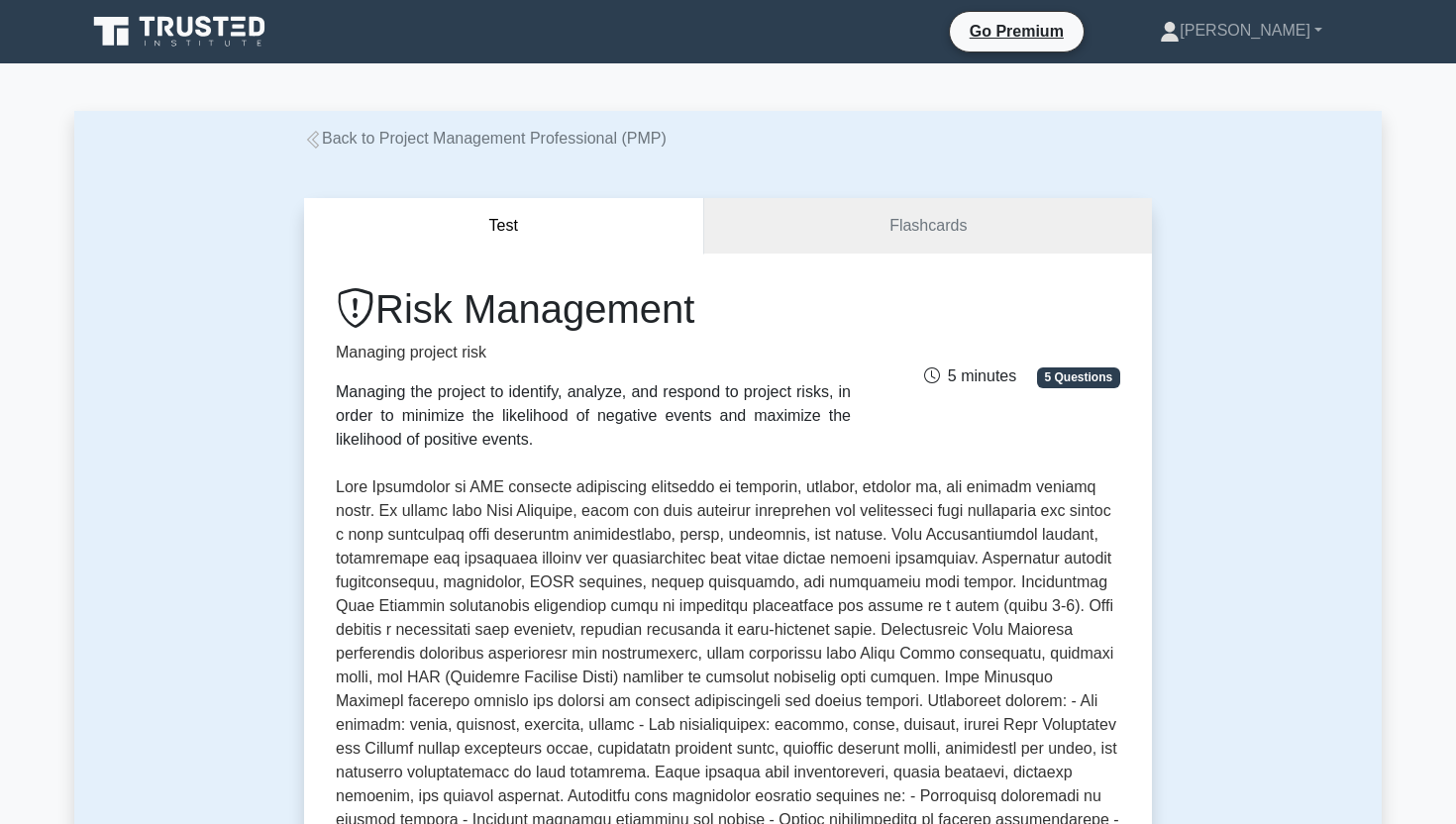 scroll, scrollTop: 0, scrollLeft: 0, axis: both 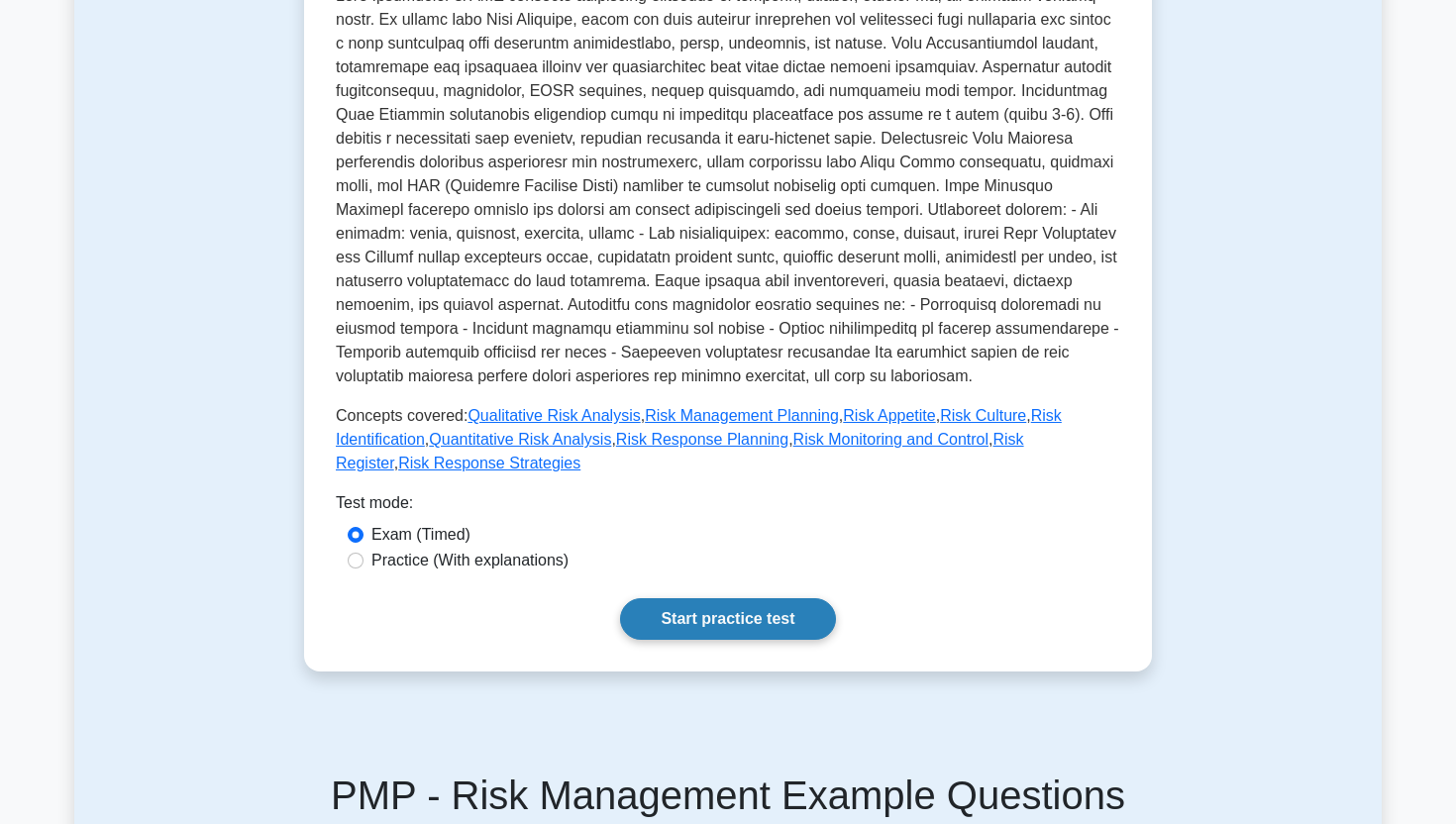 click on "Start practice test" at bounding box center (727, 619) 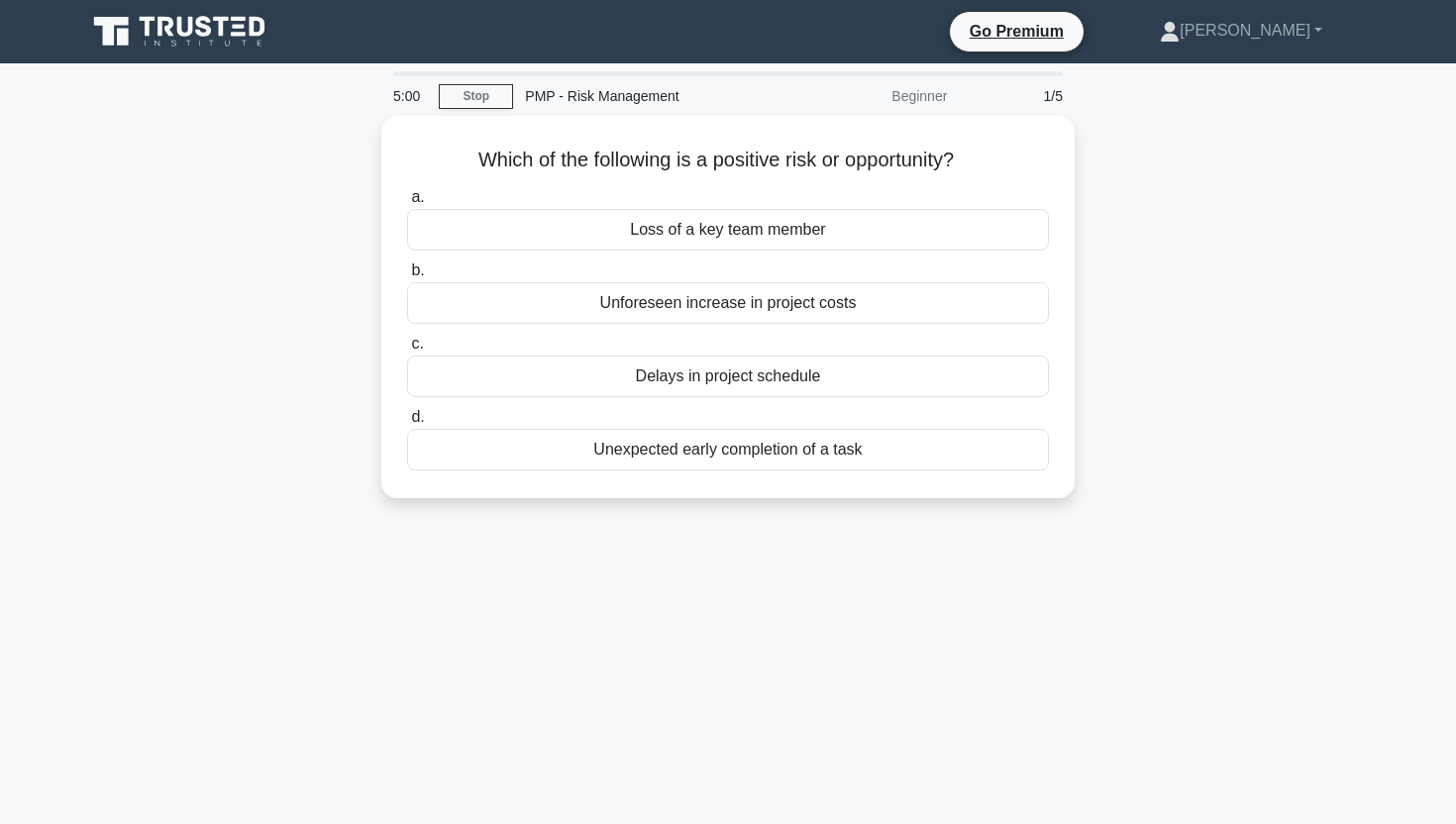 scroll, scrollTop: 0, scrollLeft: 0, axis: both 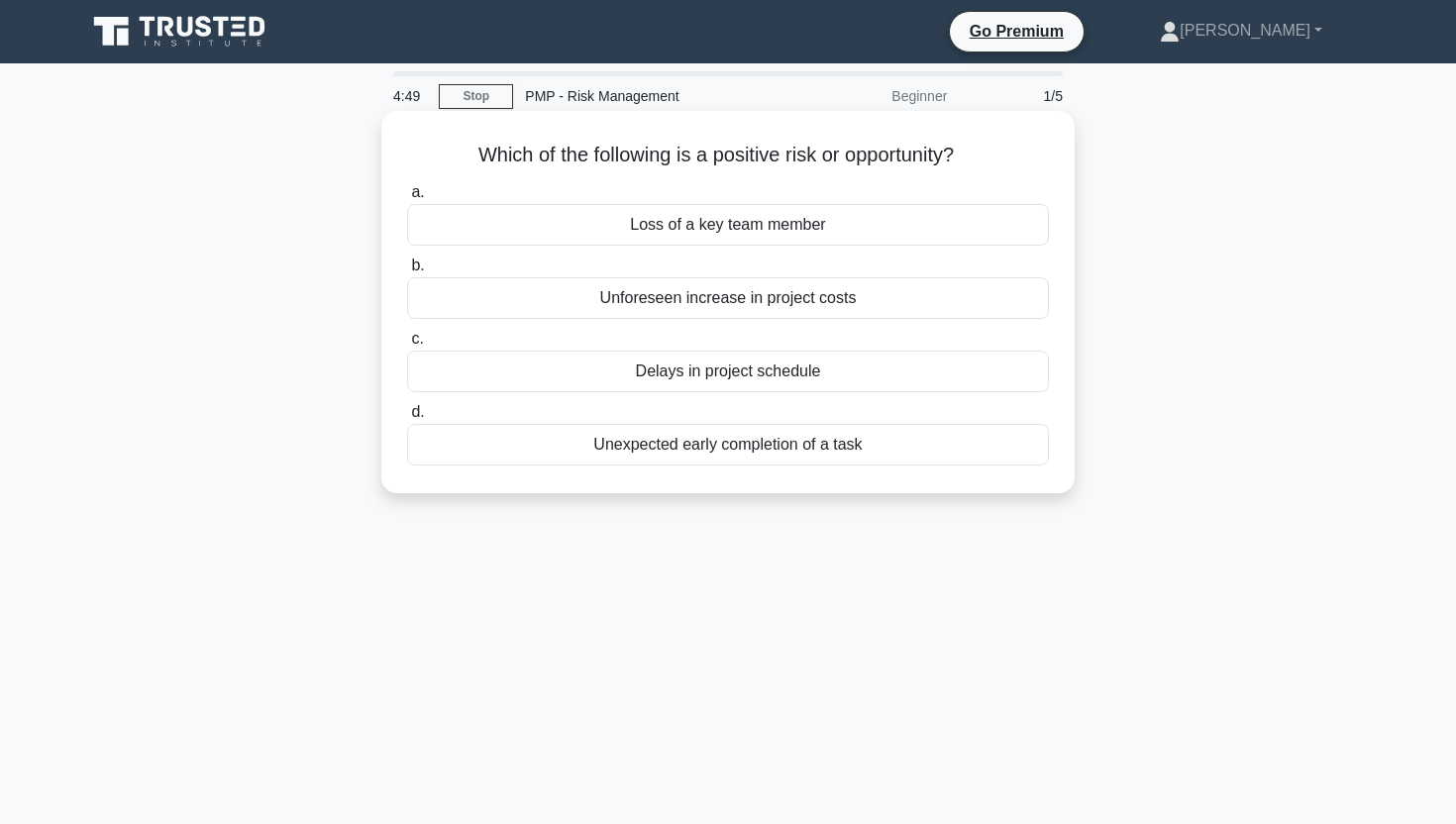 click on "Unexpected early completion of a task" at bounding box center [728, 445] 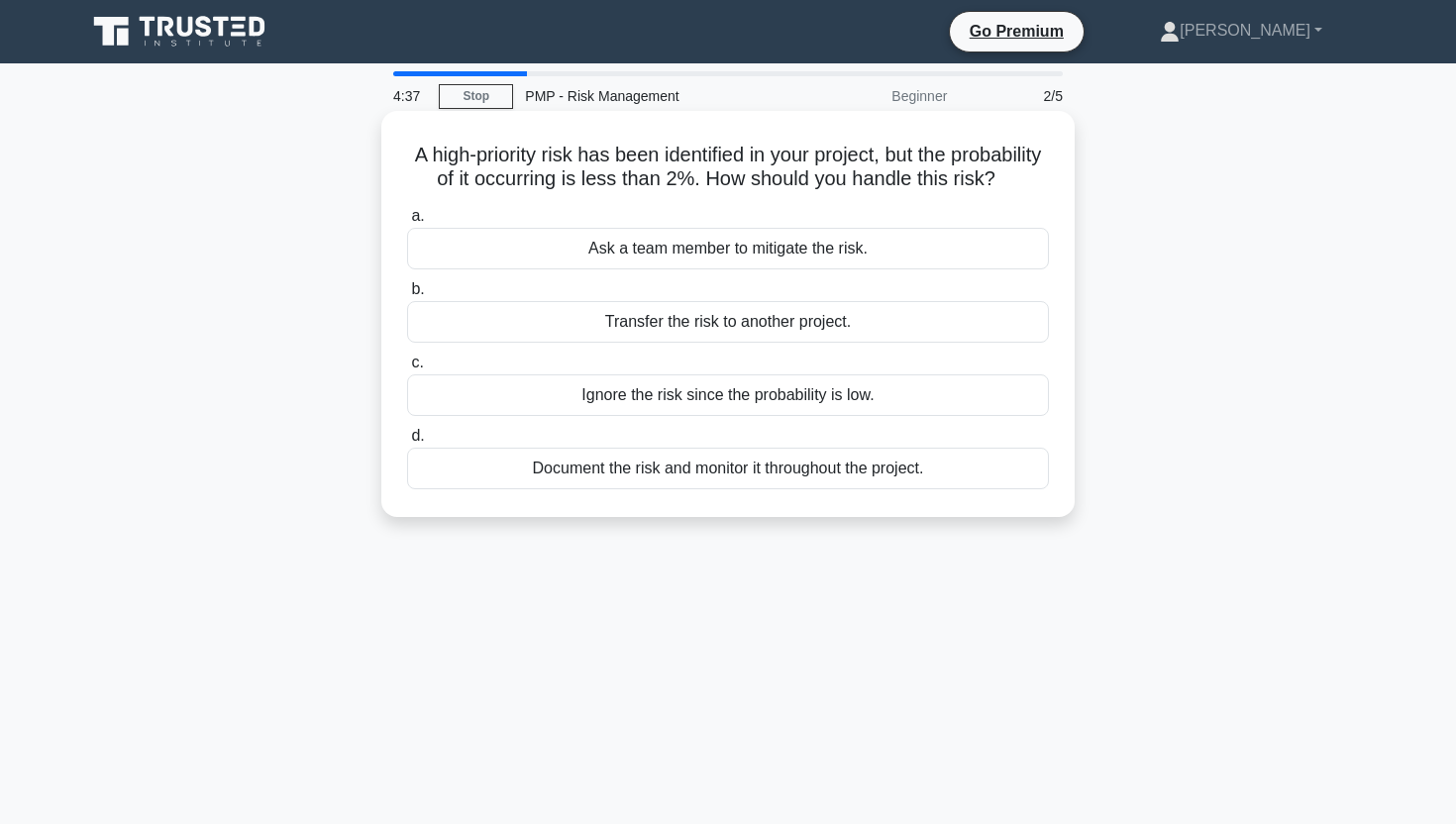 click on "Document the risk and monitor it throughout the project." at bounding box center [728, 468] 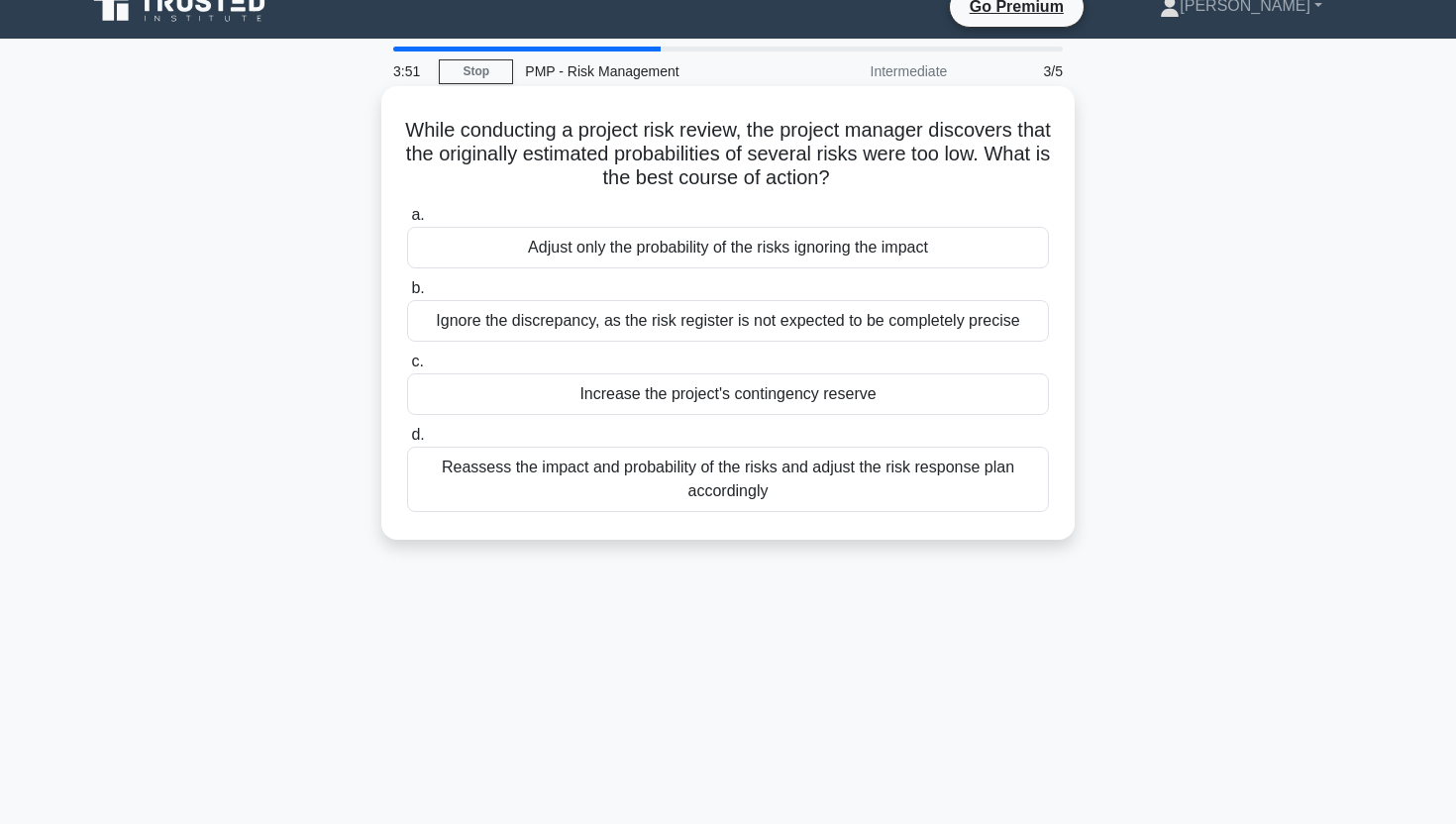 scroll, scrollTop: 0, scrollLeft: 0, axis: both 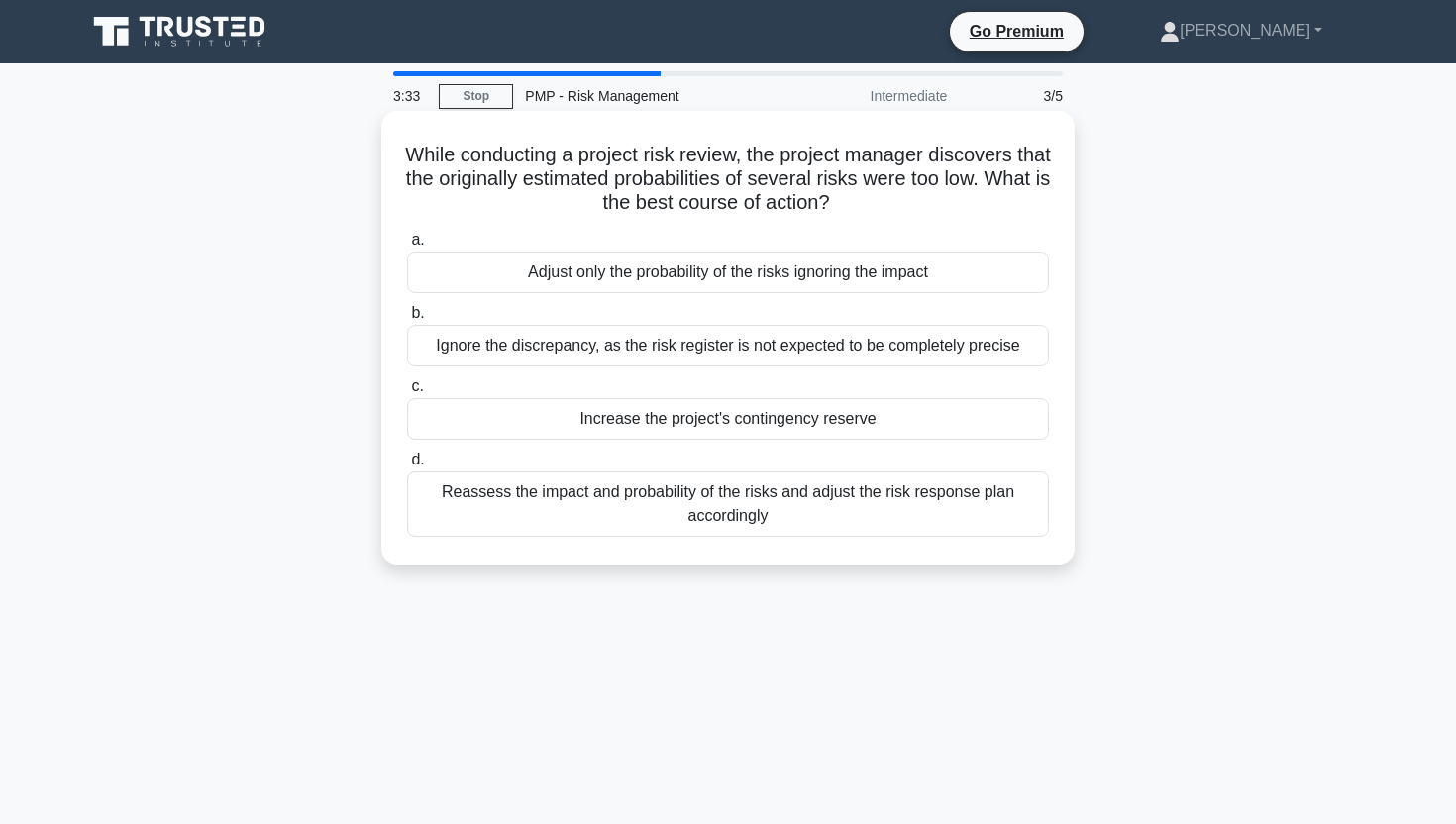 click on "Reassess the impact and probability of the risks and adjust the risk response plan accordingly" at bounding box center [728, 504] 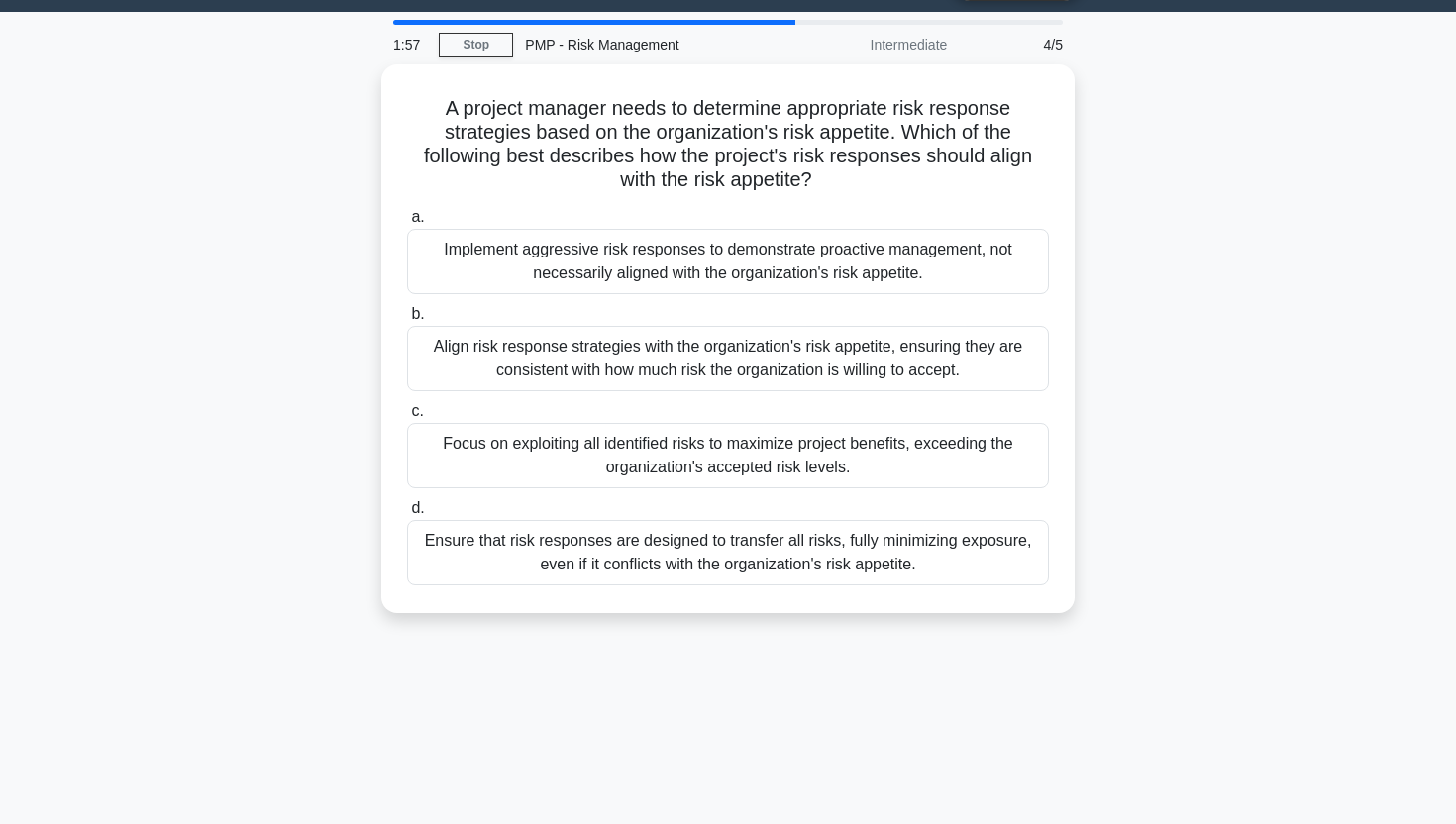 scroll, scrollTop: 48, scrollLeft: 0, axis: vertical 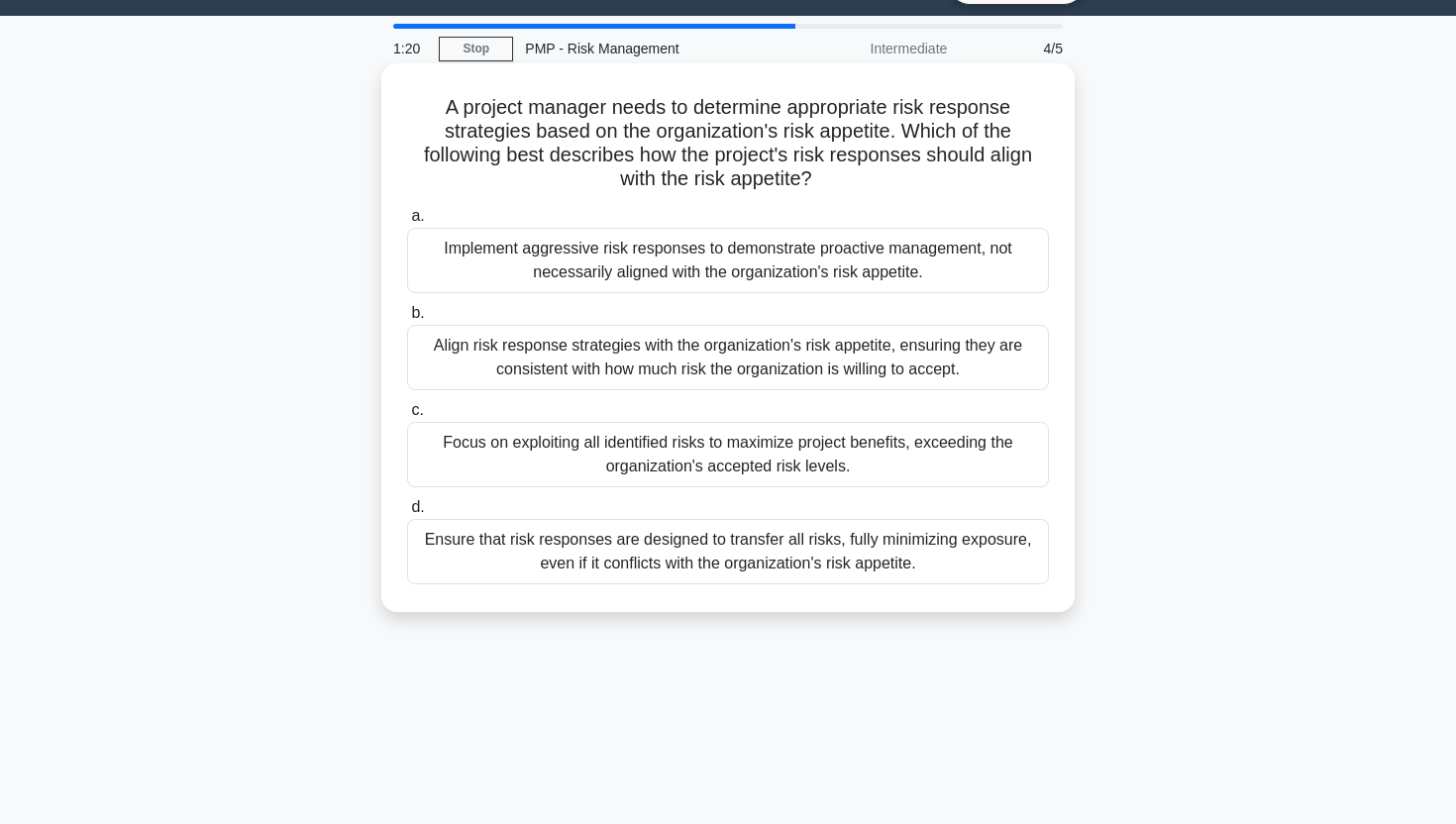 drag, startPoint x: 951, startPoint y: 571, endPoint x: 406, endPoint y: 91, distance: 726.24032 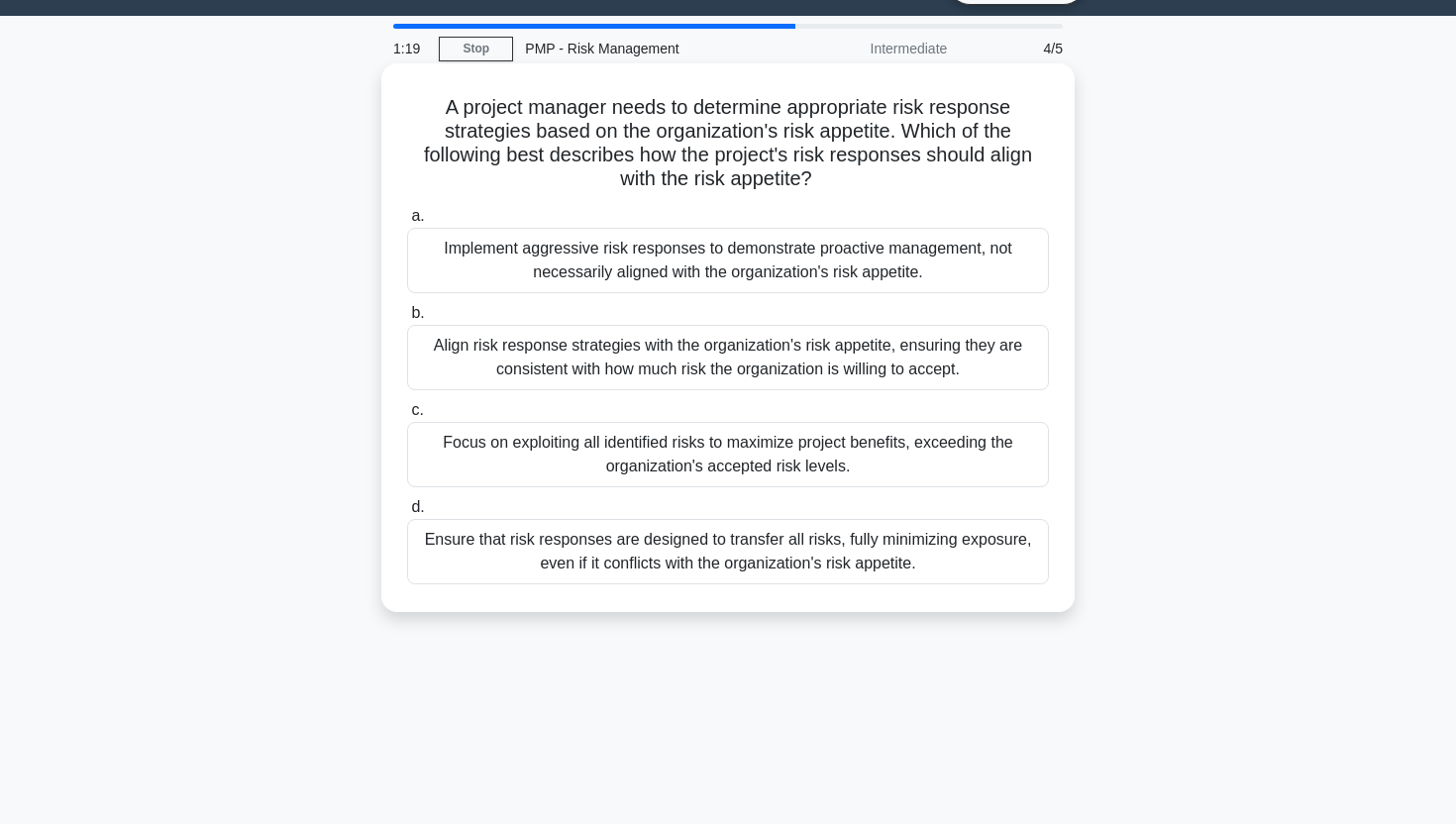 copy on "A project manager needs to determine appropriate risk response strategies based on the organization's risk appetite. Which of the following best describes how the project's risk responses should align with the risk appetite?
.spinner_0XTQ{transform-origin:center;animation:spinner_y6GP .75s linear infinite}@keyframes spinner_y6GP{100%{transform:rotate(360deg)}}
a.
Implement aggressive risk responses to demonstrate proactive management, not necessarily aligned with the organization's risk appetite.
b.
Align risk response strategies with the organization's risk appetite, ensuring they are consistent with how much risk the organization is willing to accept.
c.
Focus on exploiting all identified risks to maximize project benefits, exceeding the organization's accepted risk levels..." 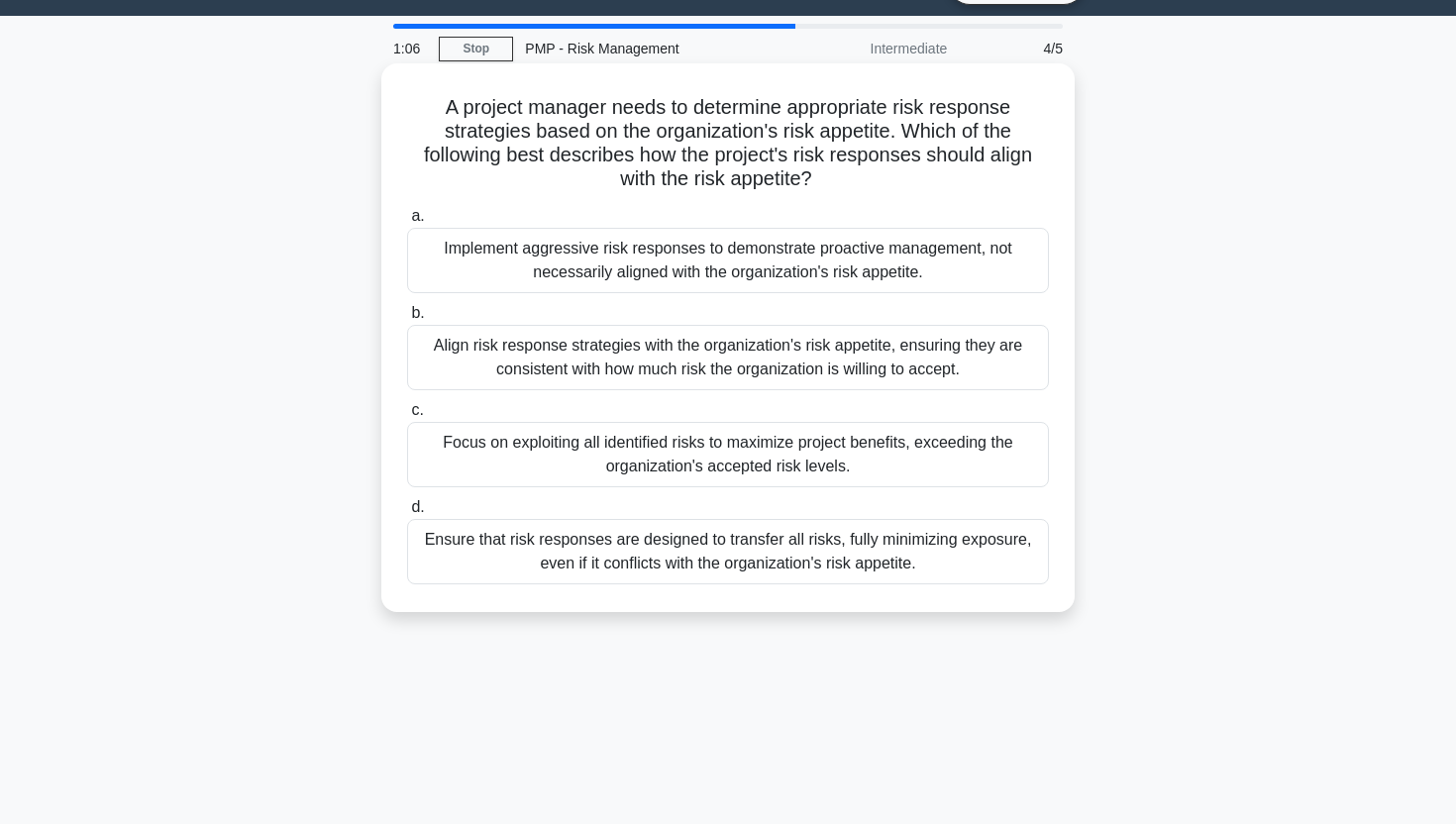 click on "Align risk response strategies with the organization's risk appetite, ensuring they are consistent with how much risk the organization is willing to accept." at bounding box center (728, 358) 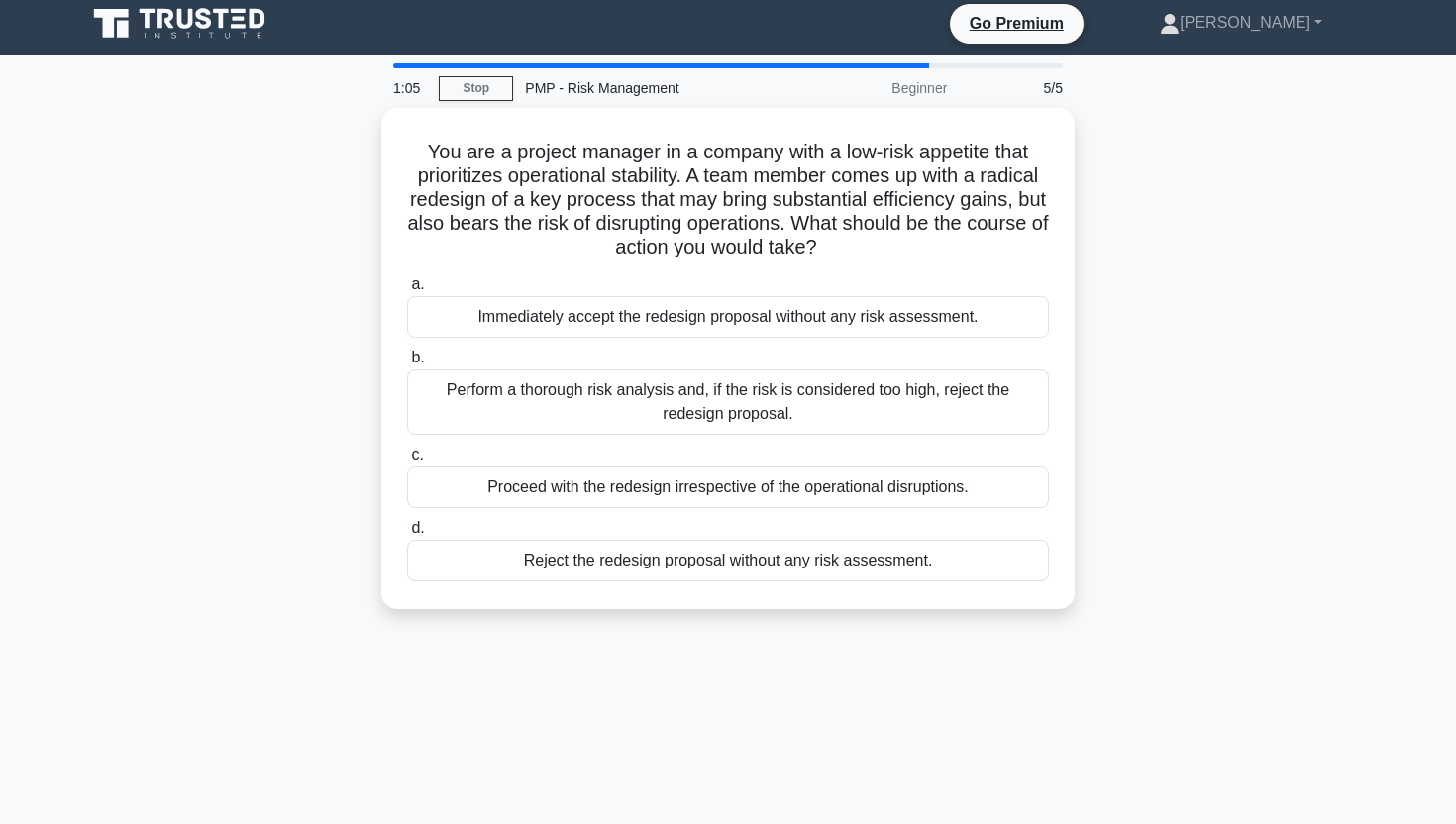 scroll, scrollTop: 0, scrollLeft: 0, axis: both 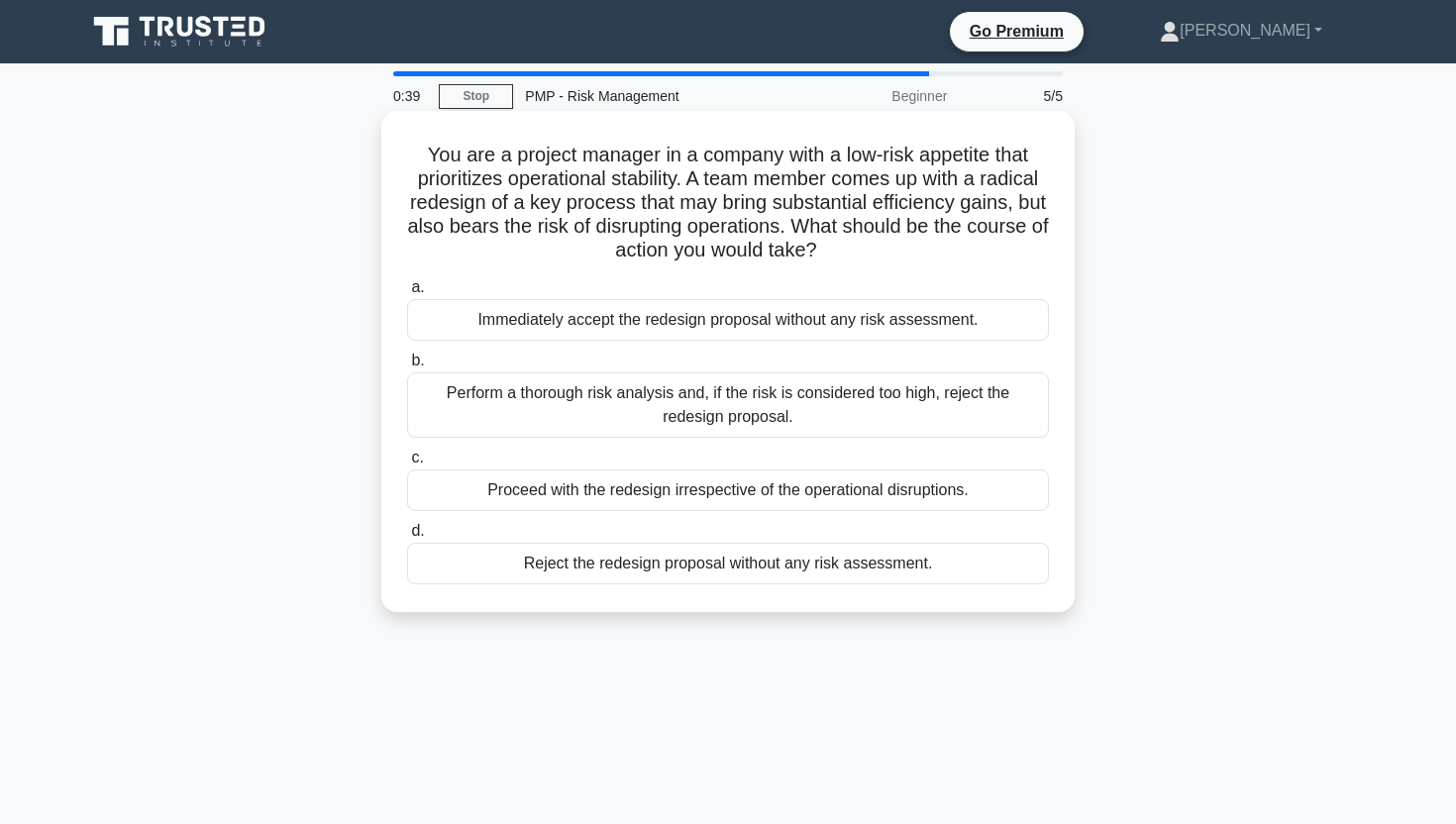 drag, startPoint x: 945, startPoint y: 566, endPoint x: 401, endPoint y: 146, distance: 687.26705 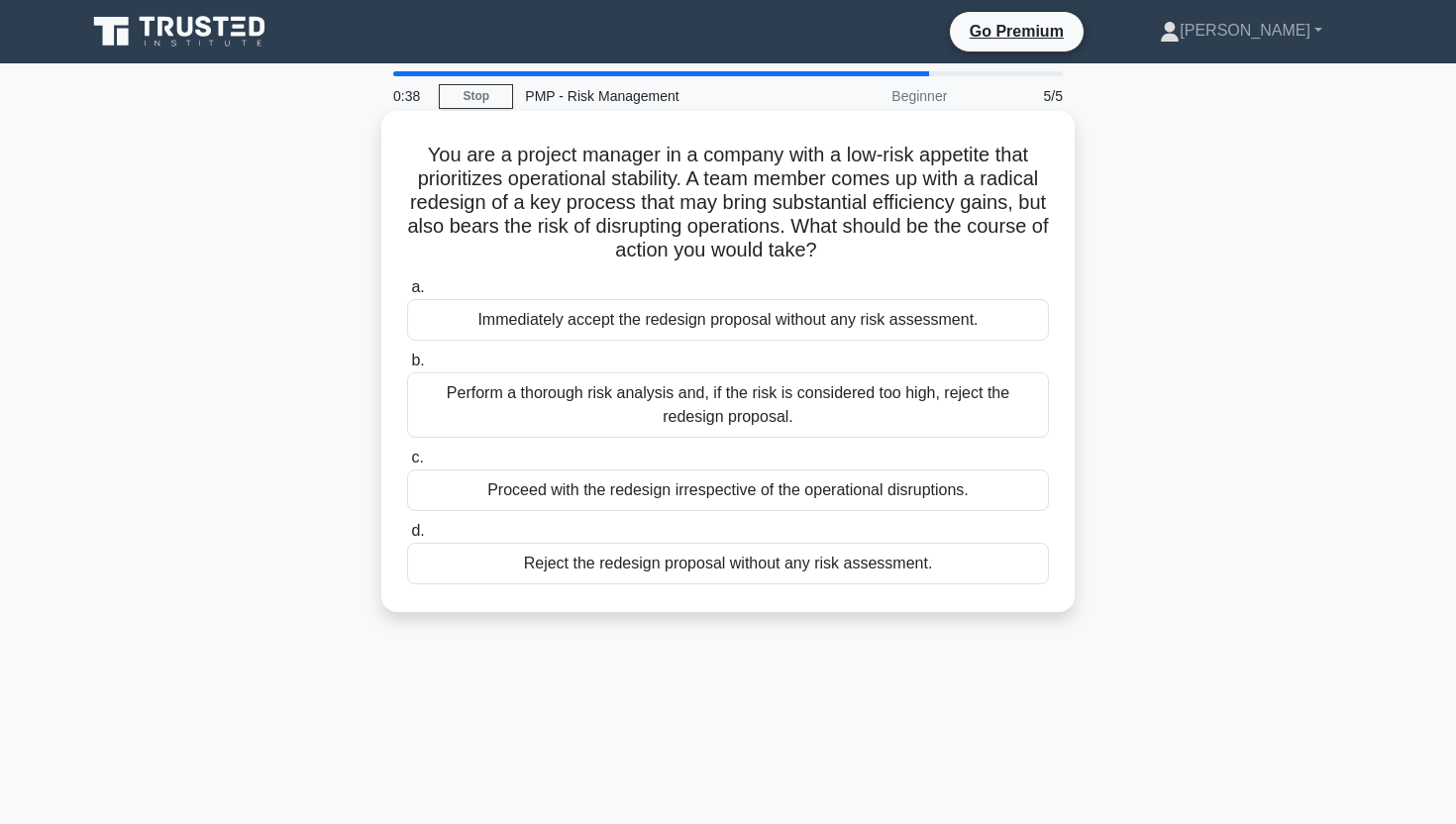 copy on "You are a project manager in a company with a low-risk appetite that prioritizes operational stability. A team member comes up with a radical redesign of a key process that may bring substantial efficiency gains, but also bears the risk of disrupting operations. What should be the course of action you would take?
.spinner_0XTQ{transform-origin:center;animation:spinner_y6GP .75s linear infinite}@keyframes spinner_y6GP{100%{transform:rotate(360deg)}}
a.
Immediately accept the redesign proposal without any risk assessment.
b.
Perform a thorough risk analysis and, if the risk is considered too high, reject the redesign proposal.
c.
Proceed with the redesign irrespective of the operational disruptions.
d.
Rejec..." 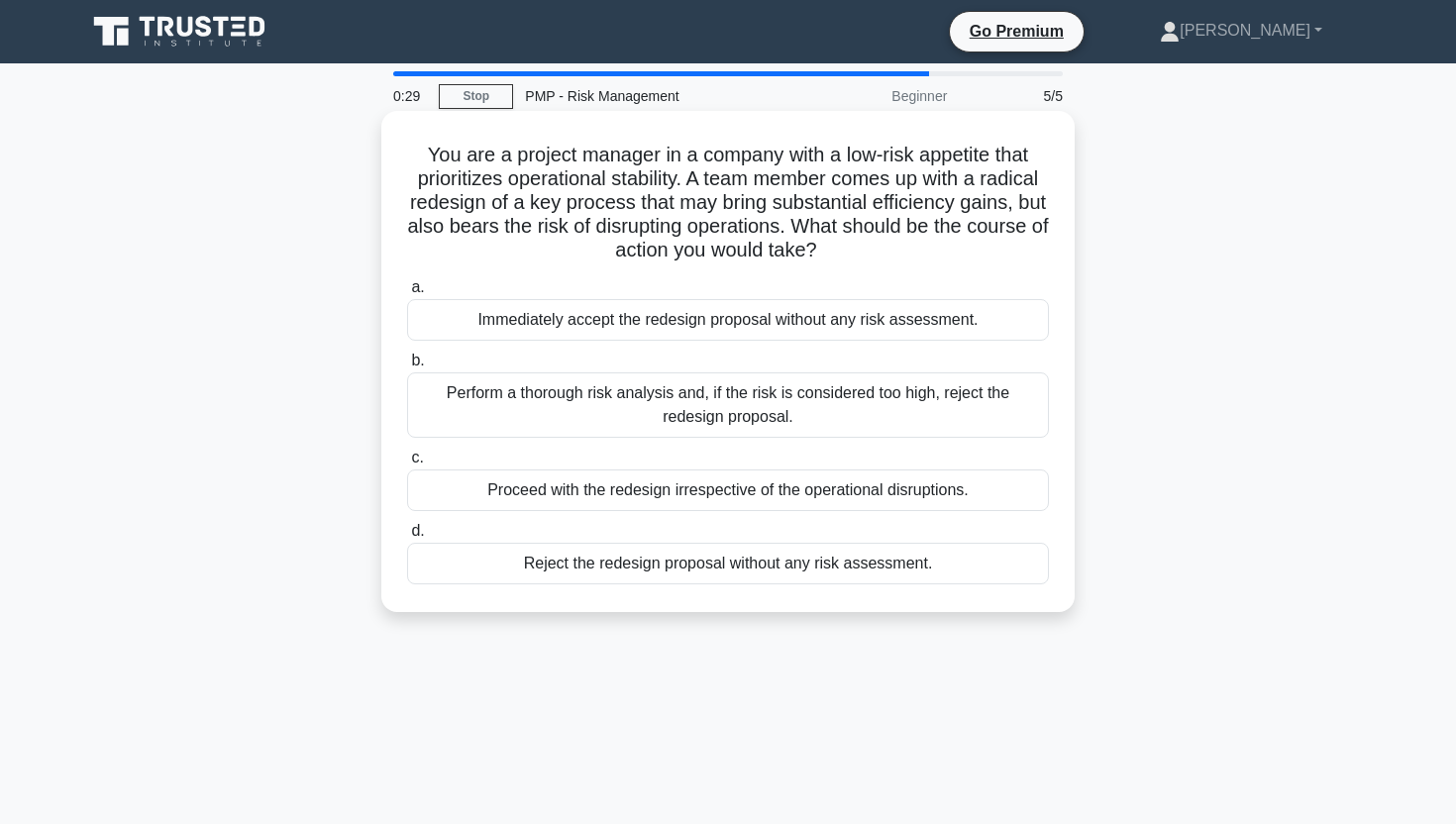 click on "Perform a thorough risk analysis and, if the risk is considered too high, reject the redesign proposal." at bounding box center (728, 405) 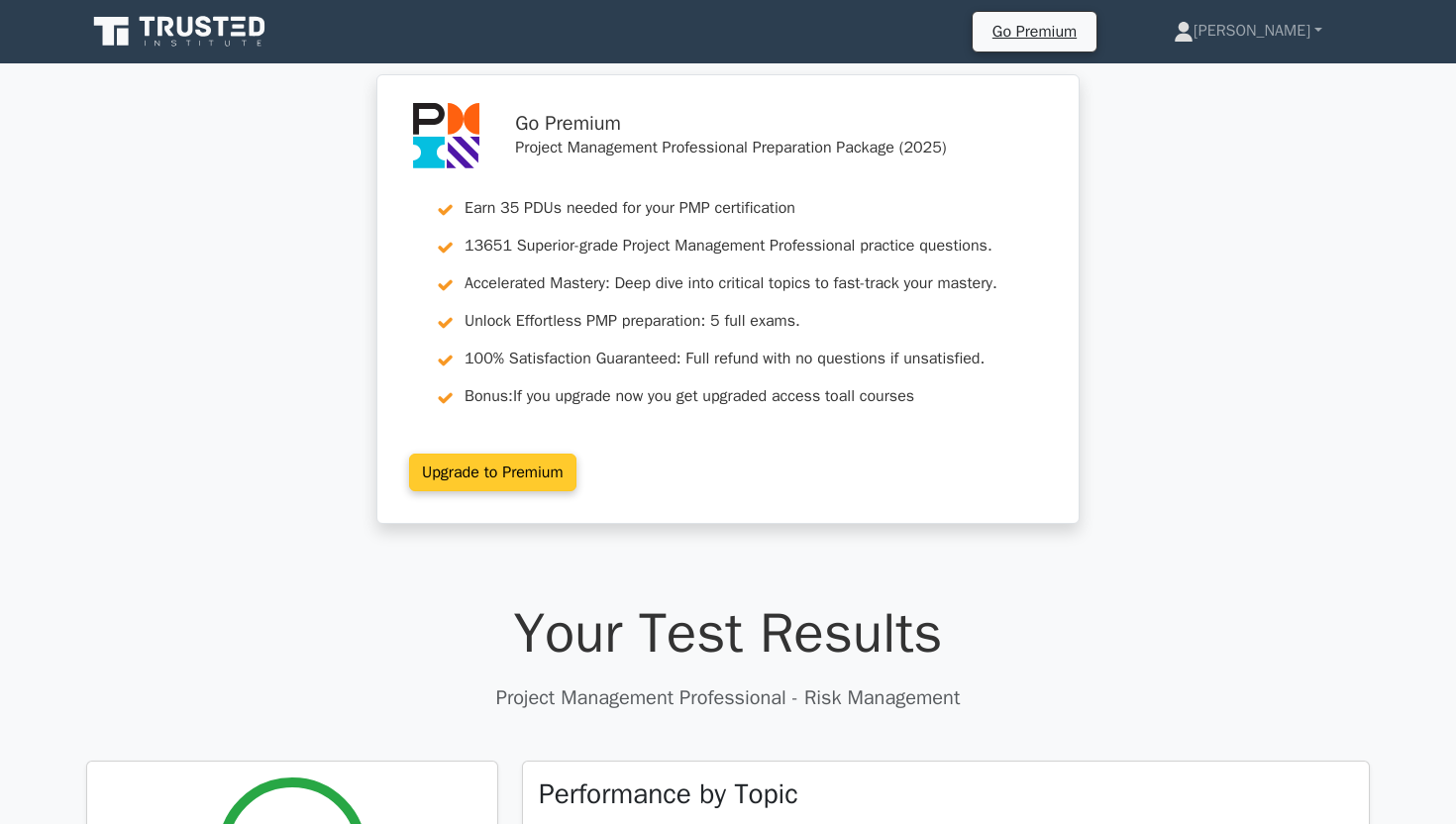 scroll, scrollTop: 0, scrollLeft: 0, axis: both 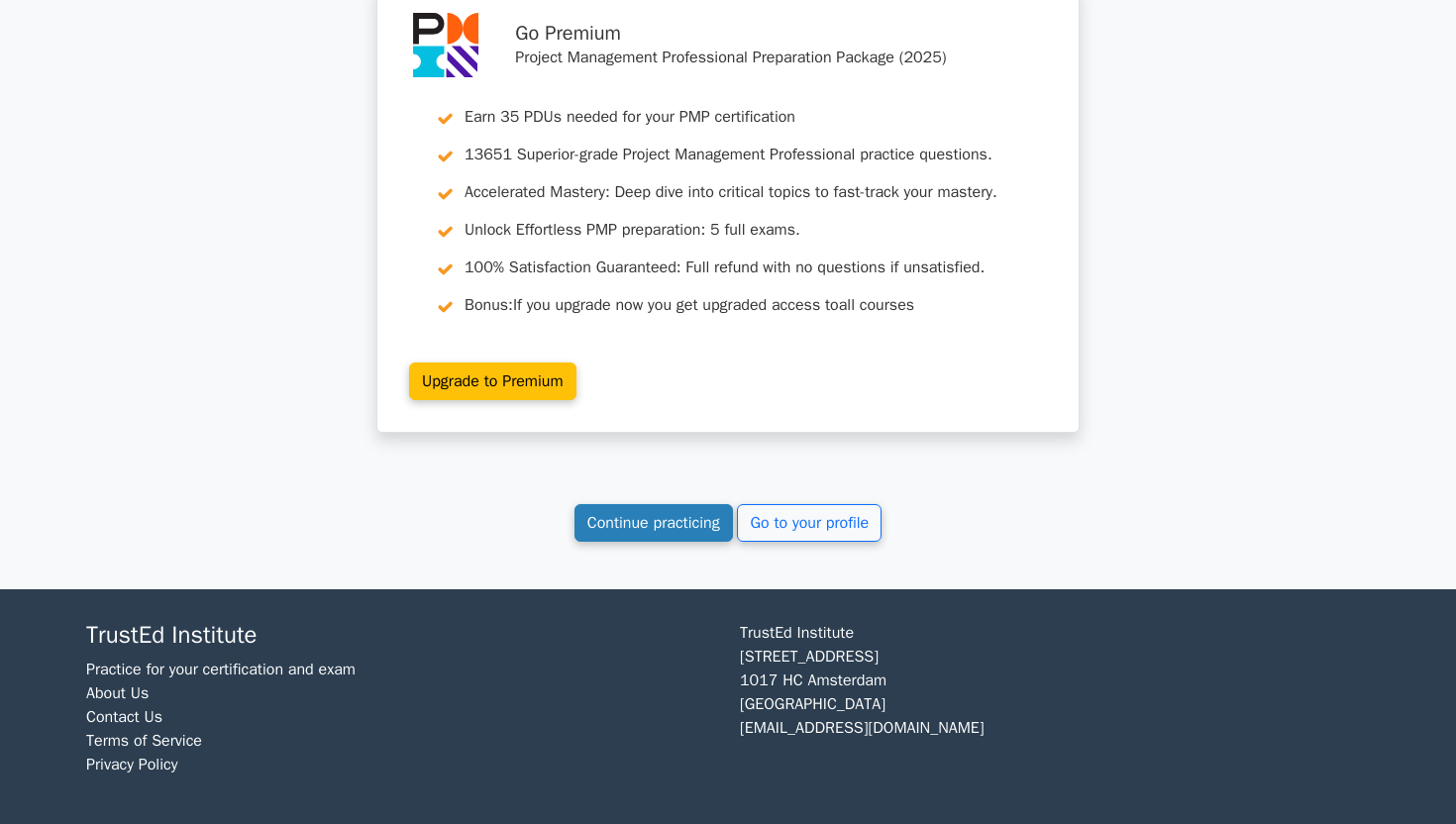 click on "Continue practicing" at bounding box center [654, 523] 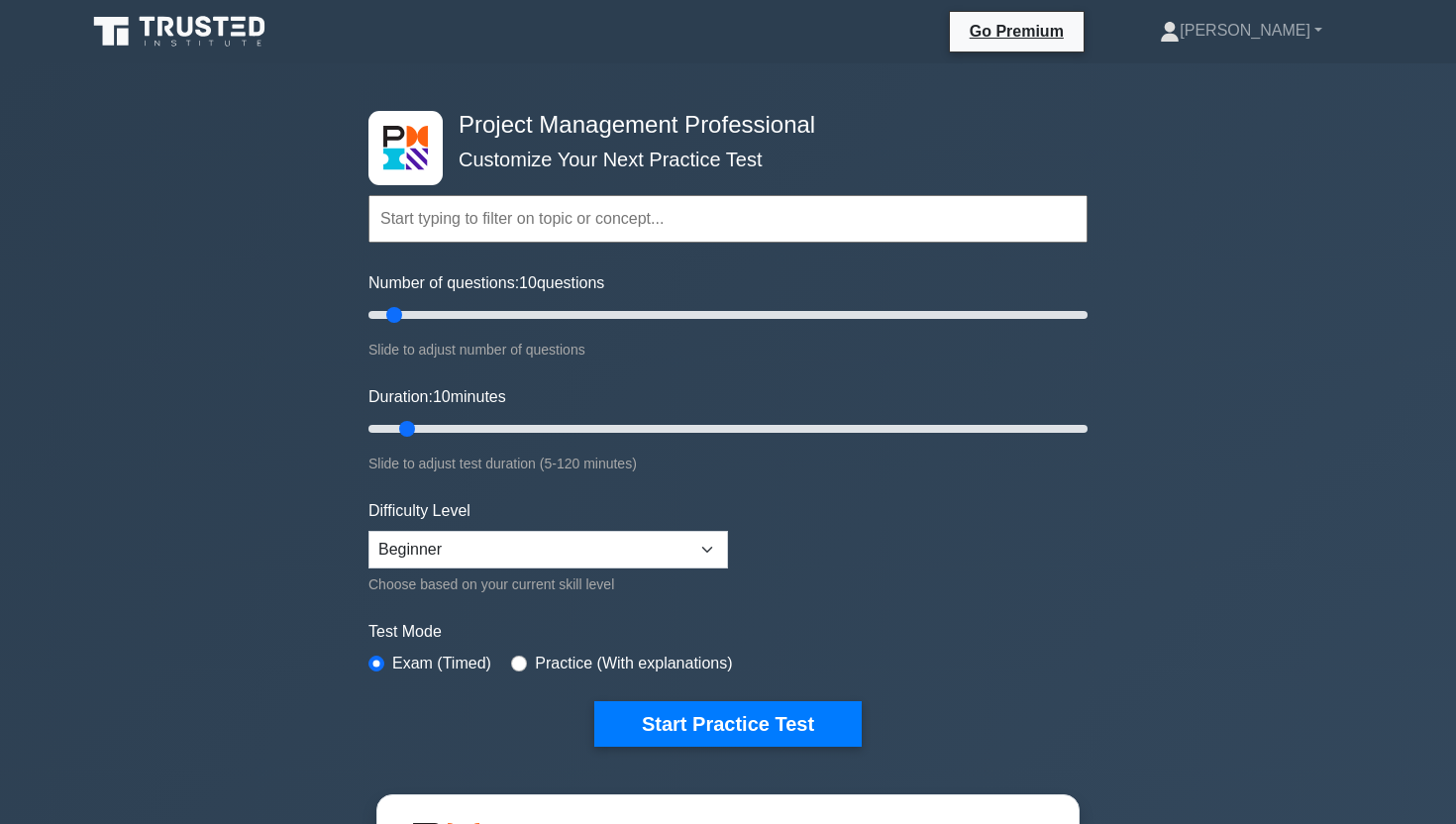 scroll, scrollTop: 0, scrollLeft: 0, axis: both 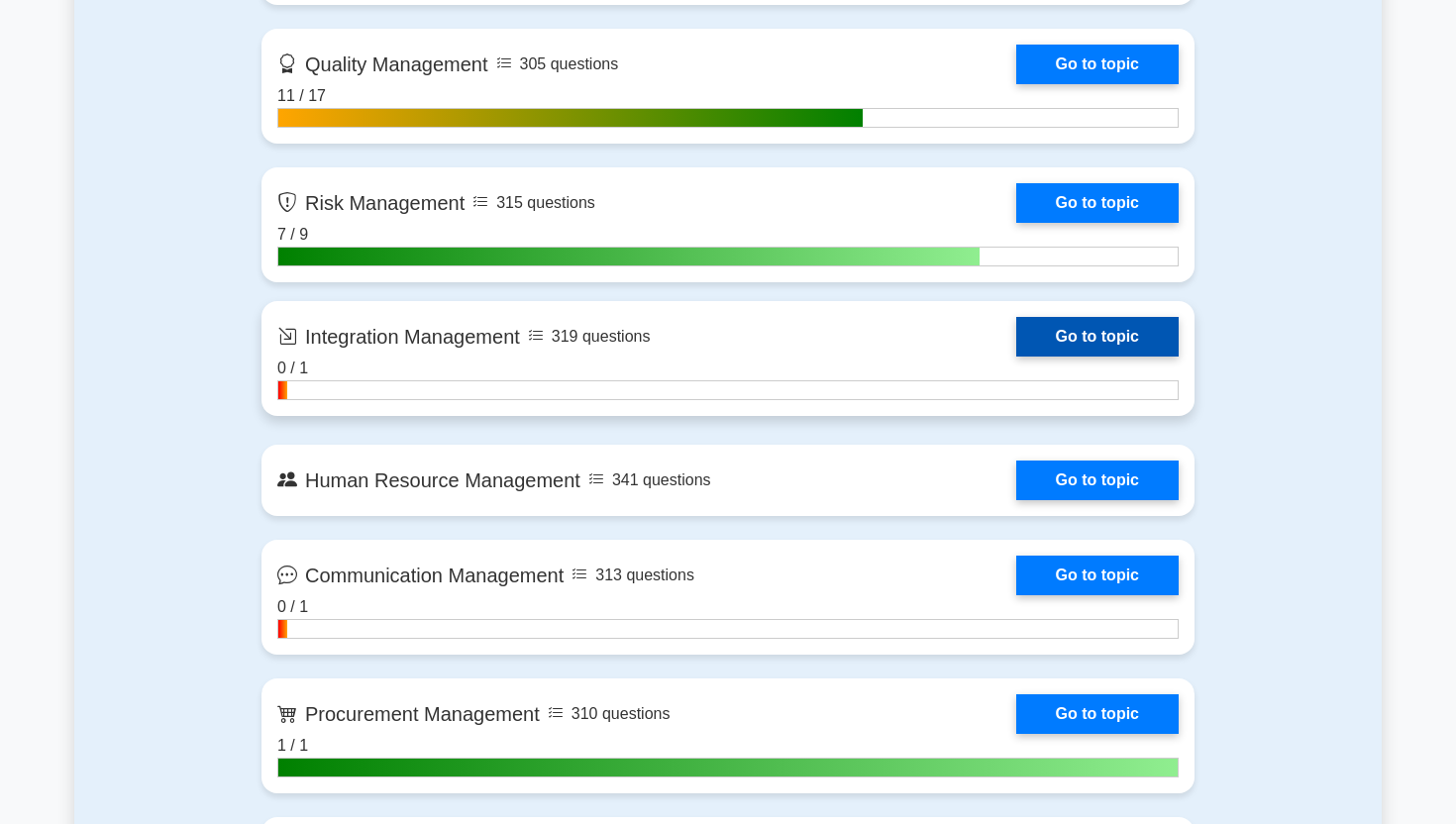 click on "Go to topic" at bounding box center (1097, 337) 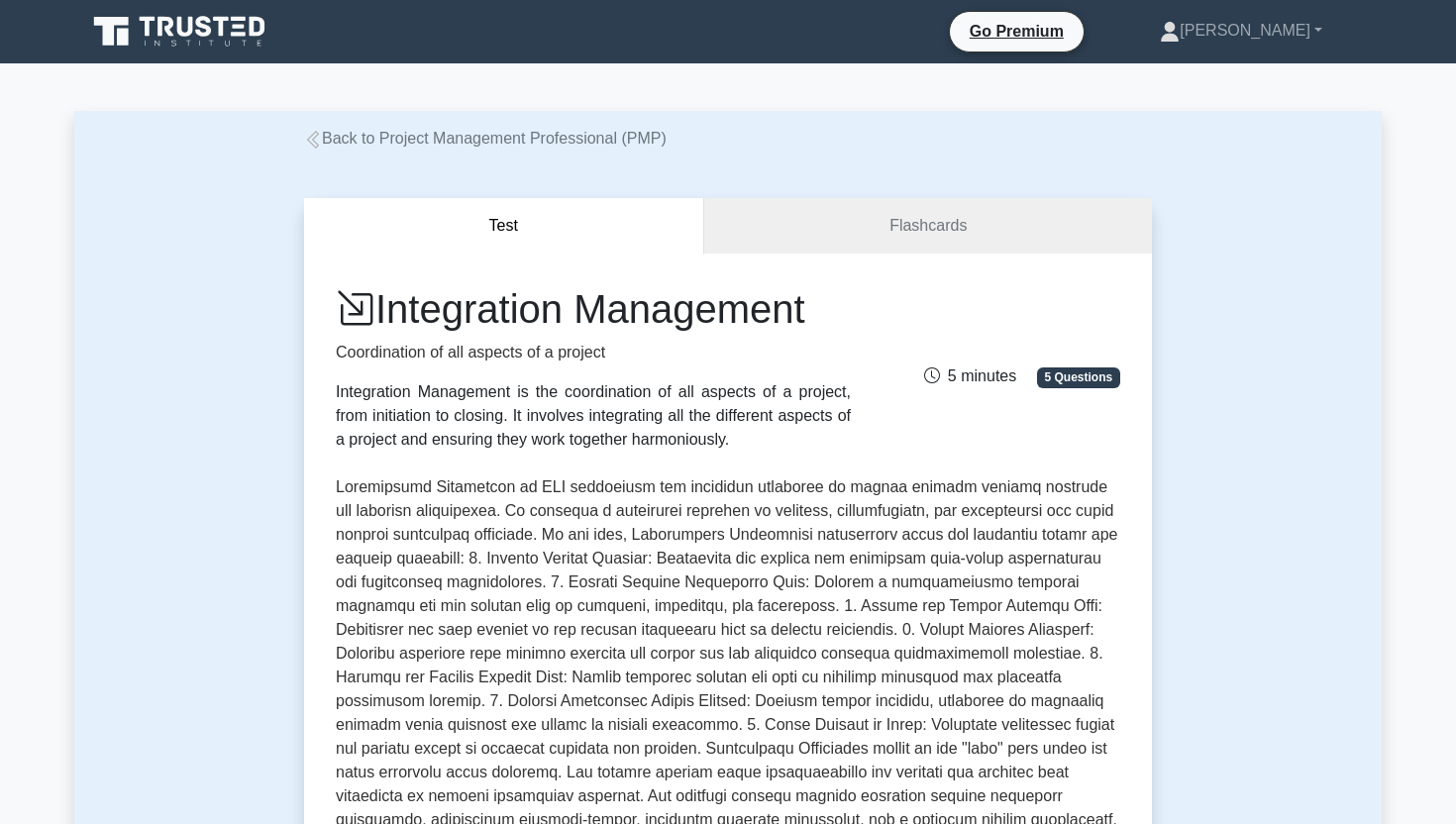 scroll, scrollTop: 0, scrollLeft: 0, axis: both 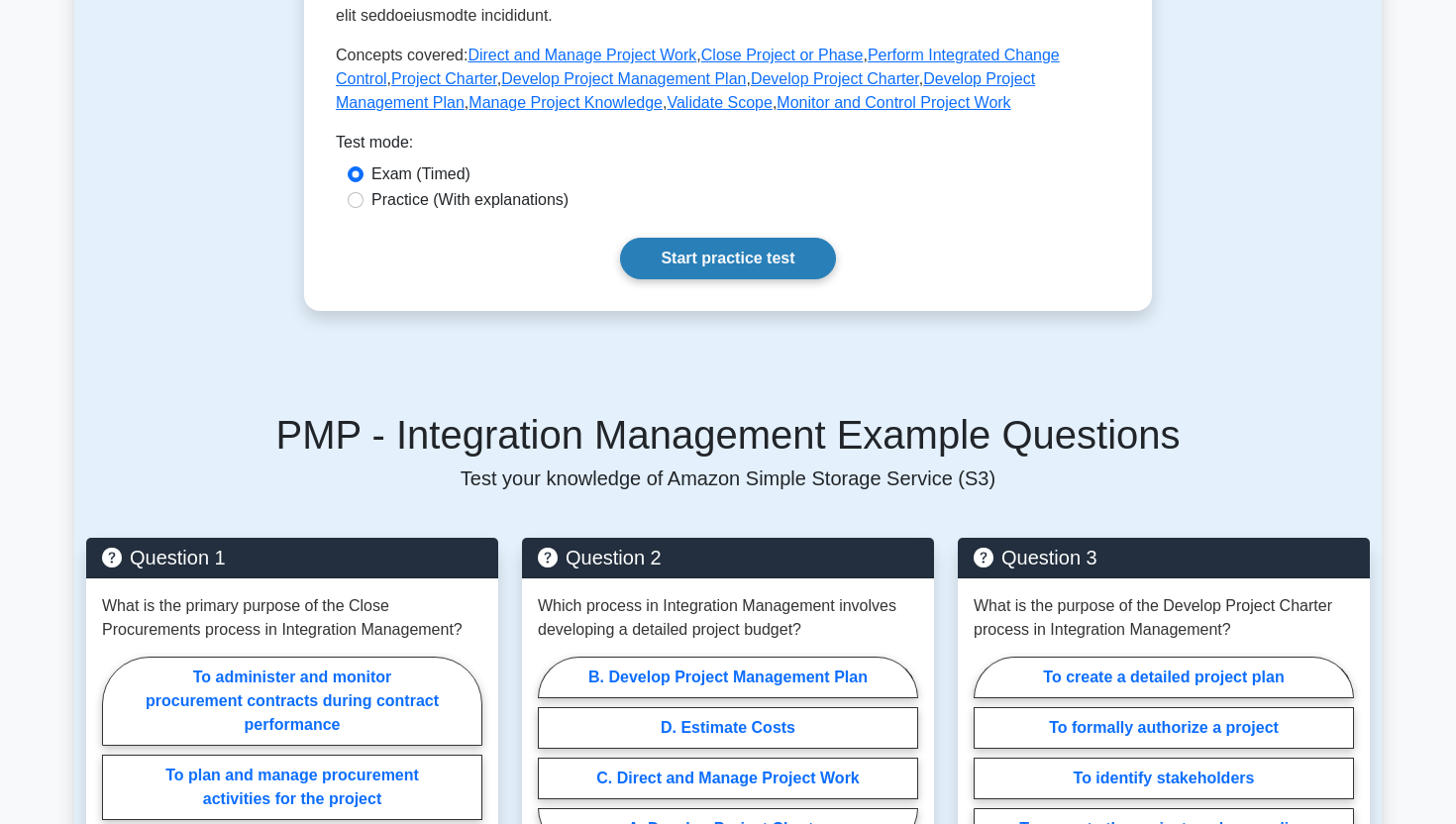 click on "Start practice test" at bounding box center (727, 258) 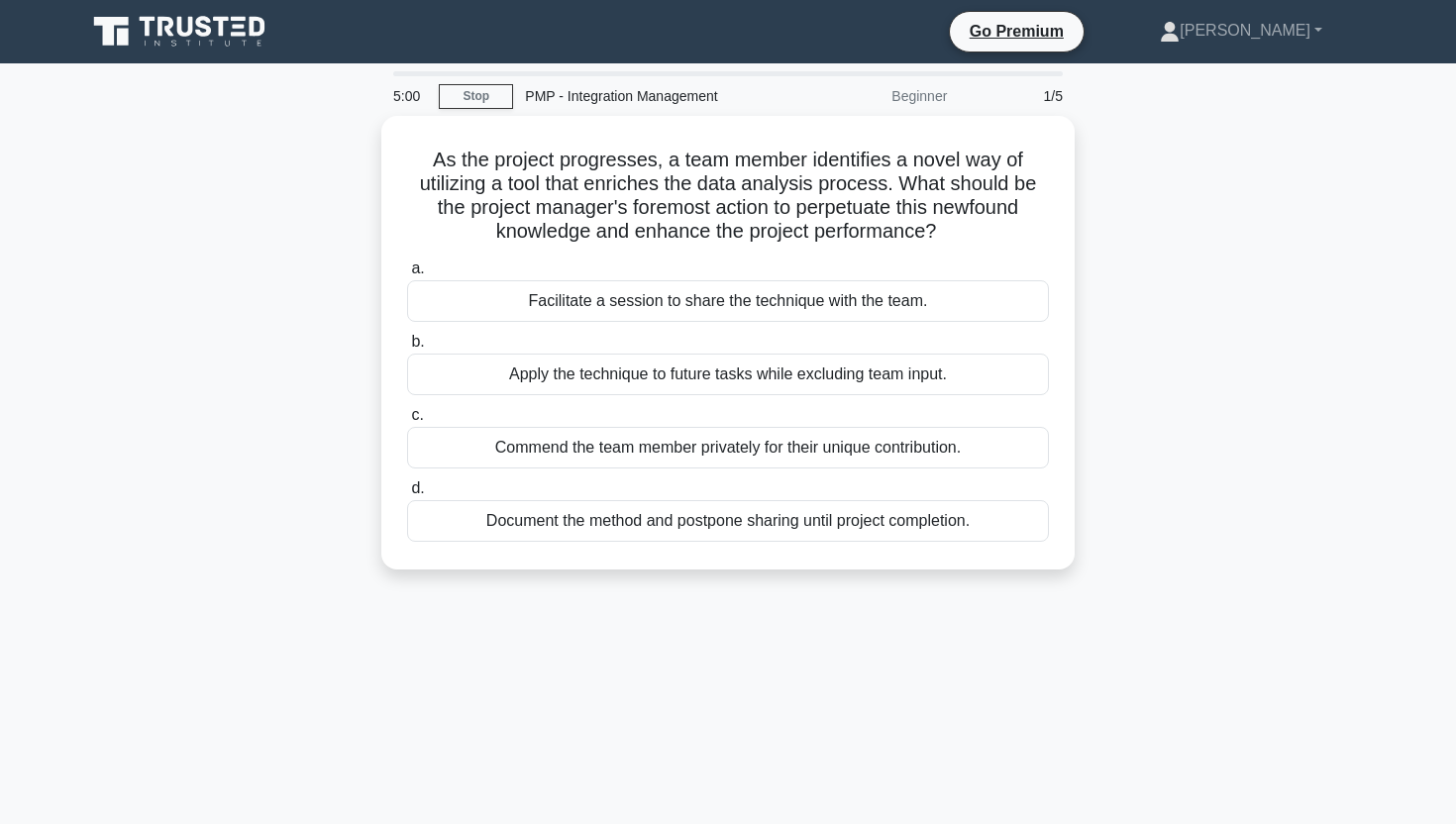 scroll, scrollTop: 0, scrollLeft: 0, axis: both 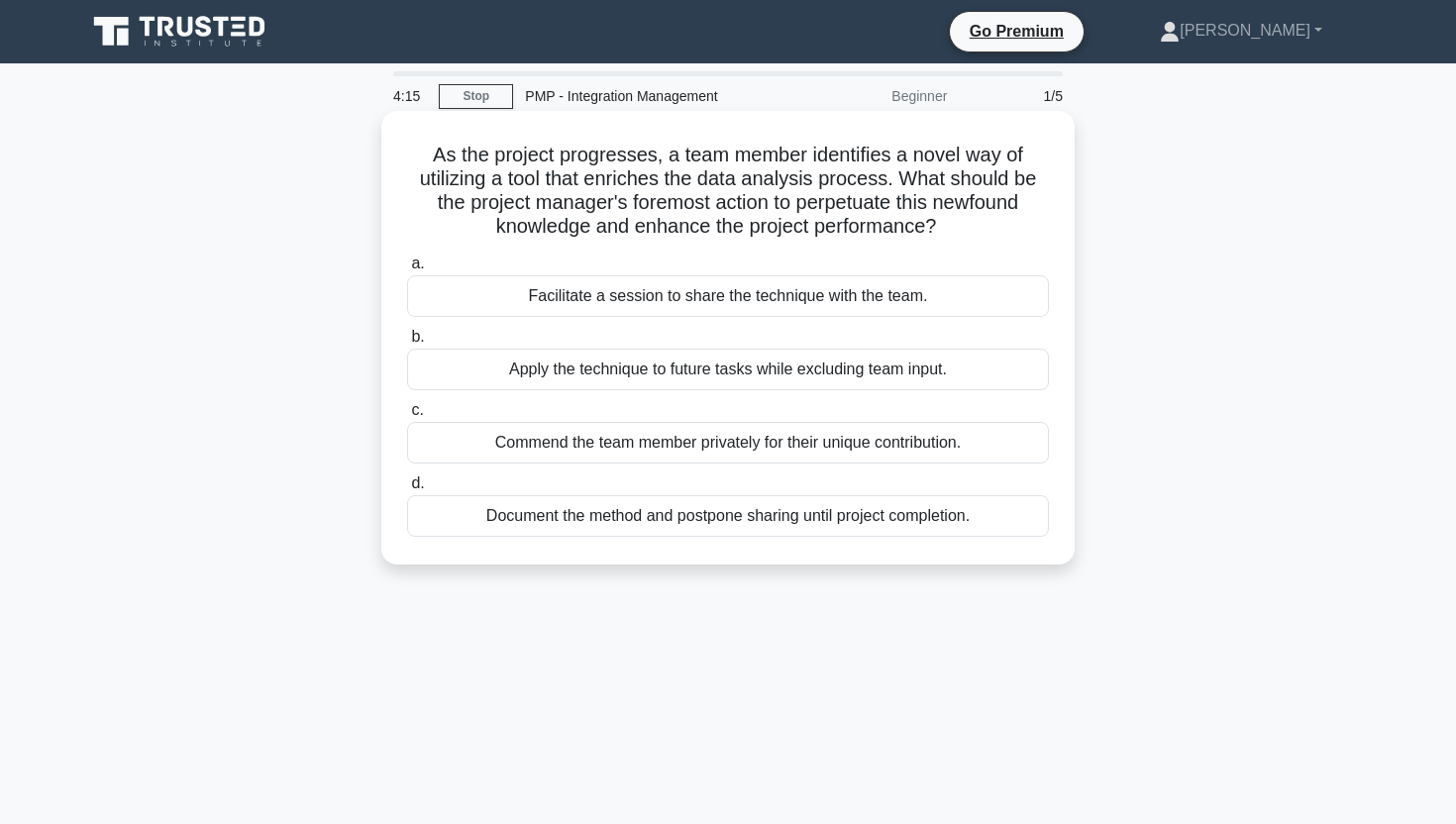 click on "Facilitate a session to share the technique with the team." at bounding box center [728, 296] 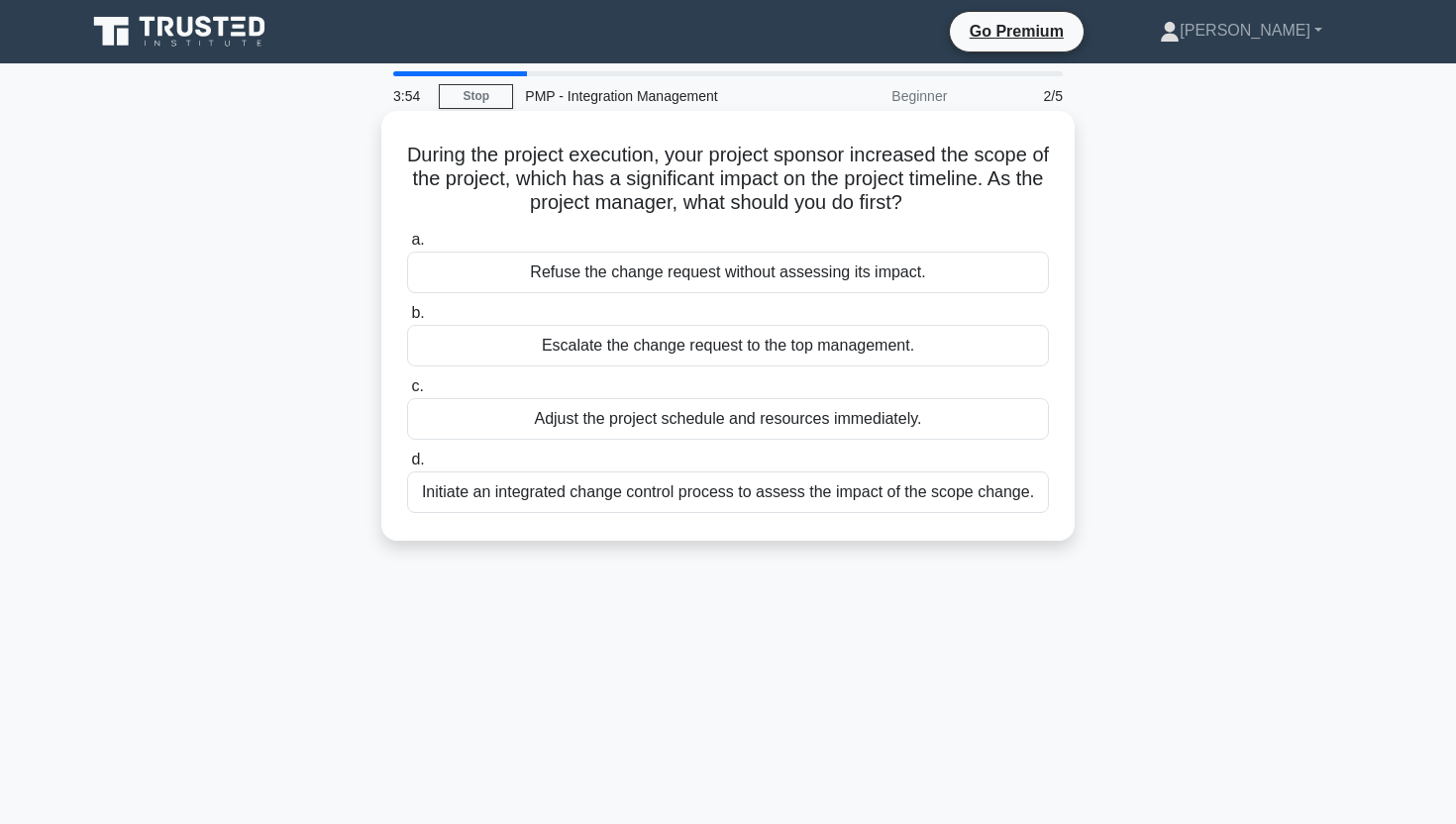 click on "Initiate an integrated change control process to assess the impact of the scope change." at bounding box center [728, 492] 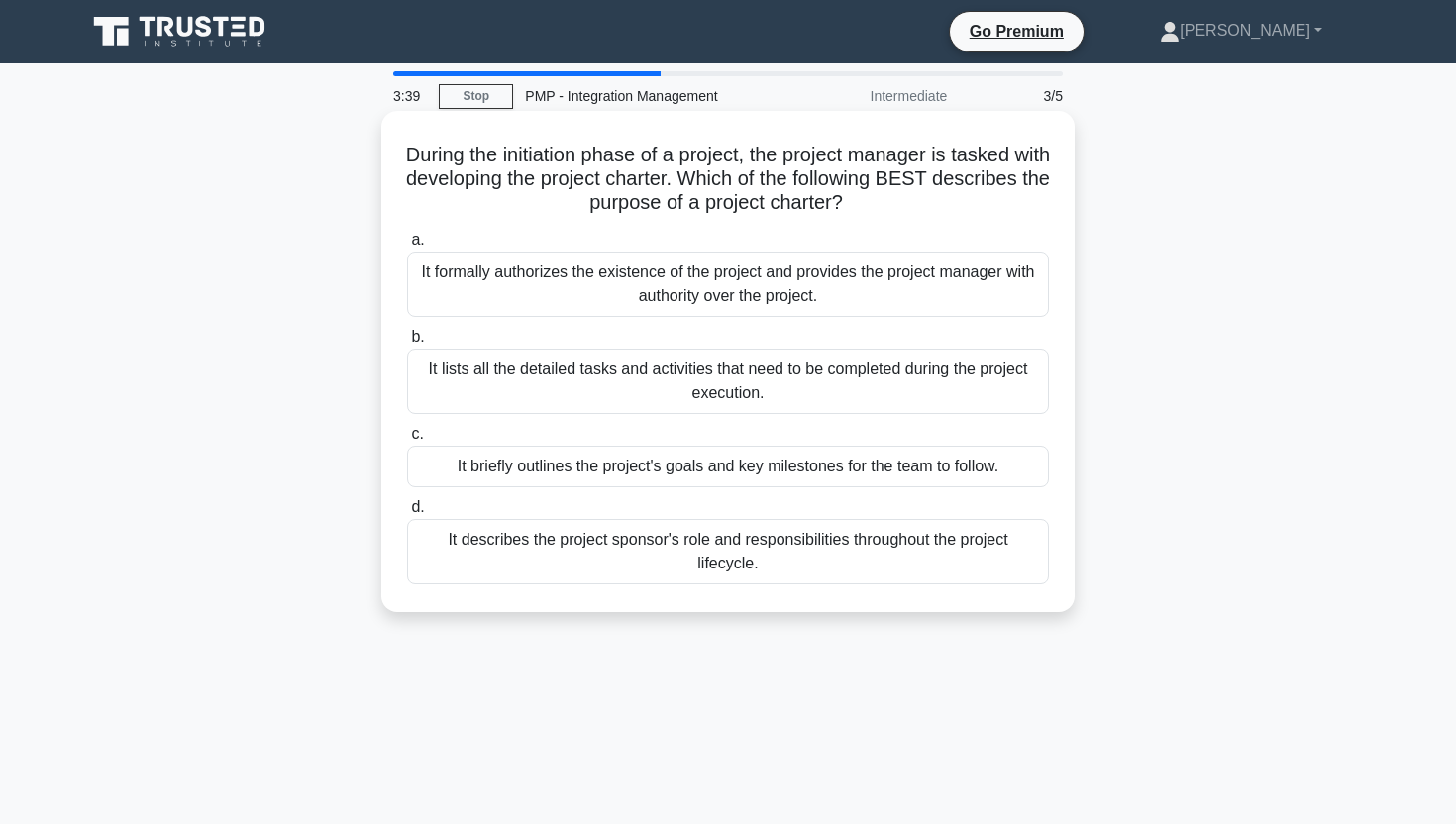 click on "It formally authorizes the existence of the project and provides the project manager with authority over the project." at bounding box center (728, 284) 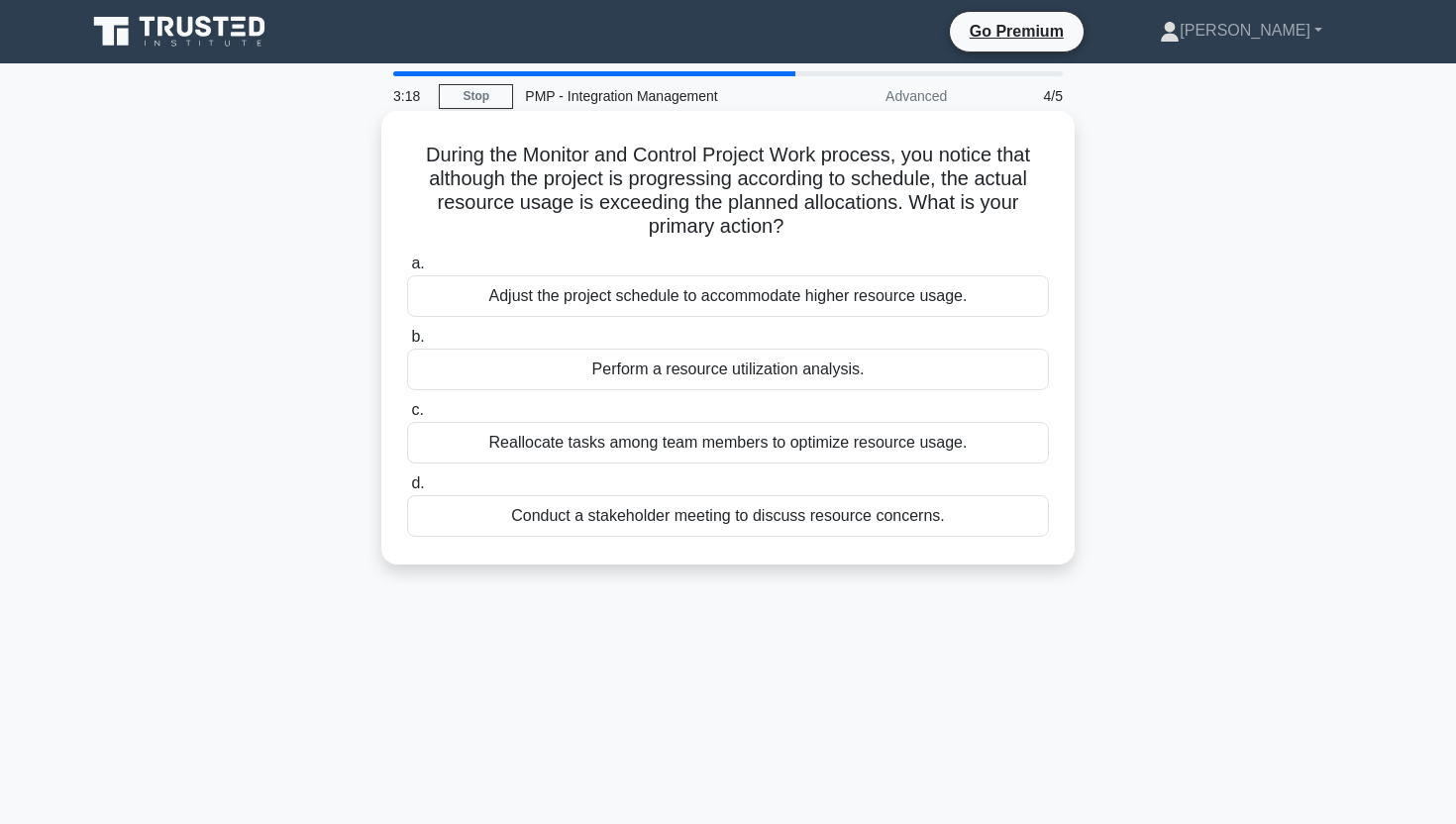 click on "Perform a resource utilization analysis." at bounding box center [728, 369] 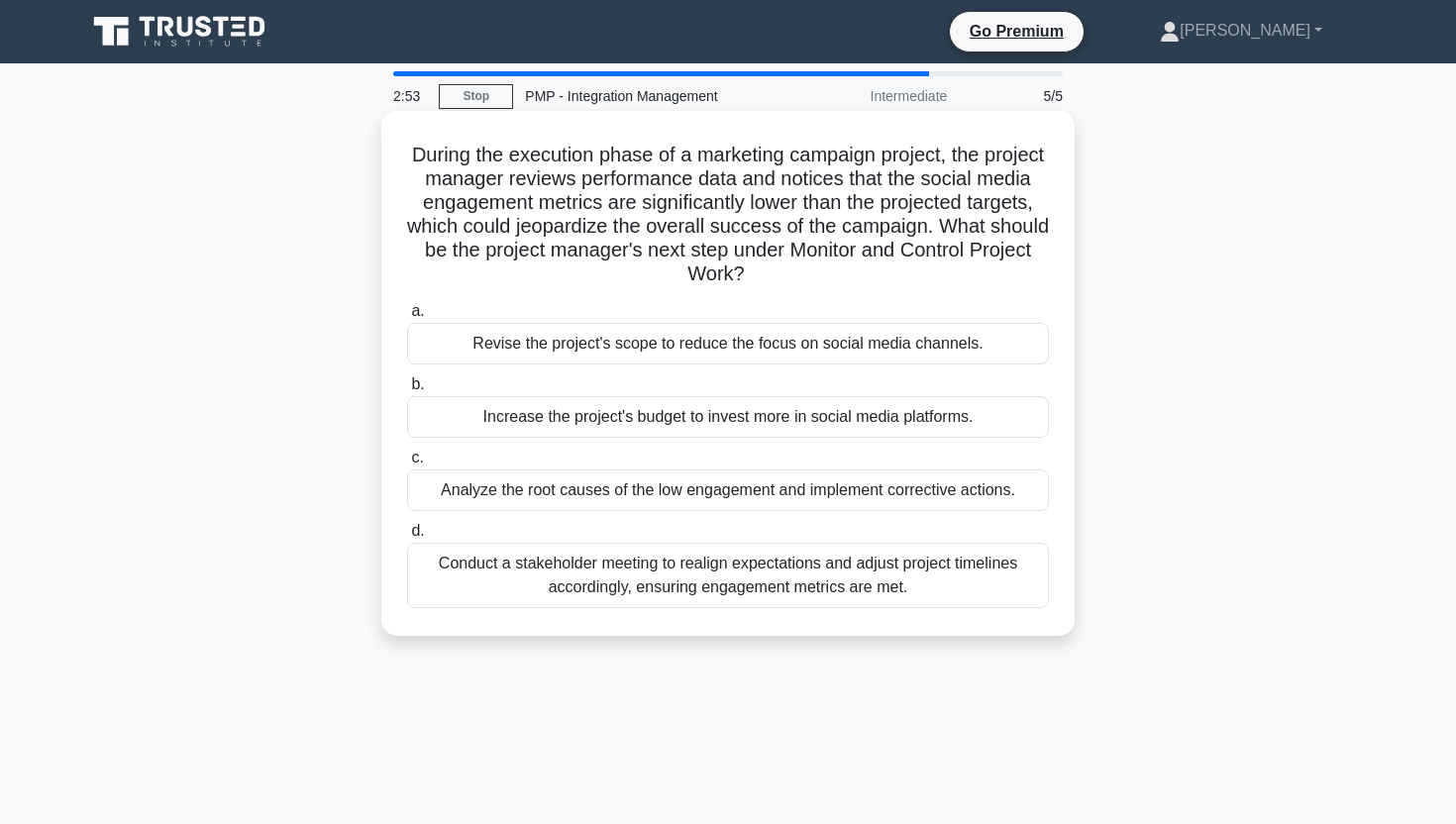click on "Analyze the root causes of the low engagement and implement corrective actions." at bounding box center (728, 490) 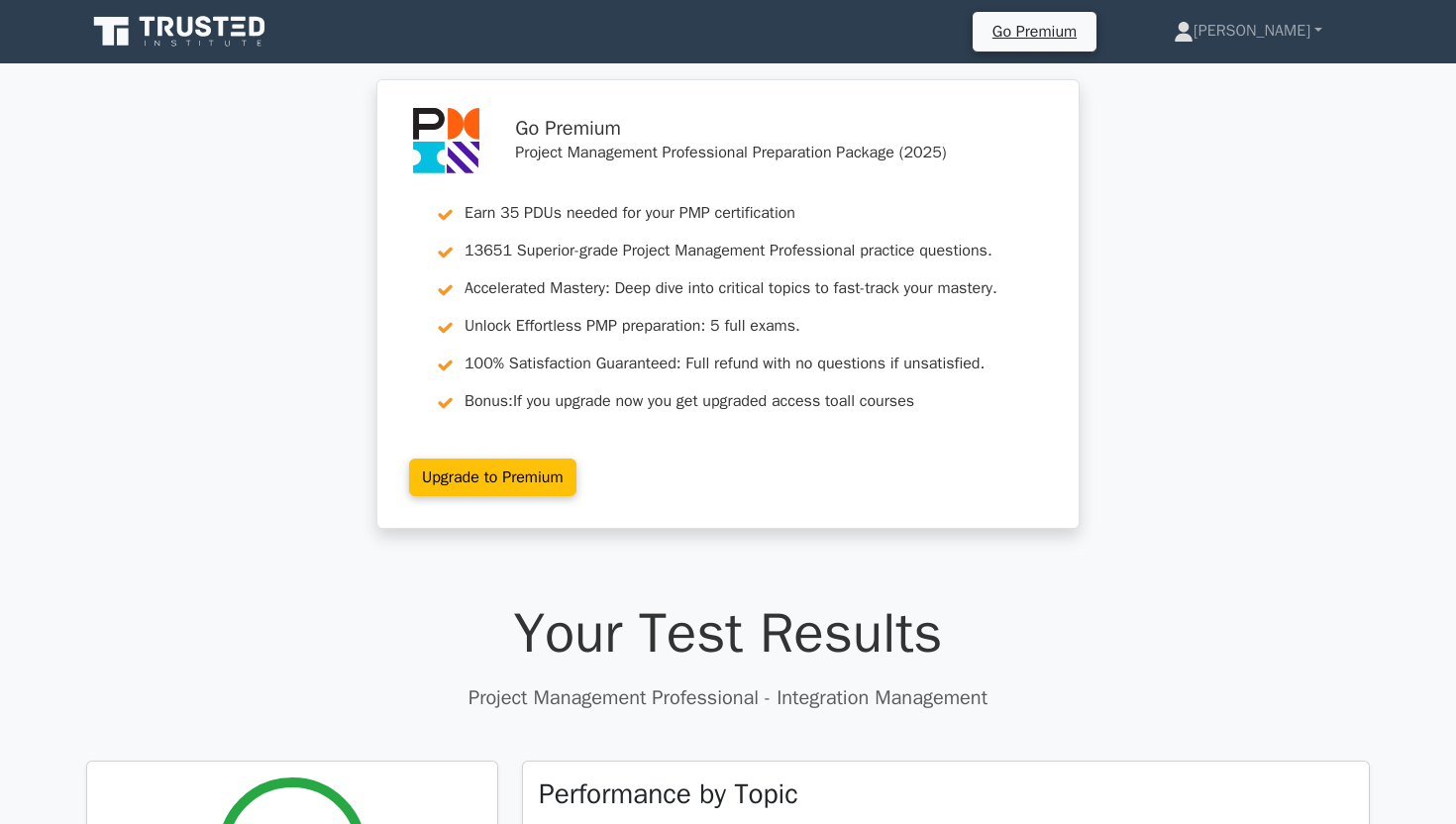 scroll, scrollTop: 0, scrollLeft: 0, axis: both 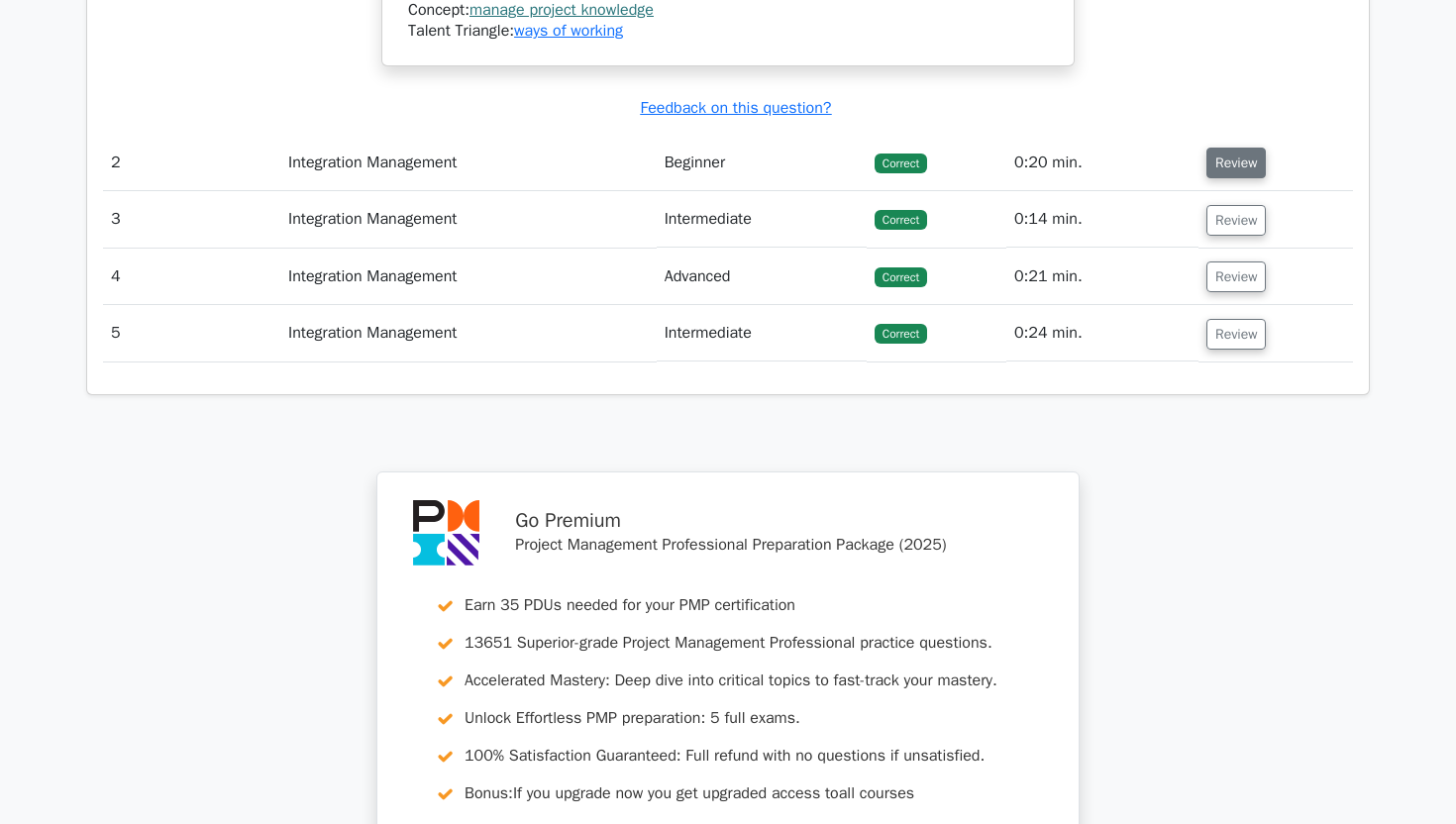 click on "Review" at bounding box center (1236, 162) 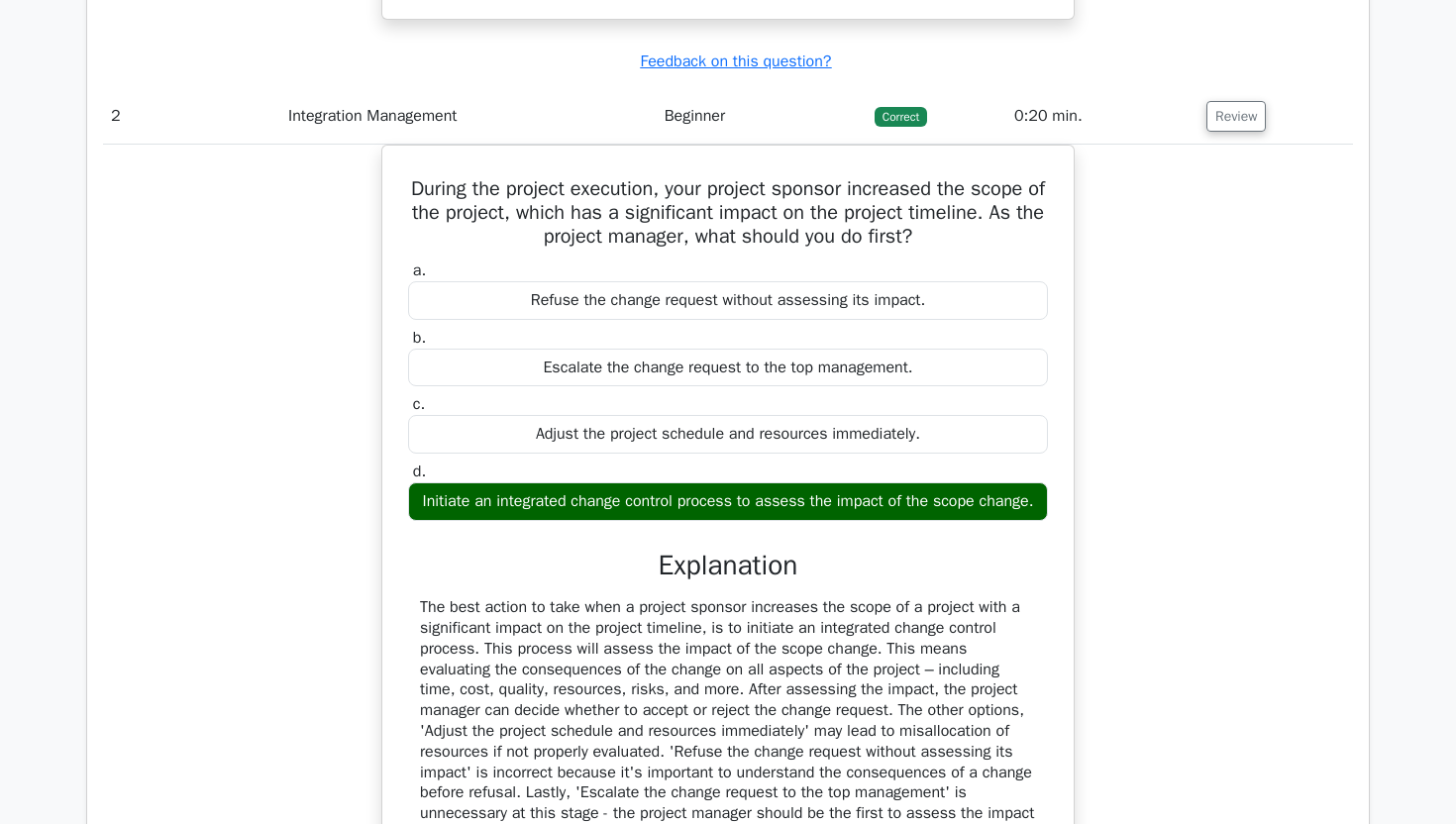 scroll, scrollTop: 2410, scrollLeft: 0, axis: vertical 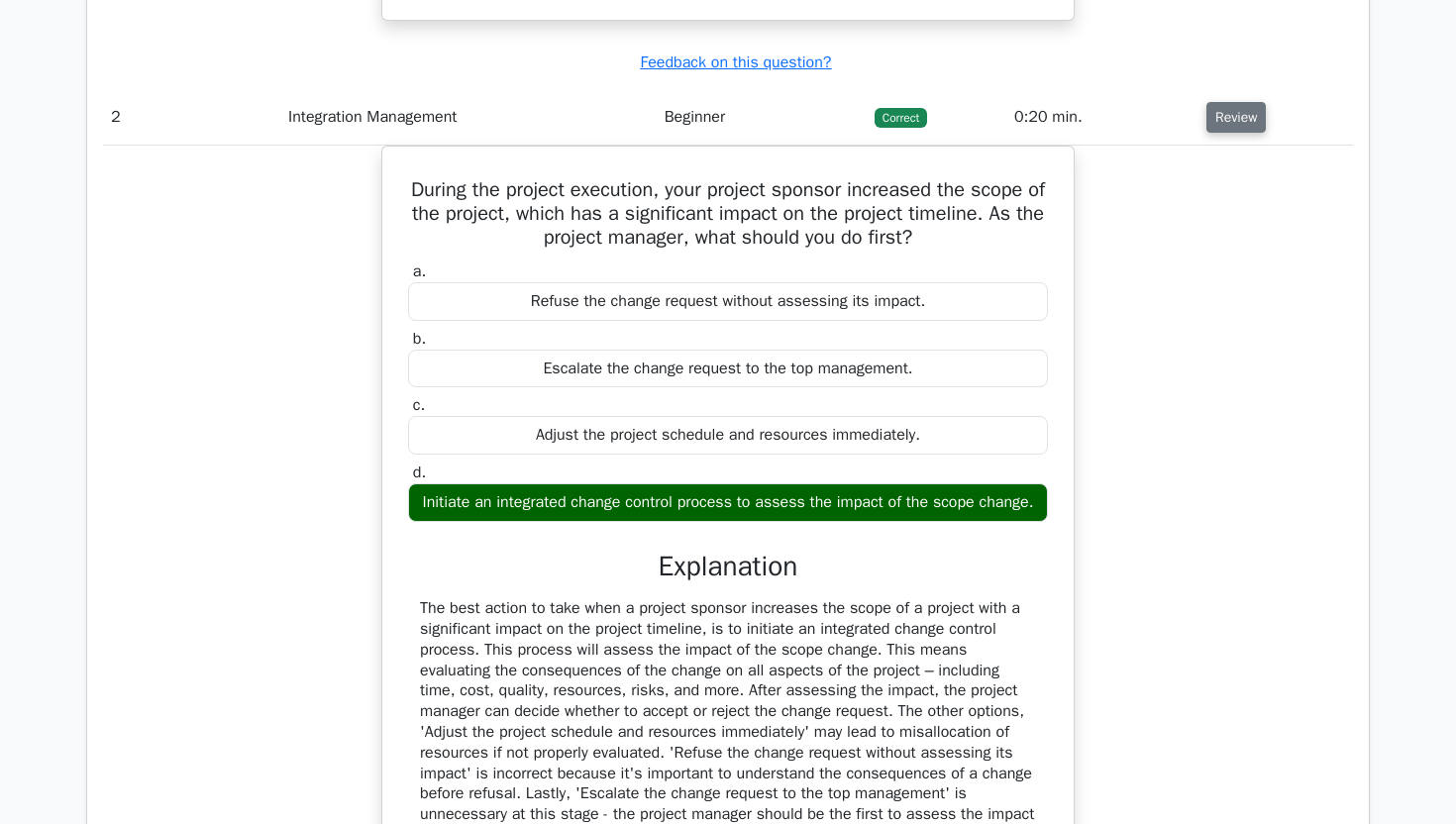 click on "Review" at bounding box center [1236, 117] 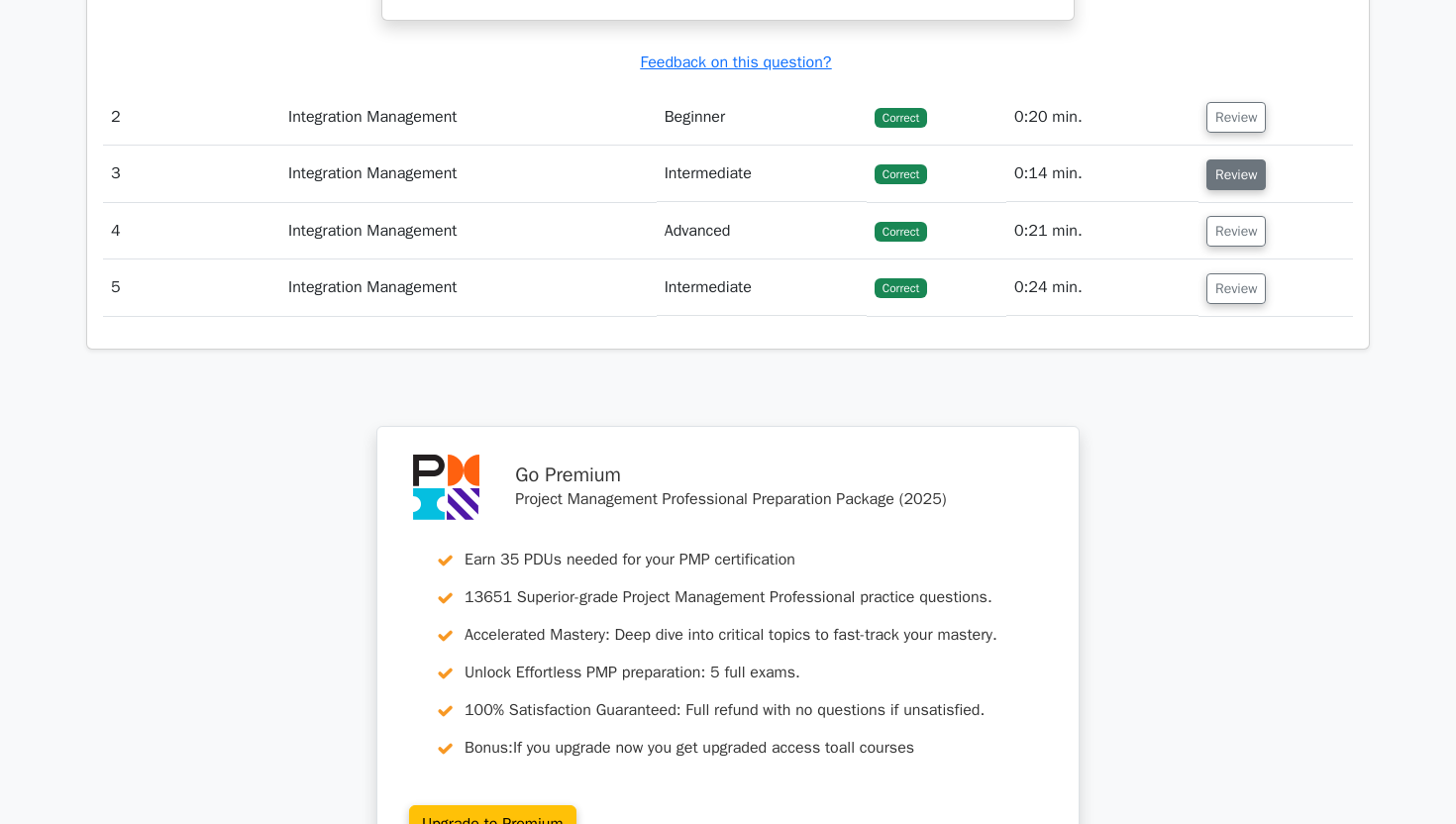 click on "Review" at bounding box center [1236, 174] 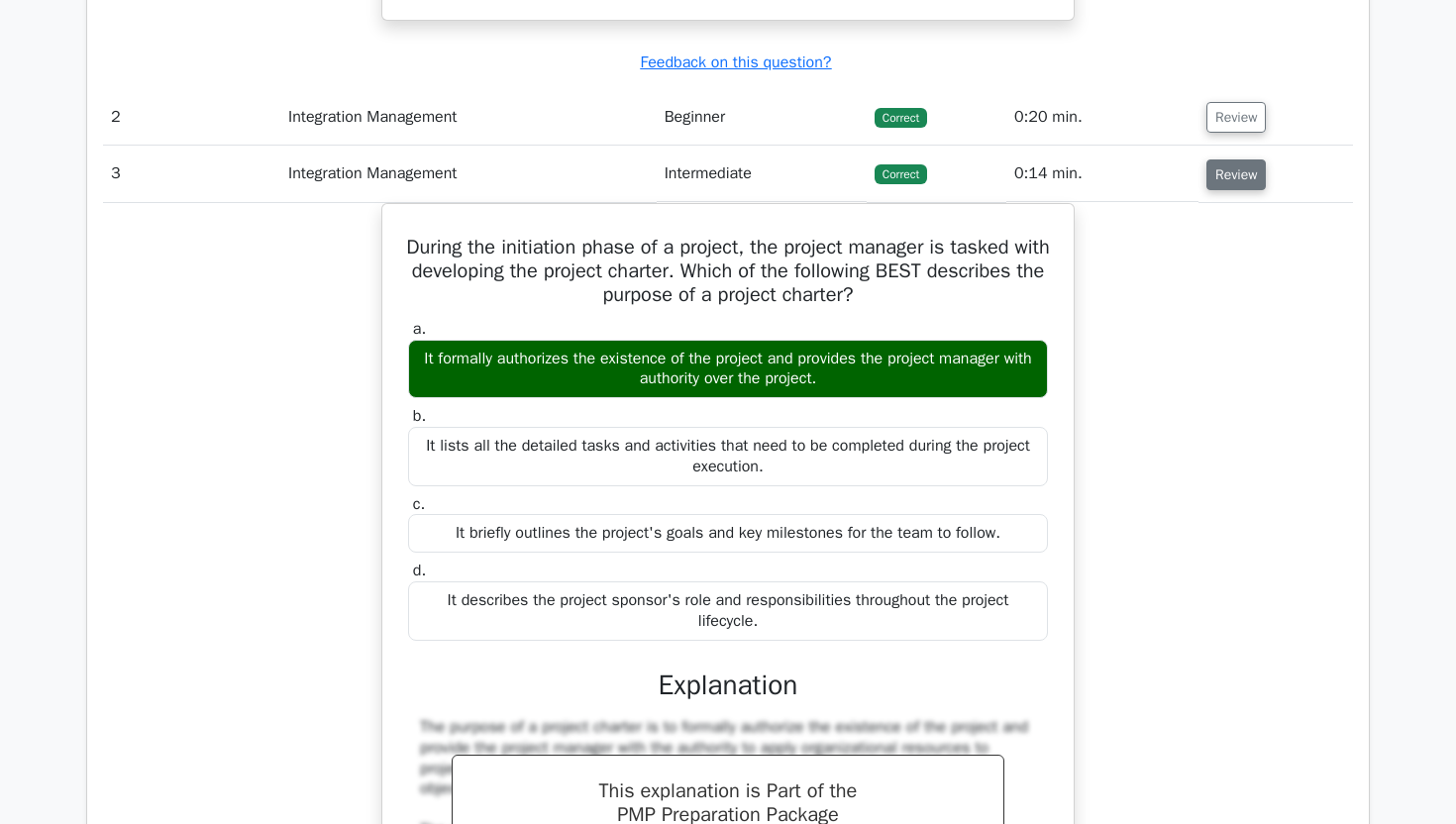 click on "Review" at bounding box center [1236, 174] 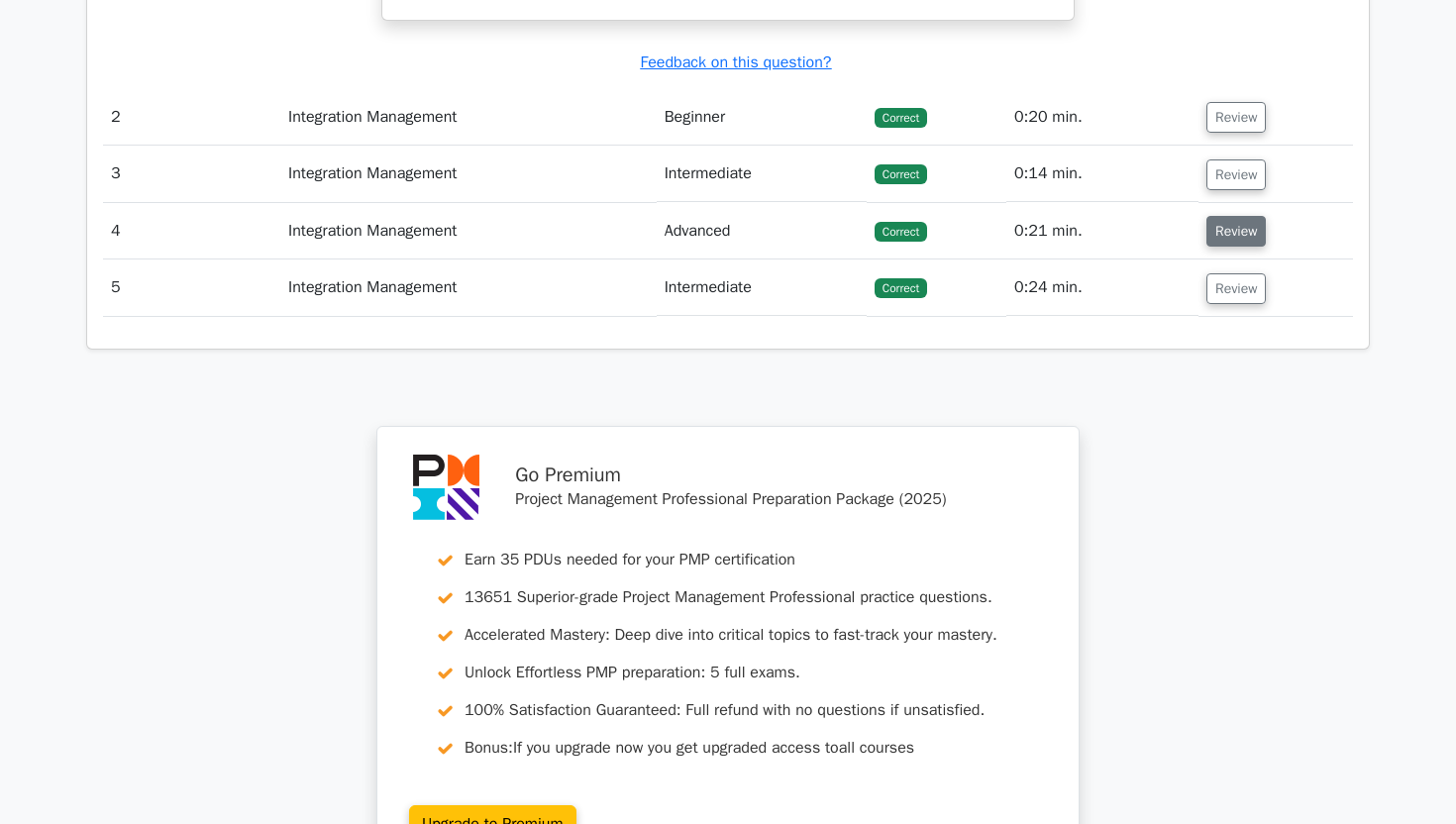 click on "Review" at bounding box center (1236, 231) 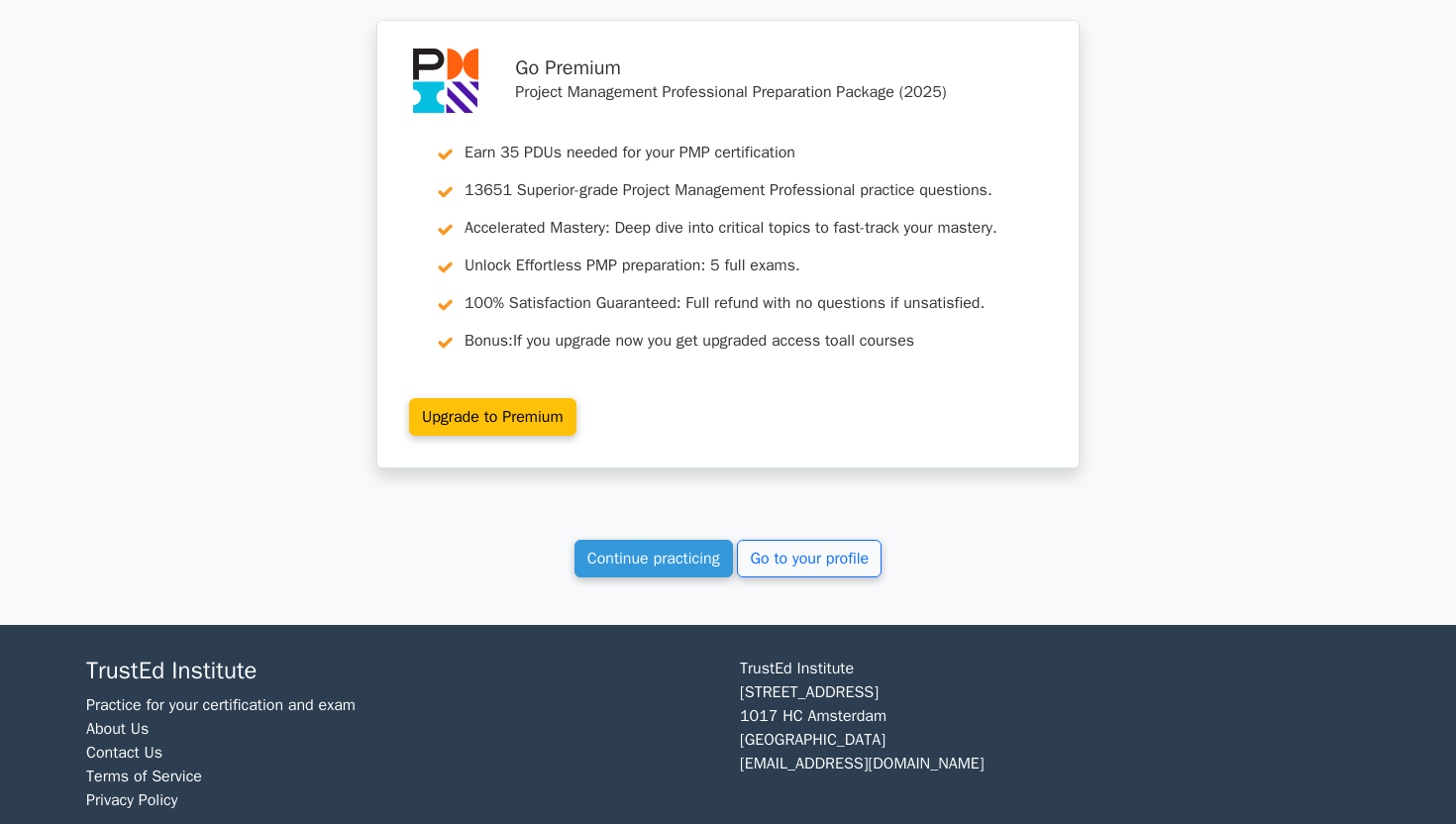 scroll, scrollTop: 3740, scrollLeft: 0, axis: vertical 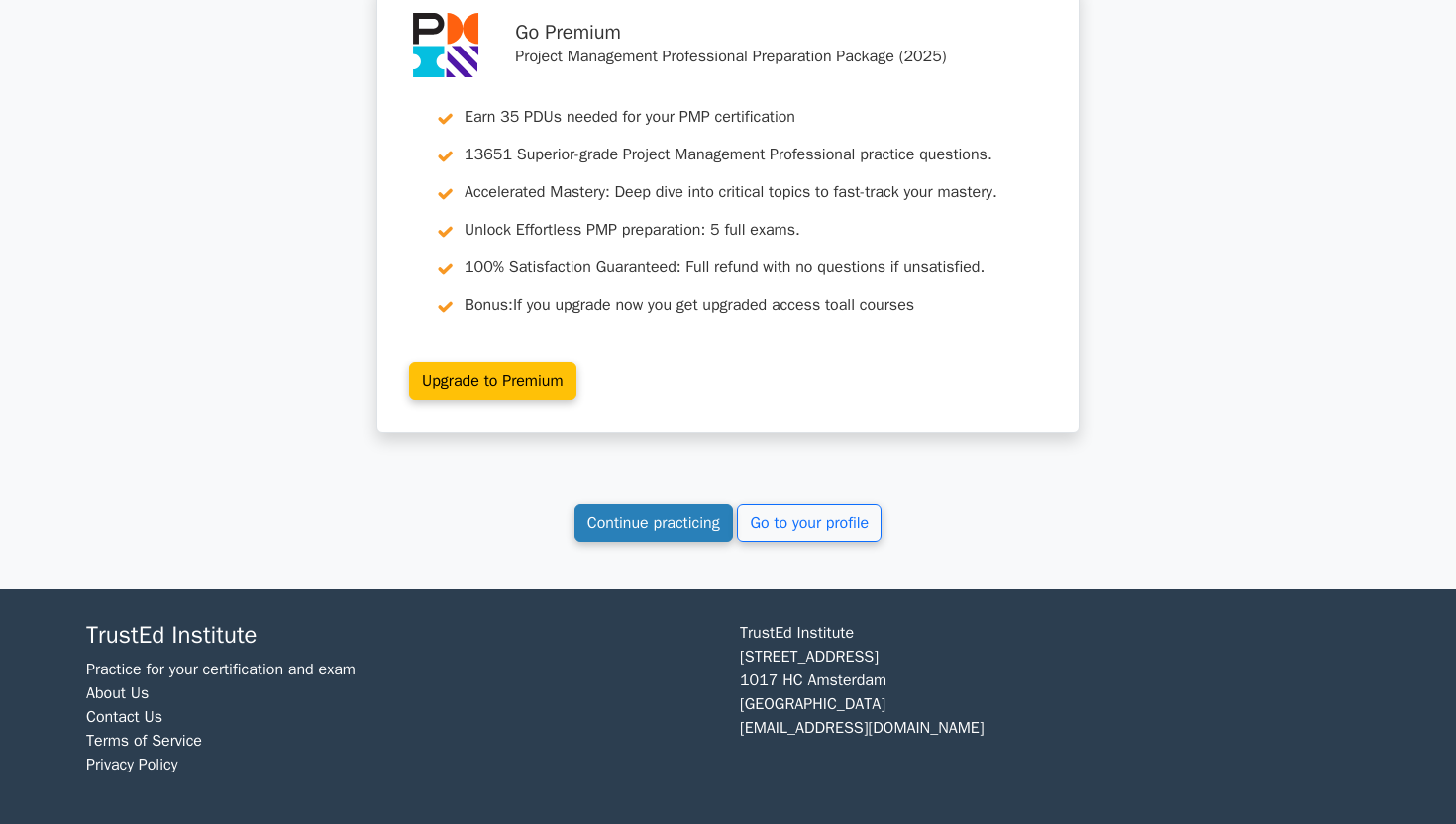 click on "Continue practicing" at bounding box center (654, 523) 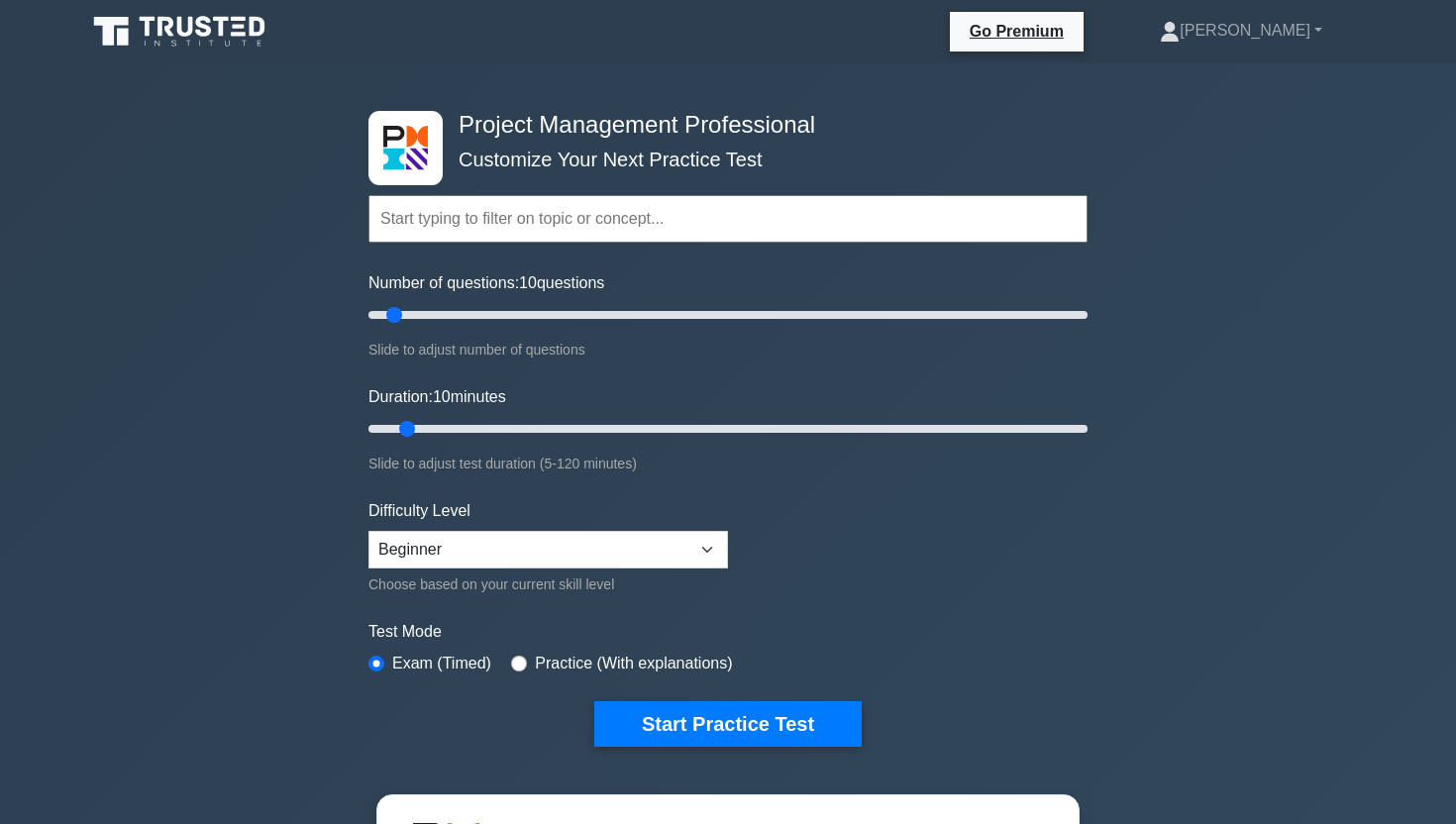 scroll, scrollTop: 0, scrollLeft: 0, axis: both 